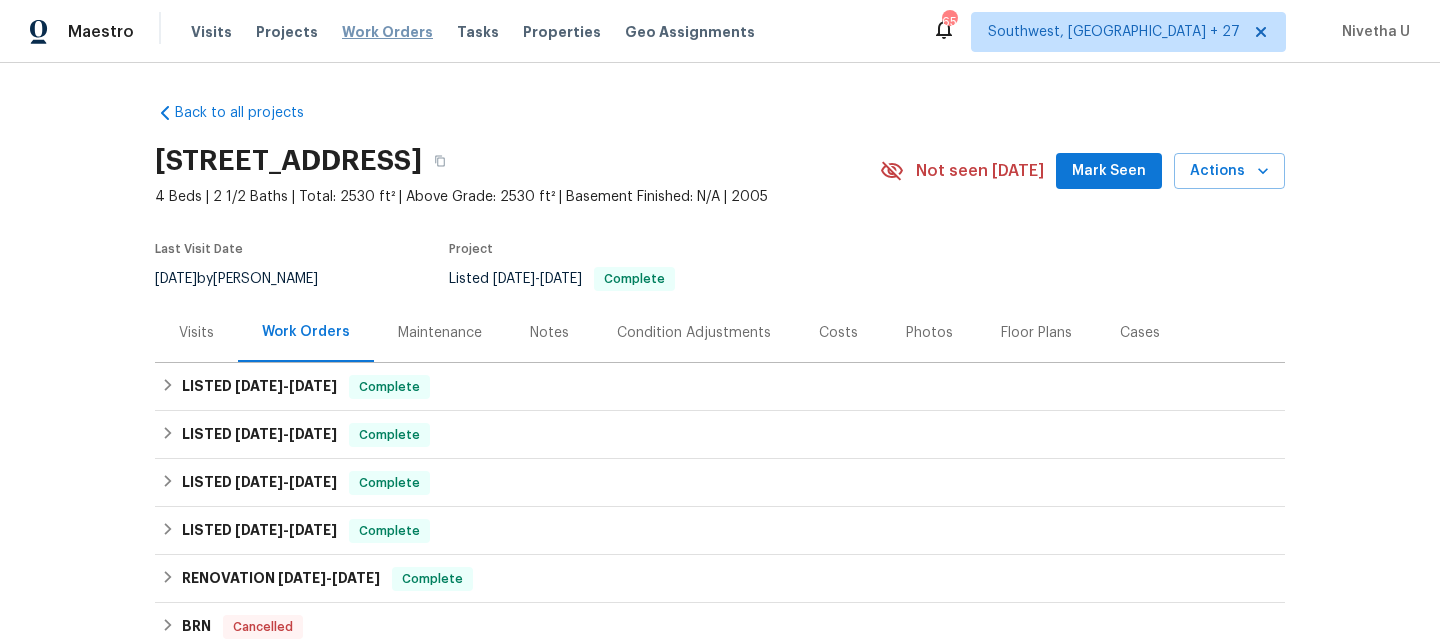 scroll, scrollTop: 0, scrollLeft: 0, axis: both 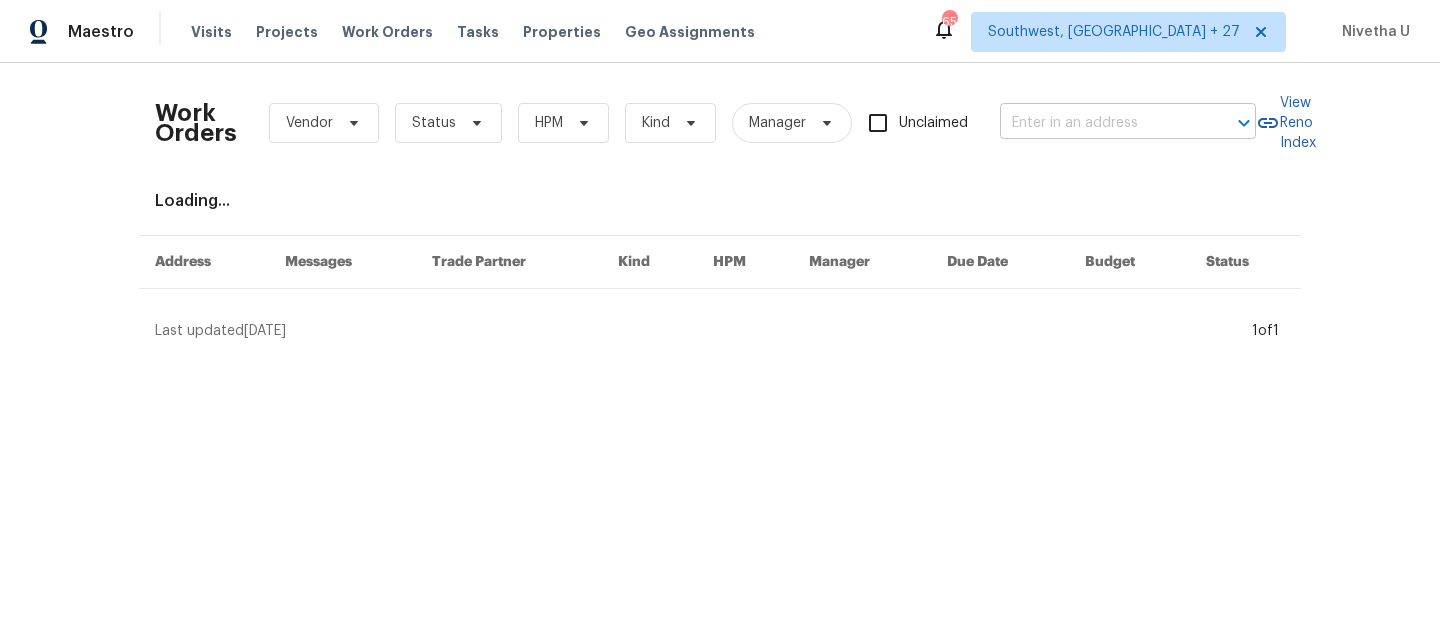 click at bounding box center [1100, 123] 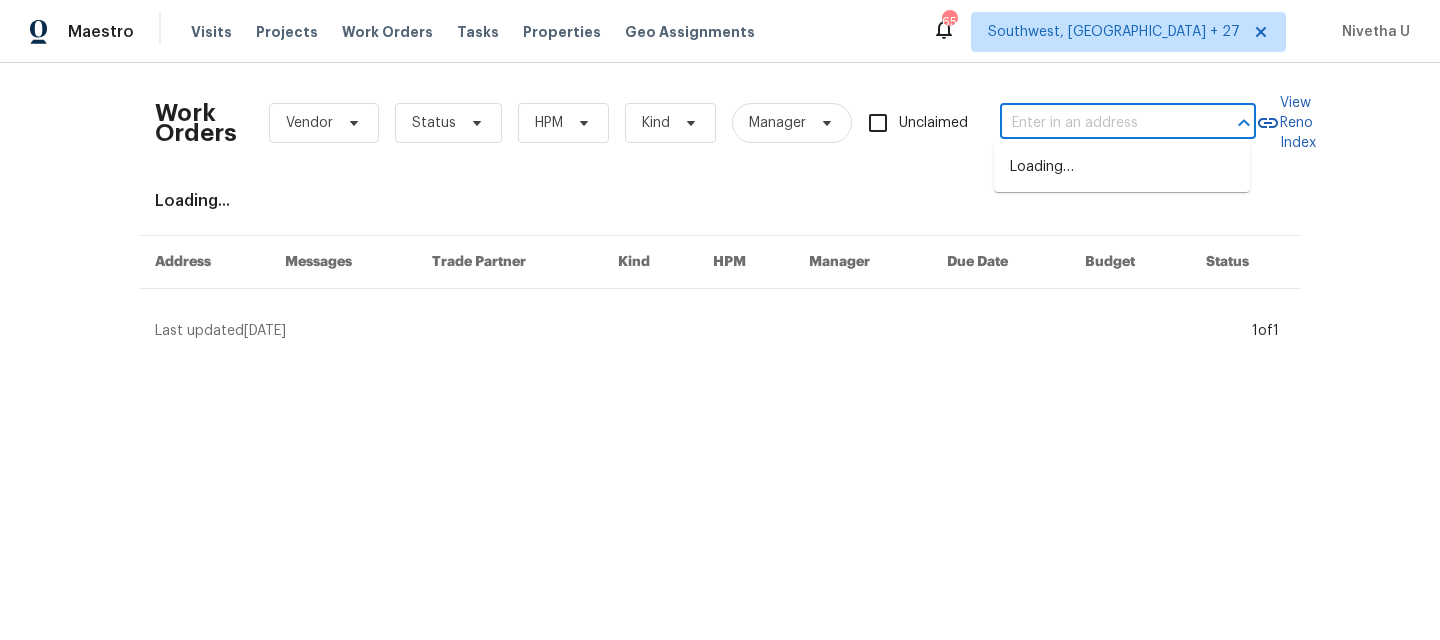 paste on "[STREET_ADDRESS]" 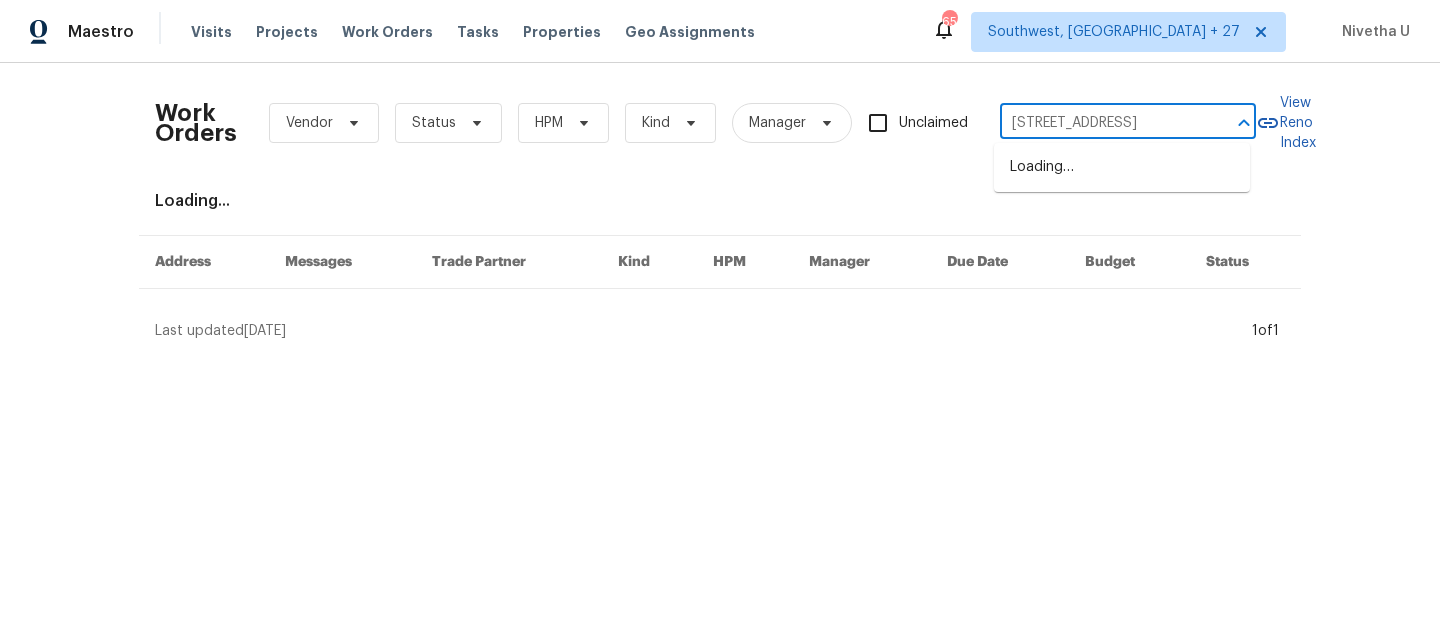 scroll, scrollTop: 0, scrollLeft: 93, axis: horizontal 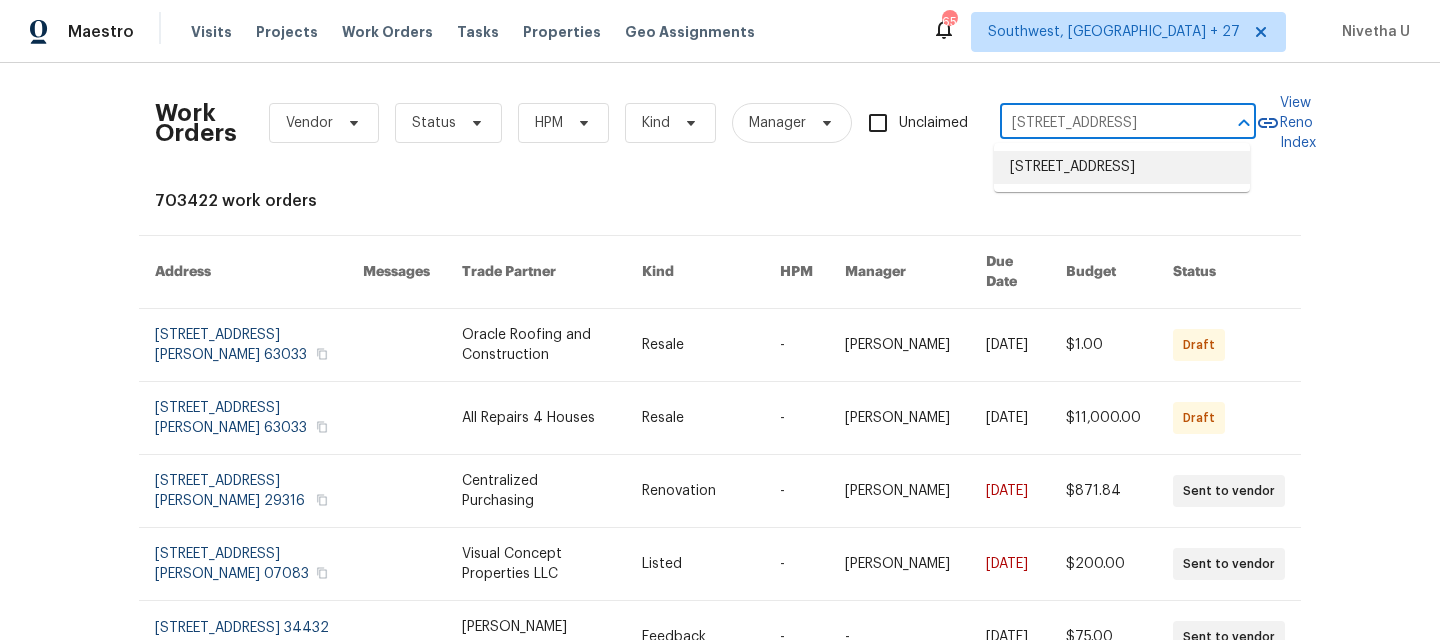 click on "[STREET_ADDRESS]" at bounding box center (1122, 167) 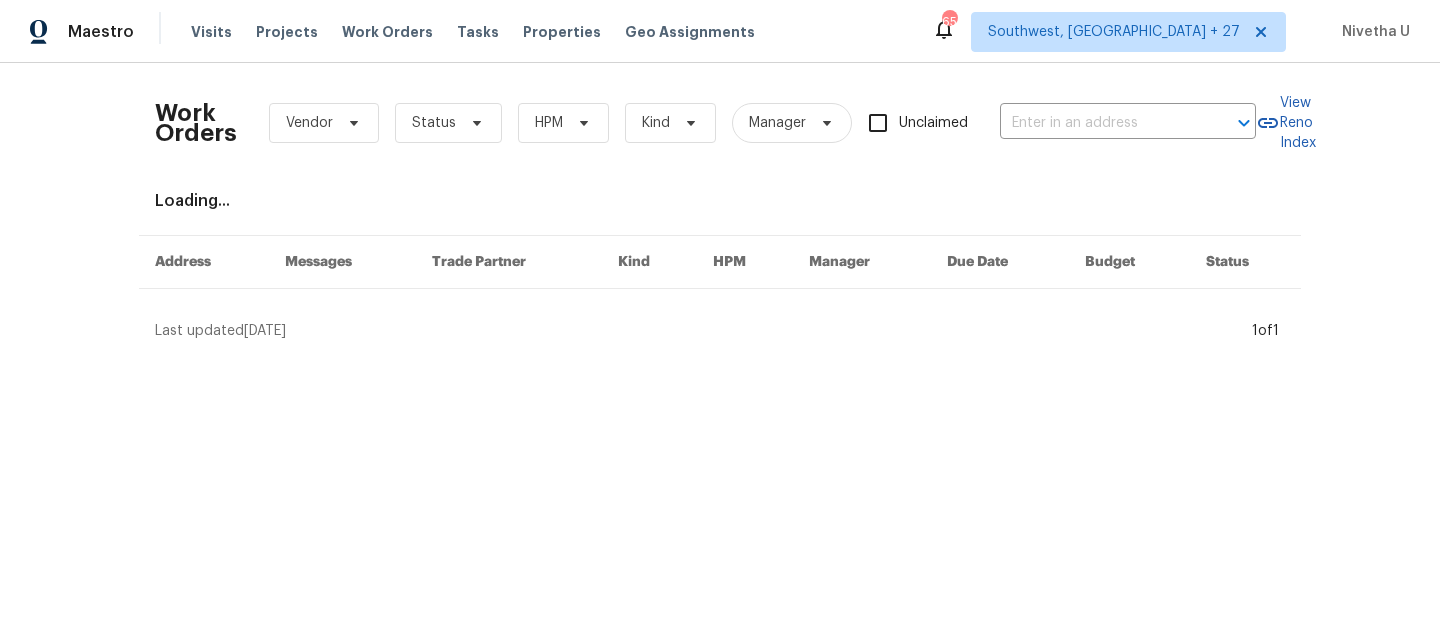 type on "[STREET_ADDRESS]" 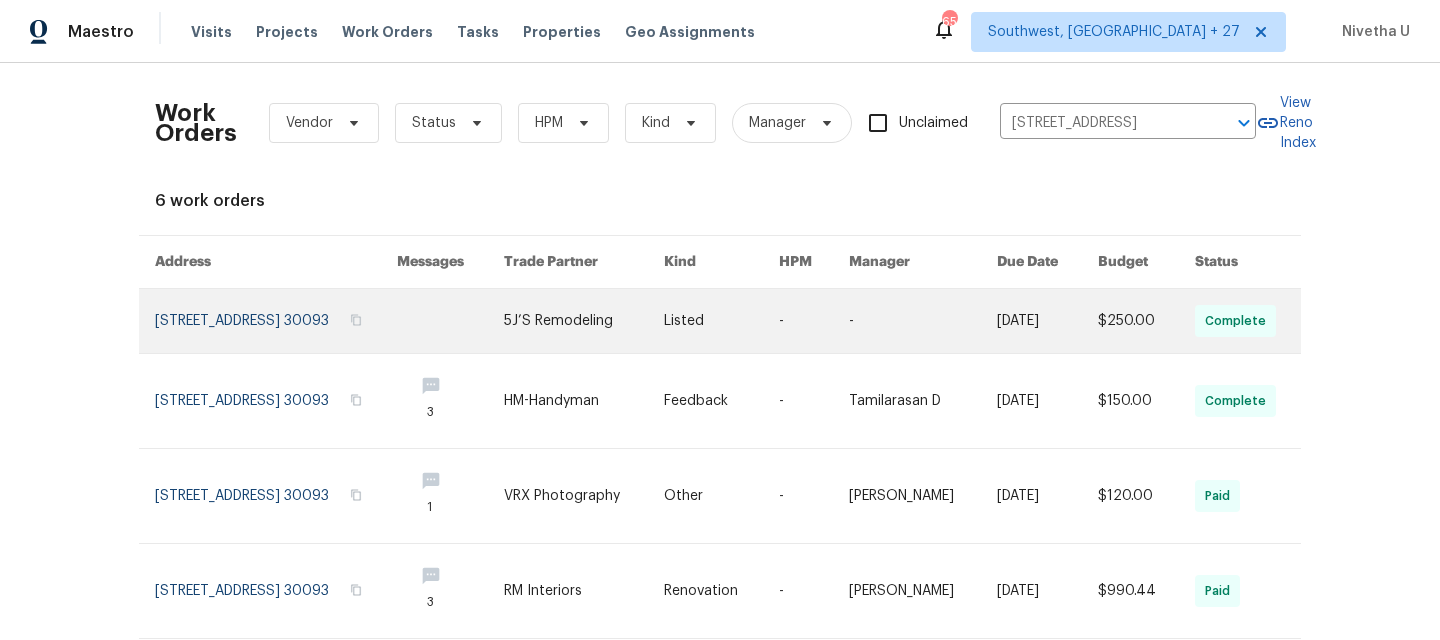 click at bounding box center (276, 321) 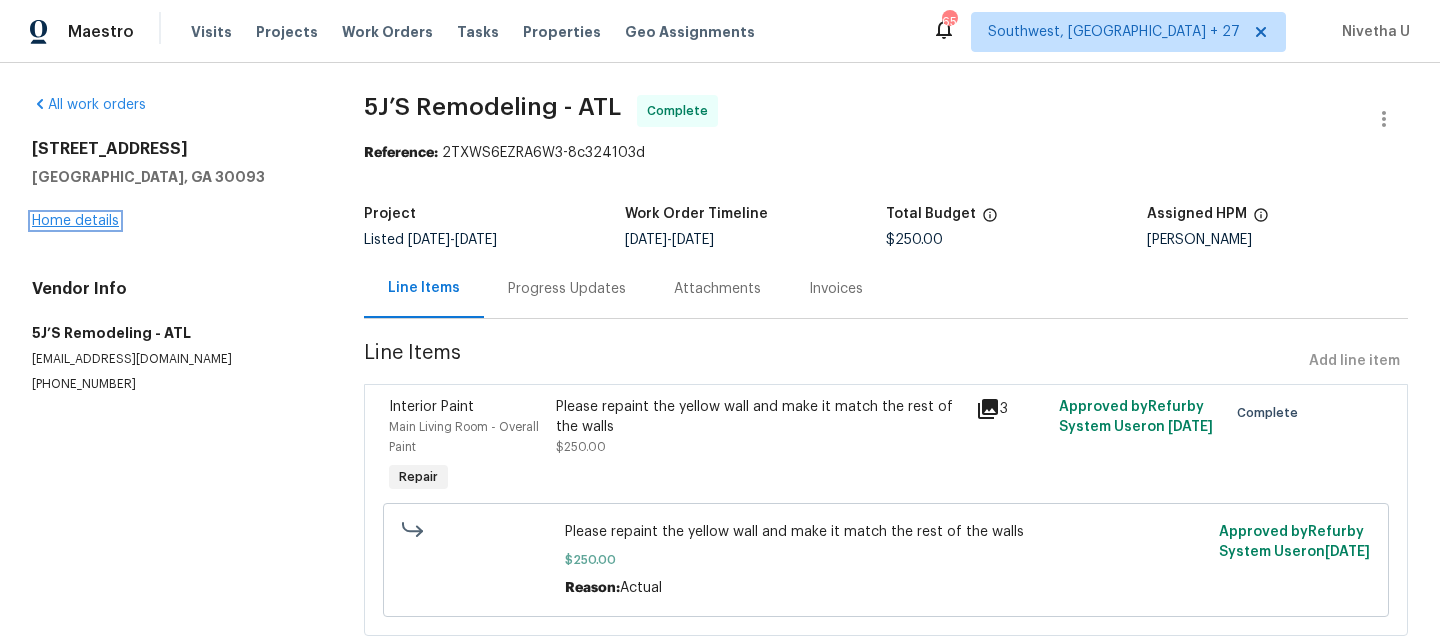 click on "Home details" at bounding box center [75, 221] 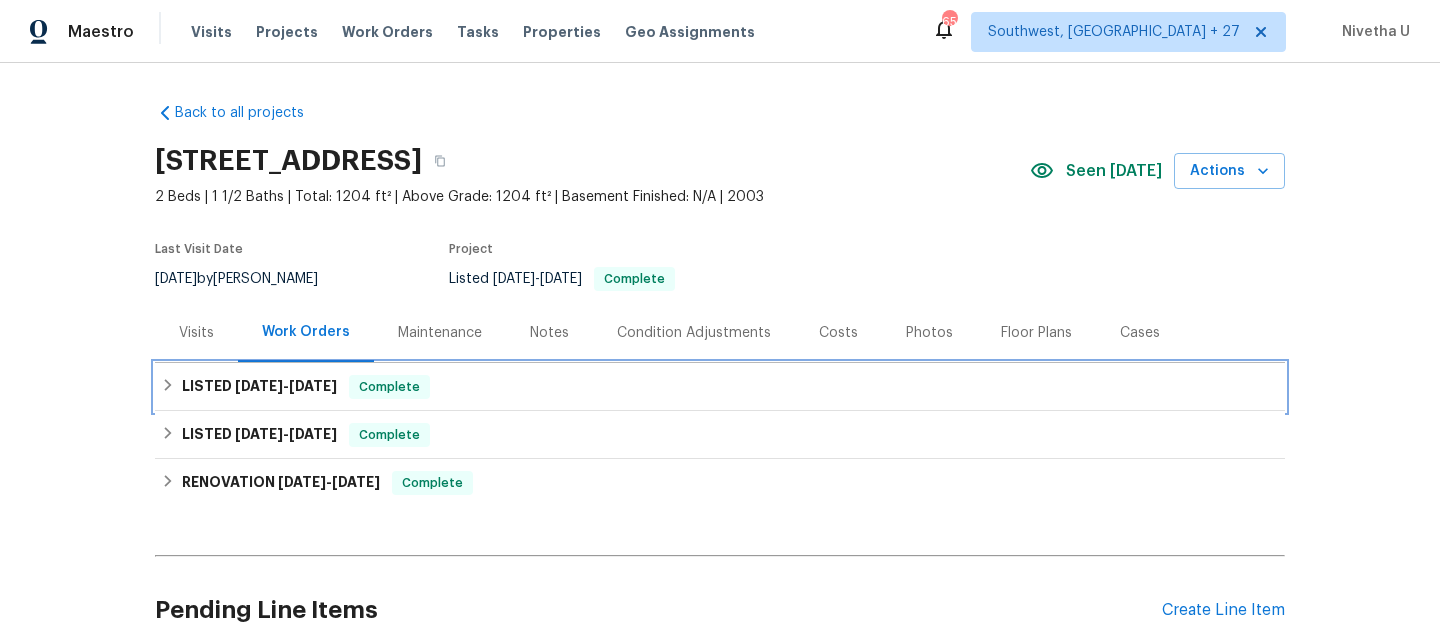 click on "LISTED   [DATE]  -  [DATE] Complete" at bounding box center (720, 387) 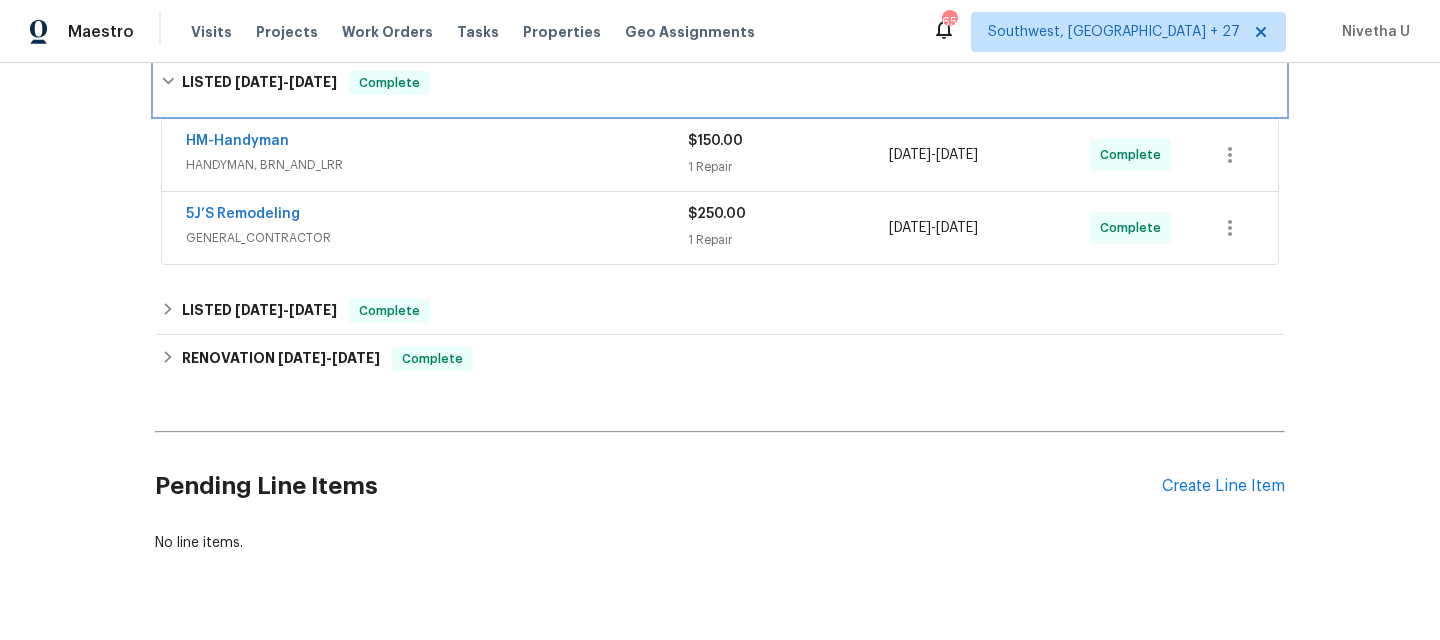 scroll, scrollTop: 182, scrollLeft: 0, axis: vertical 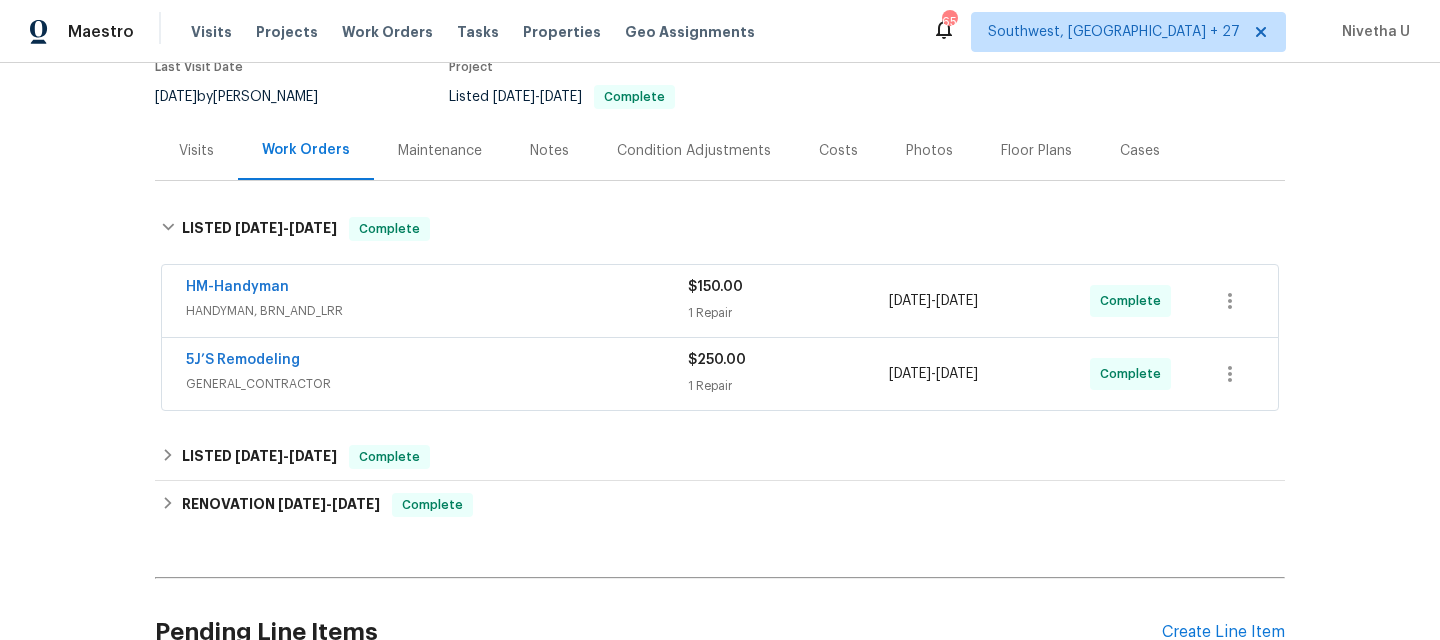 click on "5J’S Remodeling" at bounding box center [437, 362] 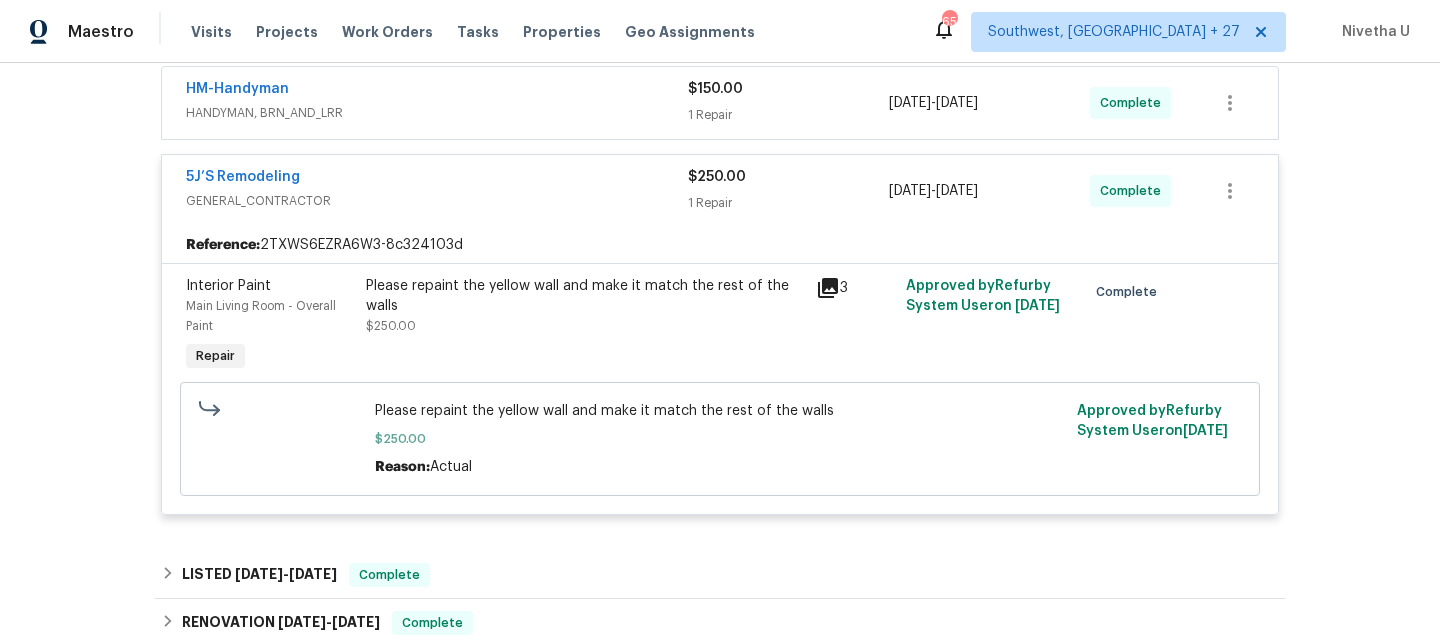 scroll, scrollTop: 203, scrollLeft: 0, axis: vertical 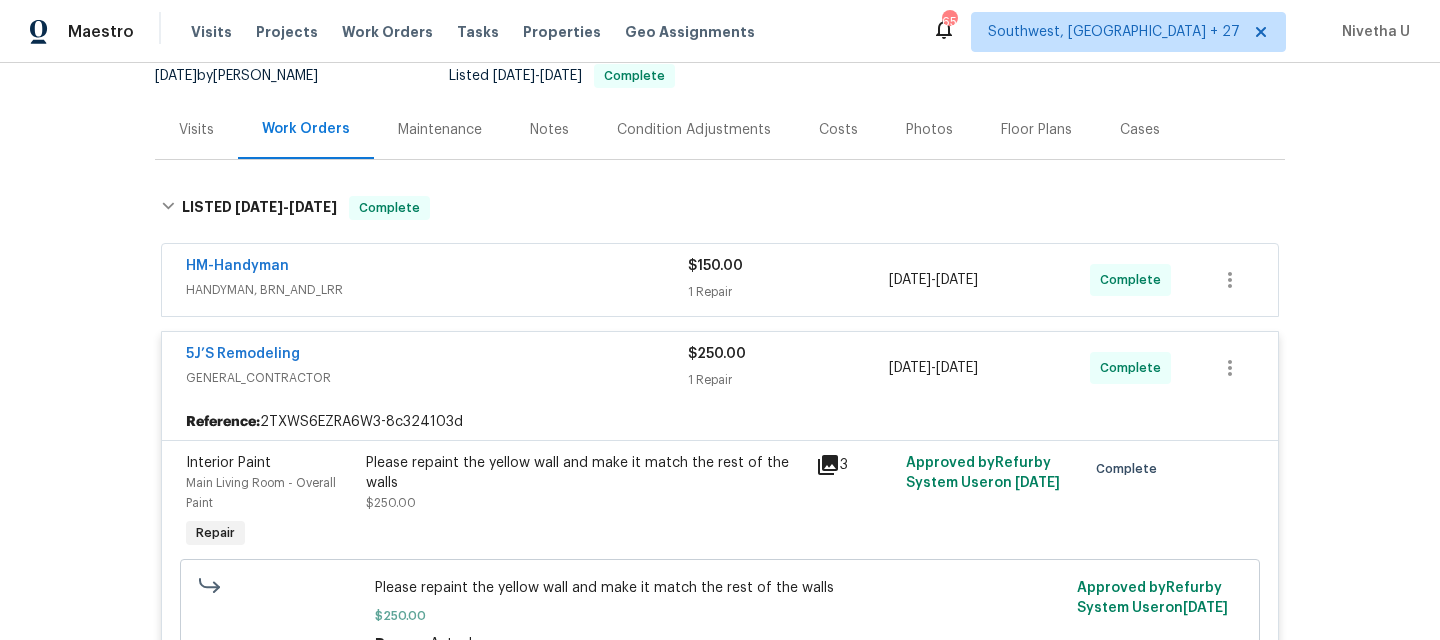 click on "HM-Handyman HANDYMAN, BRN_AND_LRR $150.00 1 Repair [DATE]  -  [DATE] Complete 5J’S Remodeling GENERAL_CONTRACTOR $250.00 1 Repair [DATE]  -  [DATE] Complete Reference:  2TXWS6EZRA6W3-8c324103d Interior Paint Main Living Room - Overall Paint Repair Please repaint the yellow wall and make it match the rest of the walls $250.00   3 Approved by  Refurby System User  on   [DATE] Complete Please repaint the yellow wall and make it match the rest of the walls $250.00 Reason:  Actual Approved by  Refurby System User  on  [DATE]" at bounding box center (720, 475) 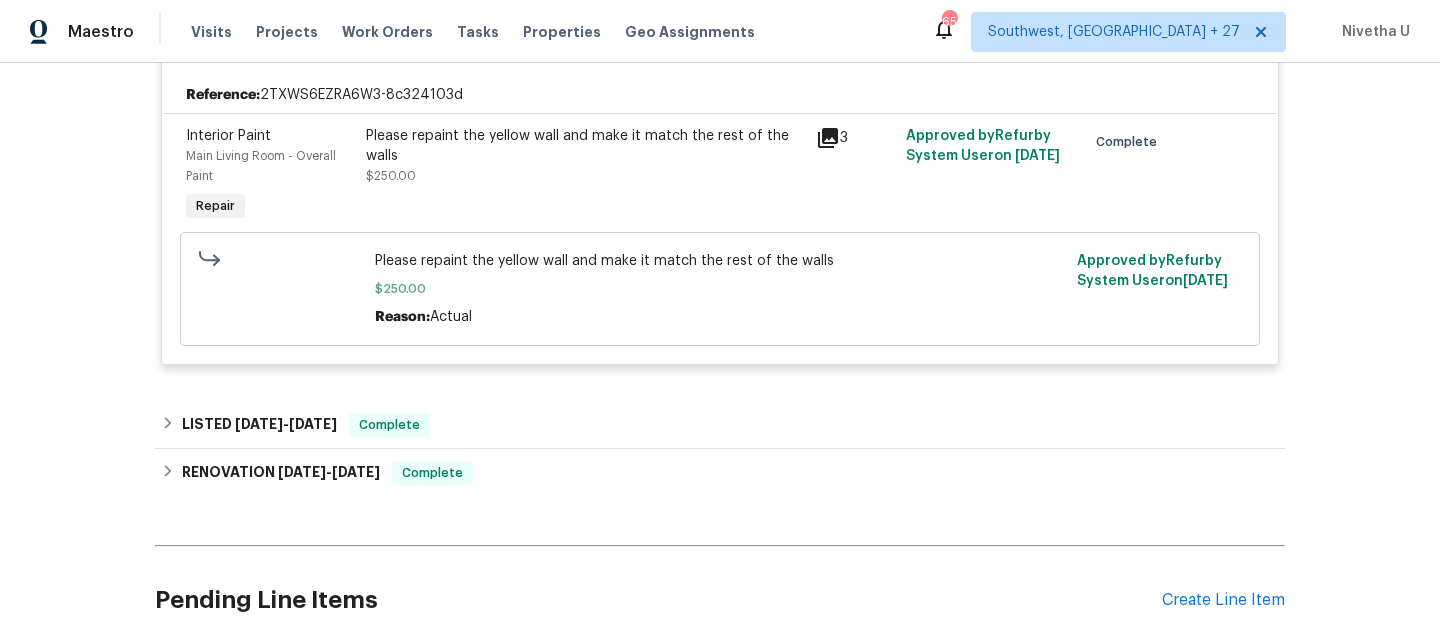 scroll, scrollTop: 817, scrollLeft: 0, axis: vertical 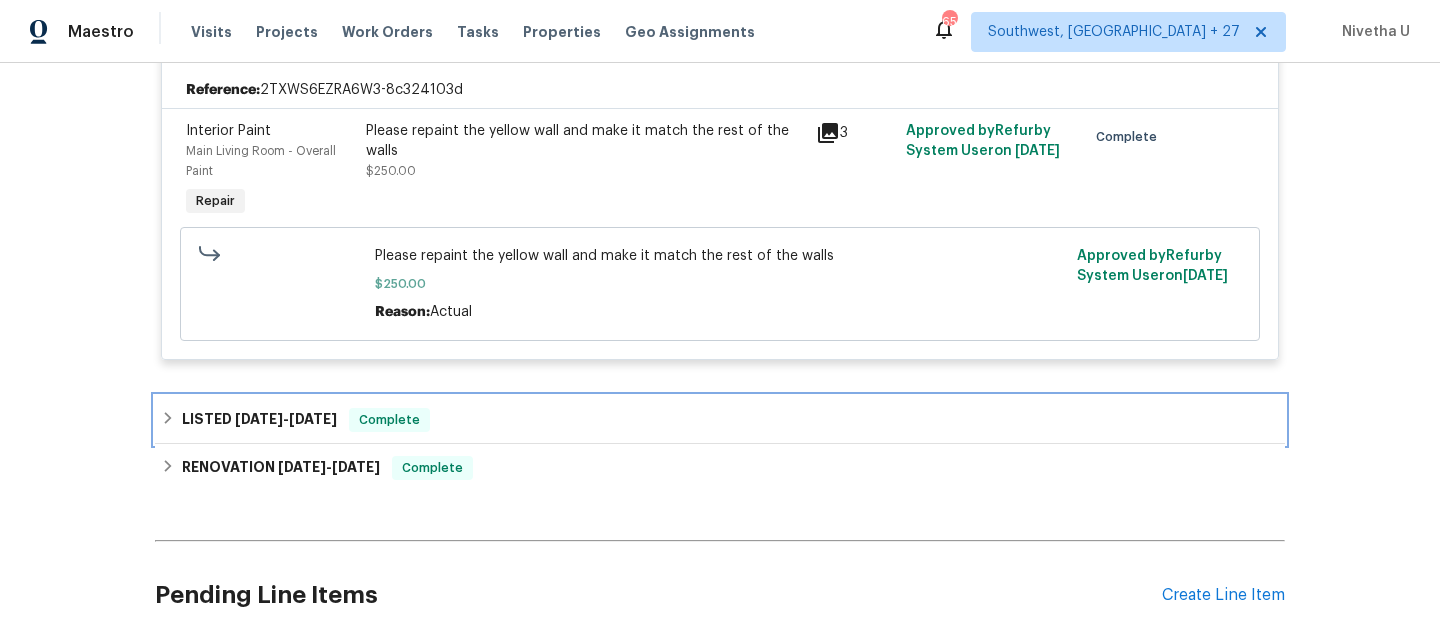click on "LISTED   [DATE]  -  [DATE] Complete" at bounding box center [720, 420] 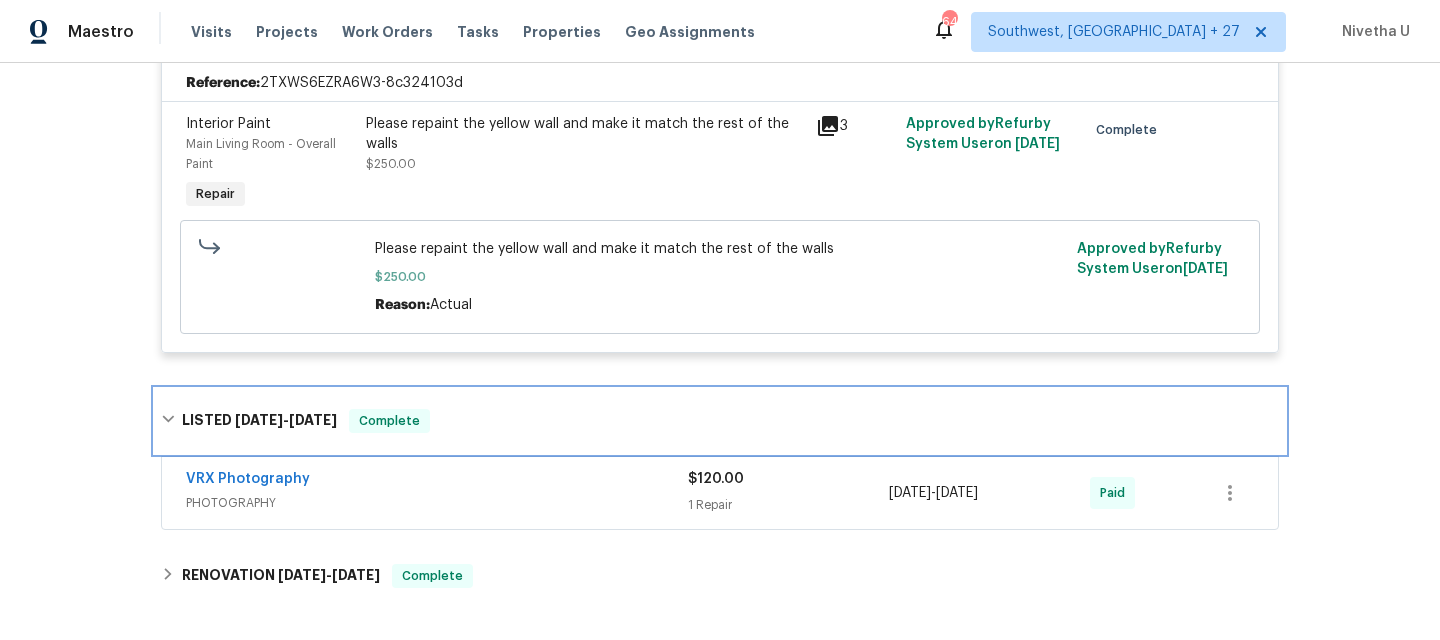 scroll, scrollTop: 823, scrollLeft: 0, axis: vertical 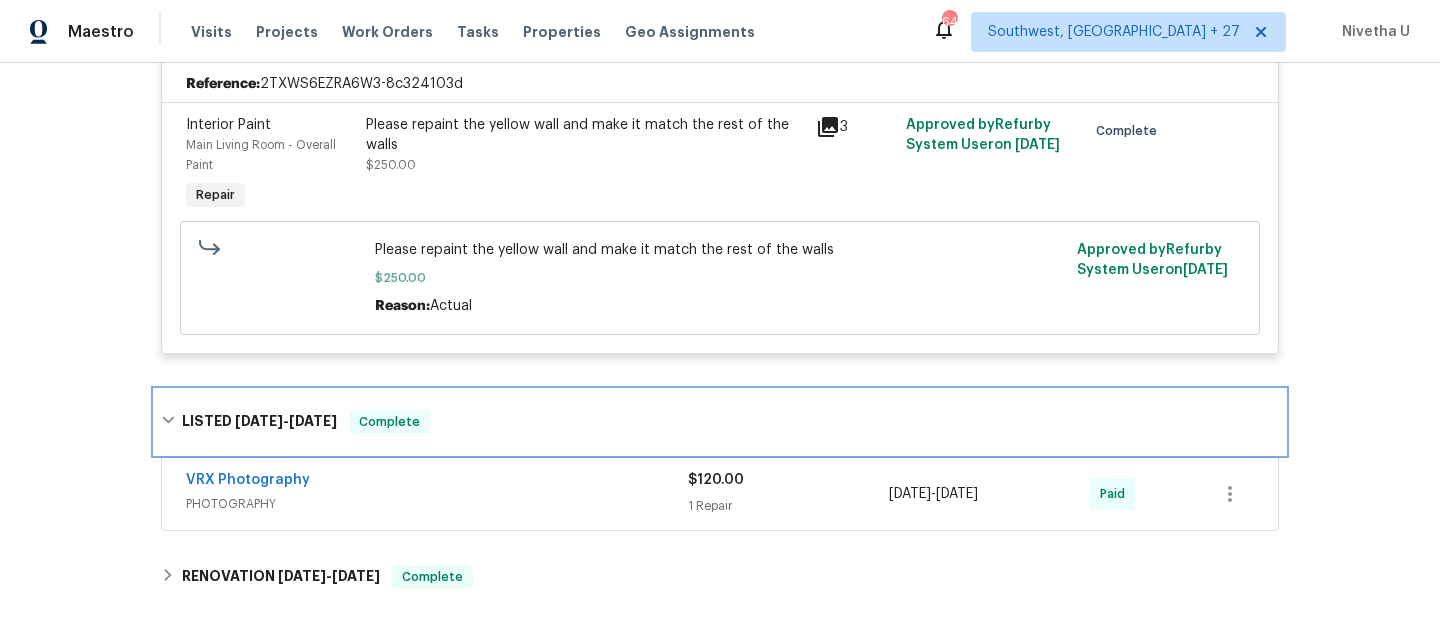 drag, startPoint x: 520, startPoint y: 425, endPoint x: 67, endPoint y: 424, distance: 453.0011 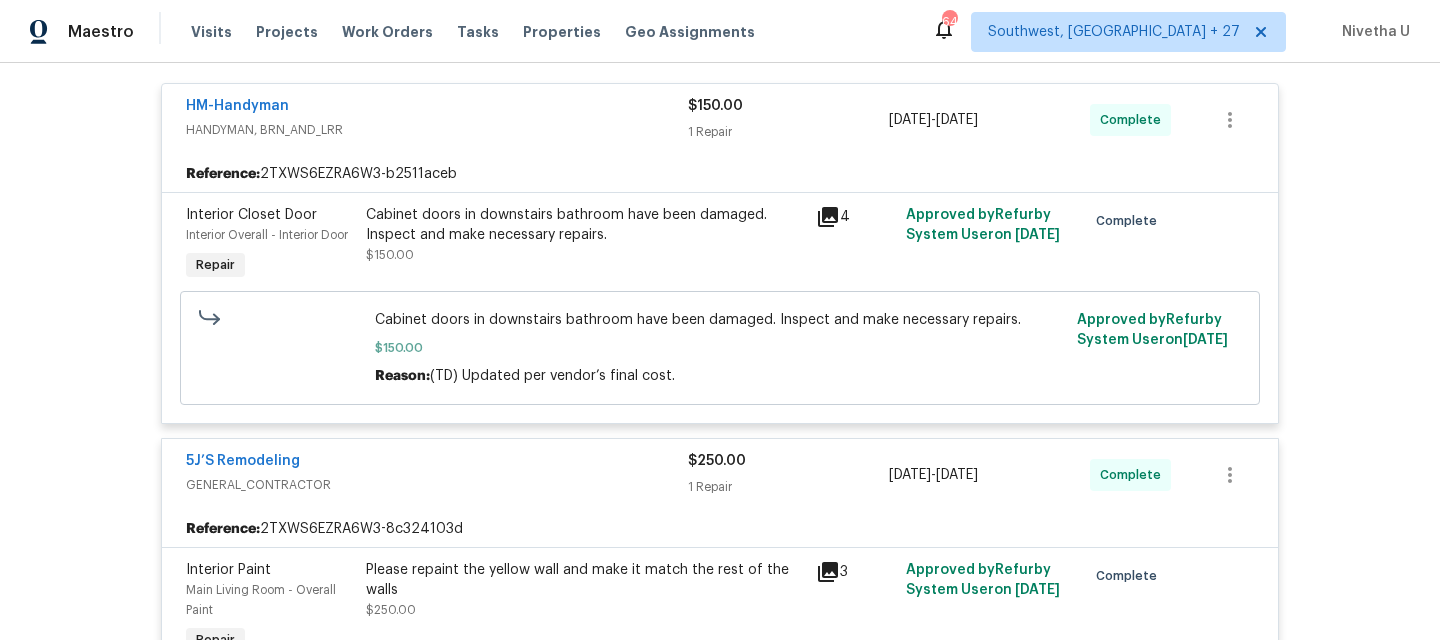 scroll, scrollTop: 374, scrollLeft: 0, axis: vertical 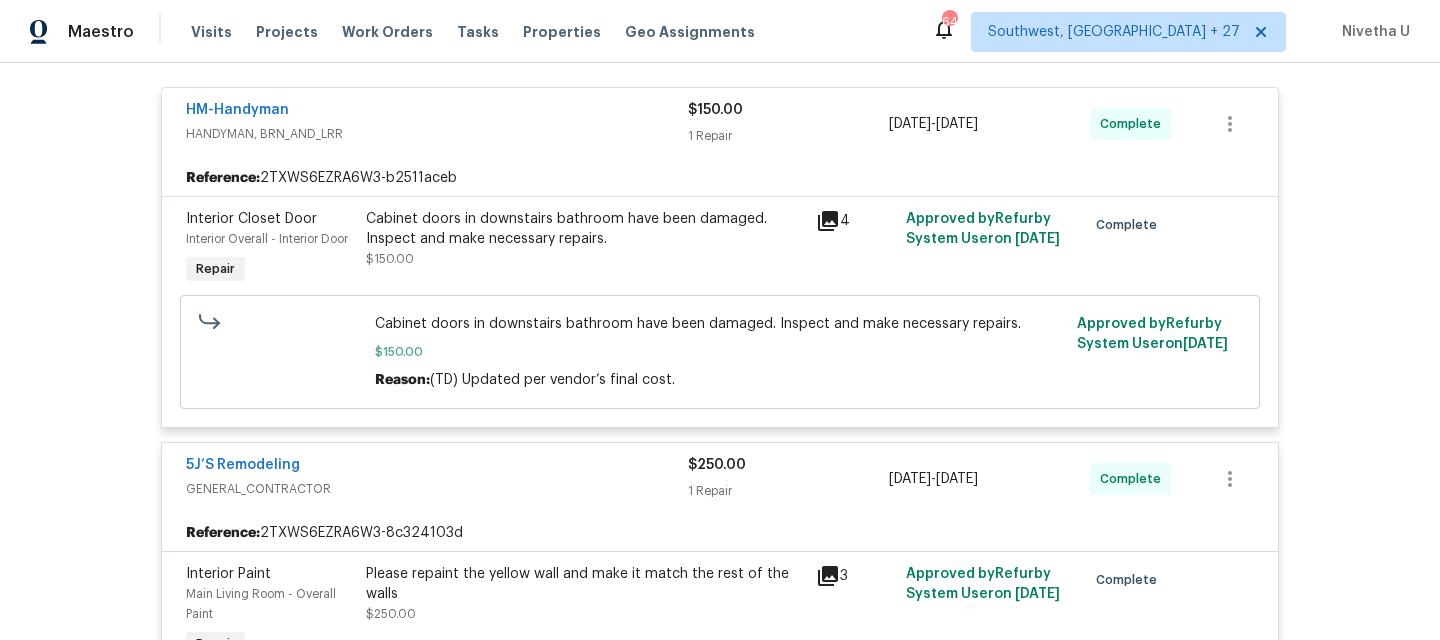 click on "5J’S Remodeling" at bounding box center [437, 467] 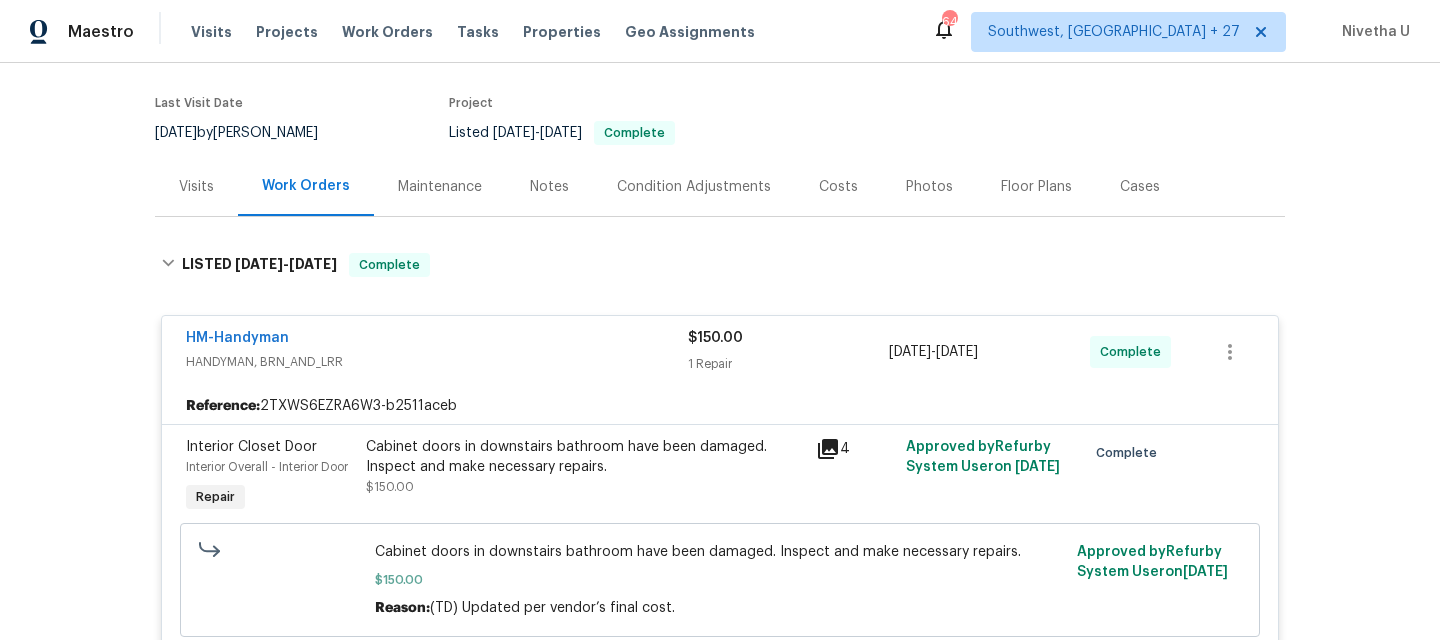 scroll, scrollTop: 145, scrollLeft: 0, axis: vertical 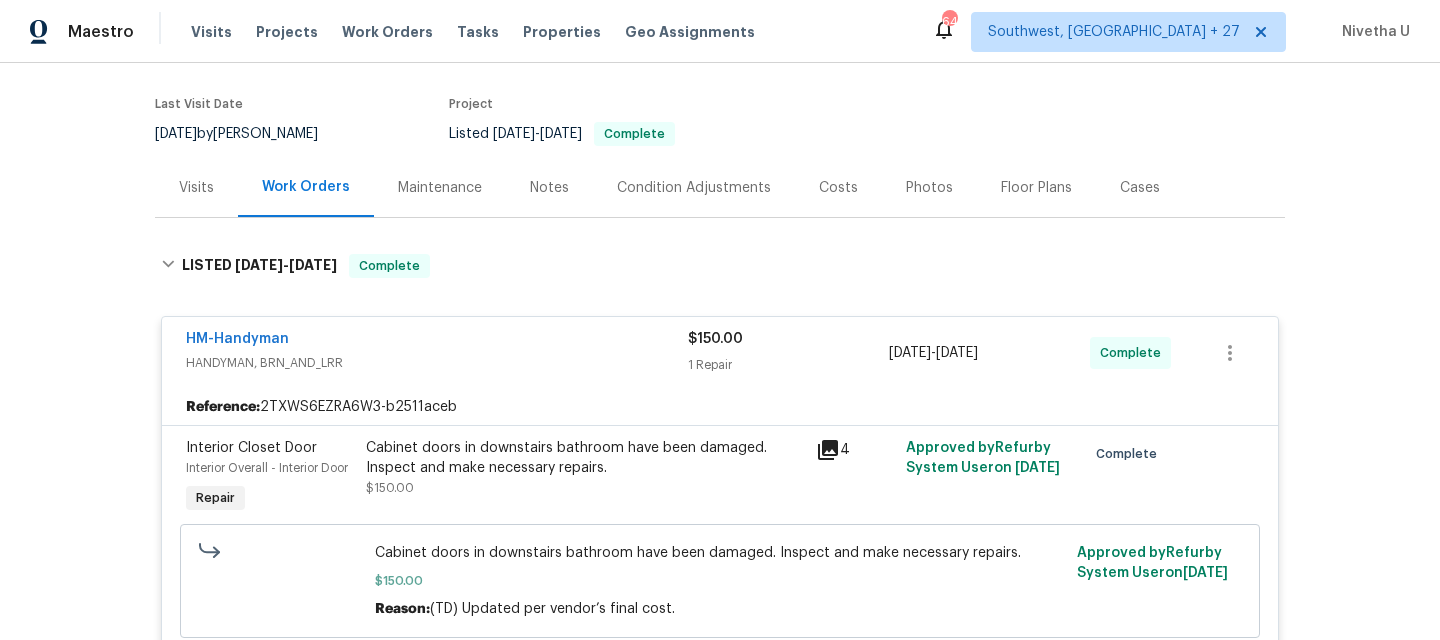 click on "HM-Handyman" at bounding box center [437, 341] 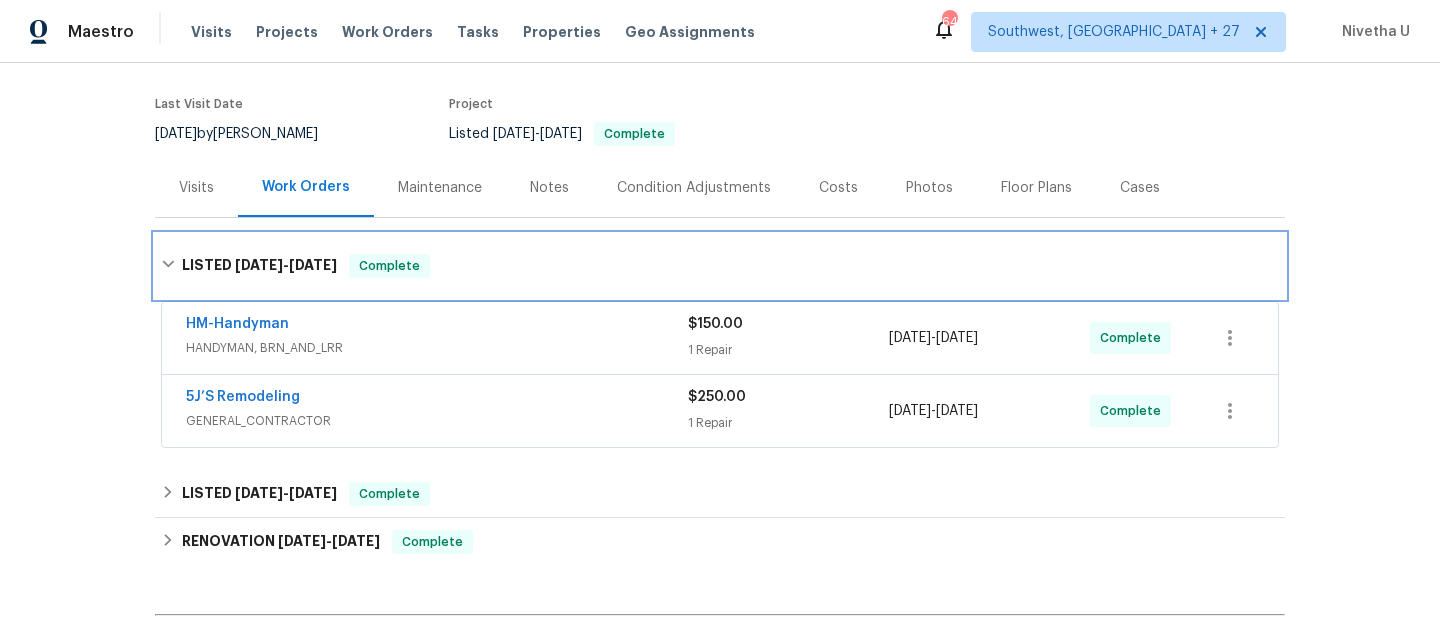 click on "LISTED   [DATE]  -  [DATE] Complete" at bounding box center [720, 266] 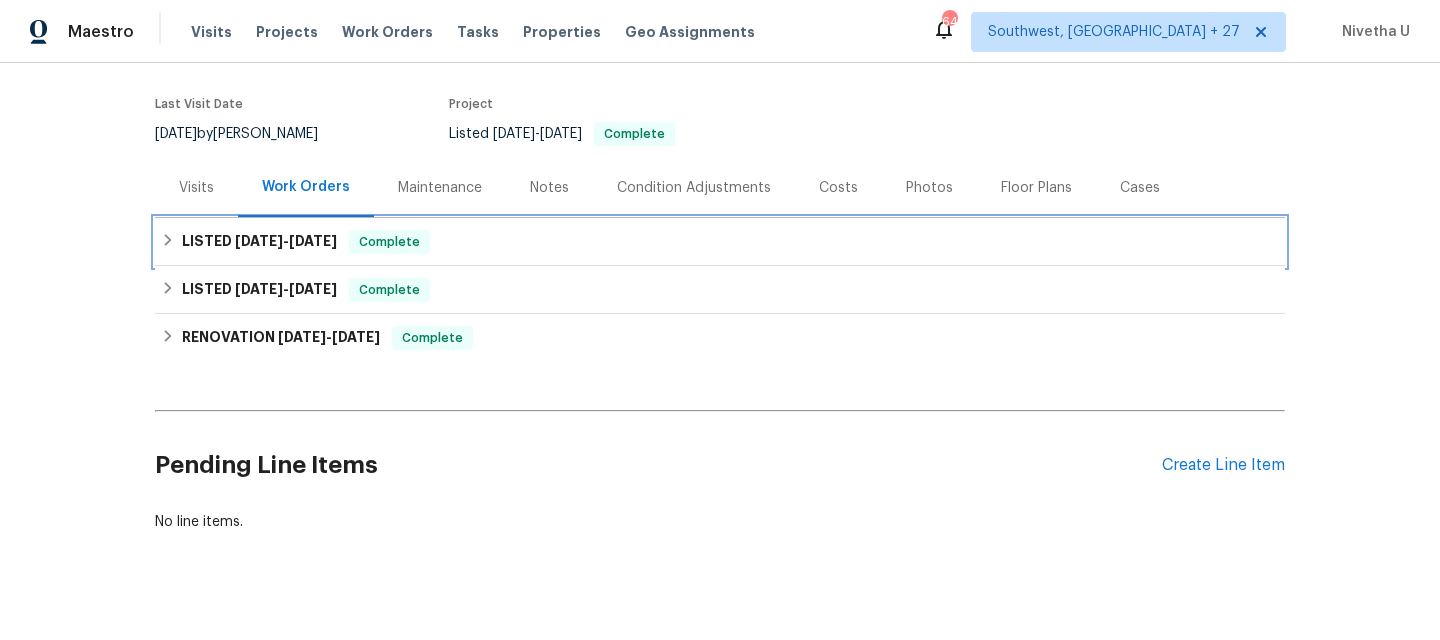 click on "LISTED   [DATE]  -  [DATE] Complete" at bounding box center (720, 242) 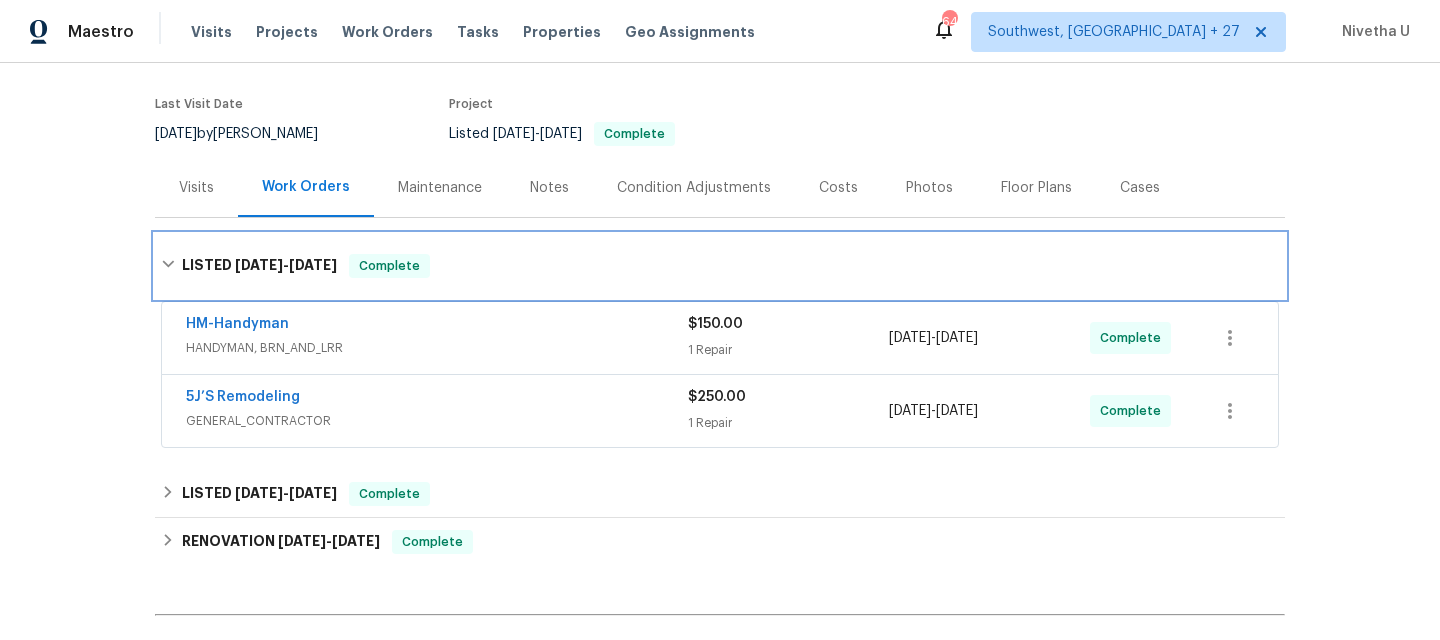 click on "LISTED   [DATE]  -  [DATE] Complete" at bounding box center [720, 266] 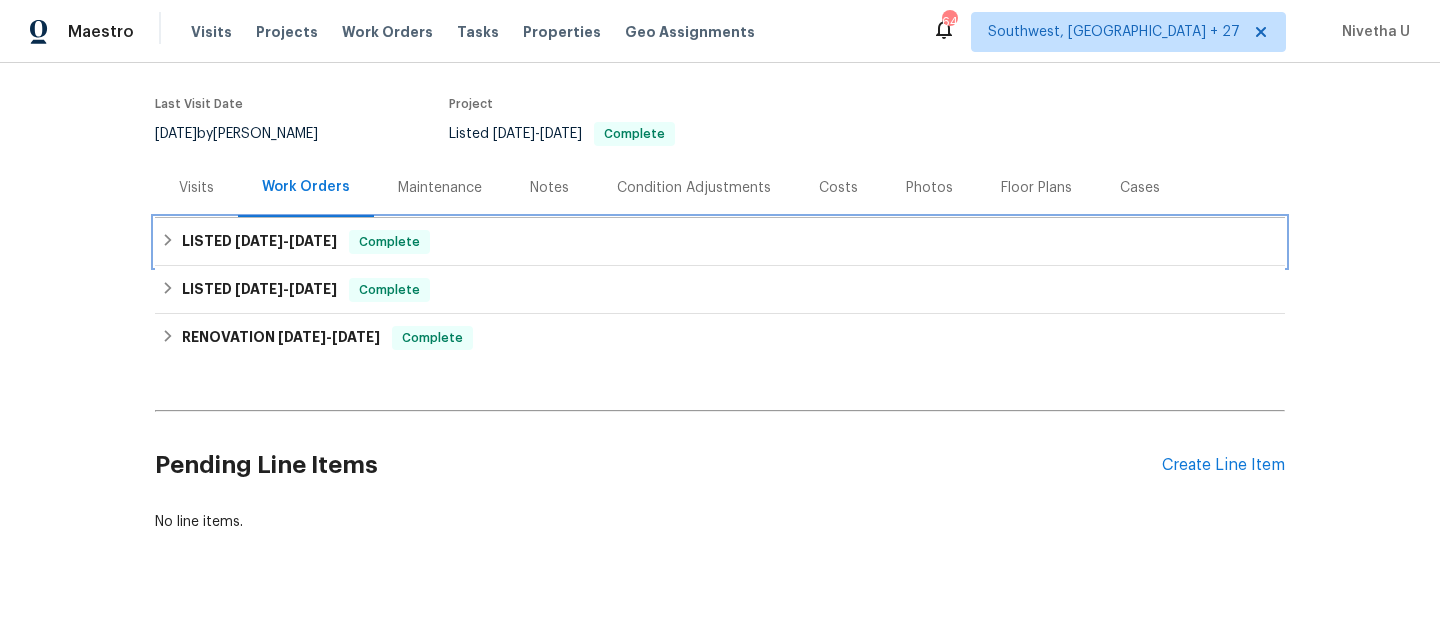 scroll, scrollTop: 0, scrollLeft: 0, axis: both 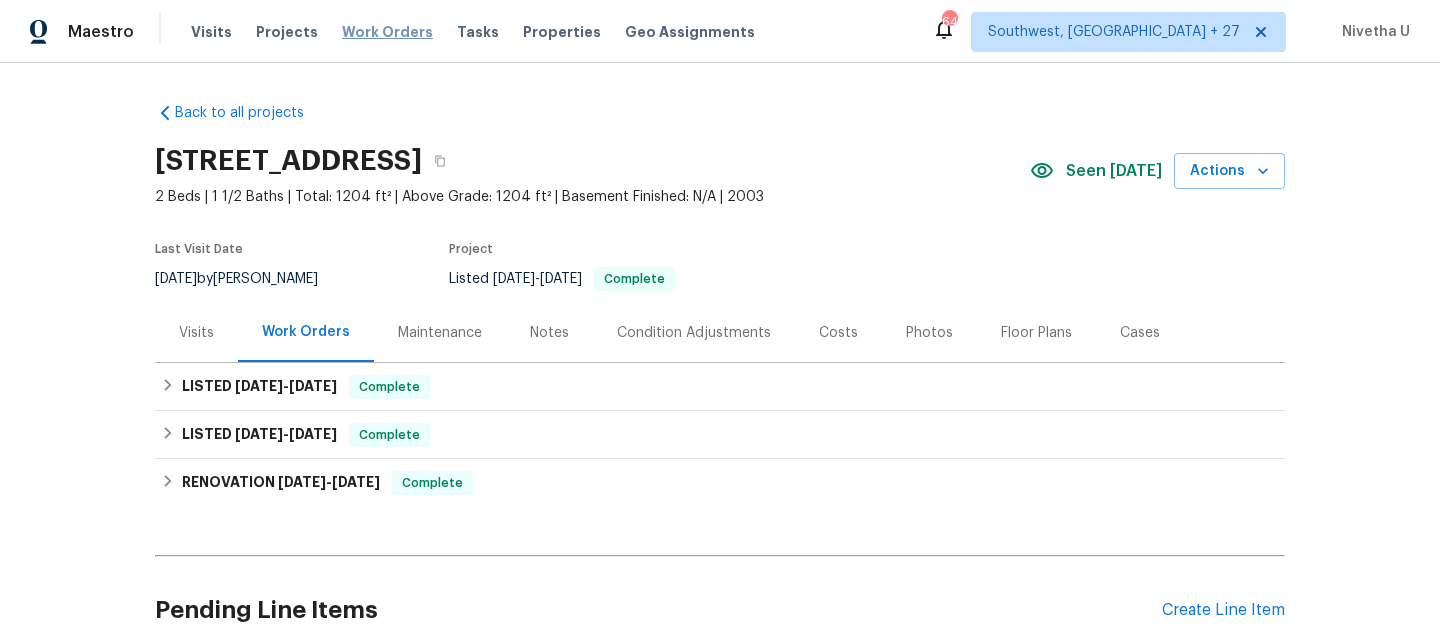 click on "Work Orders" at bounding box center [387, 32] 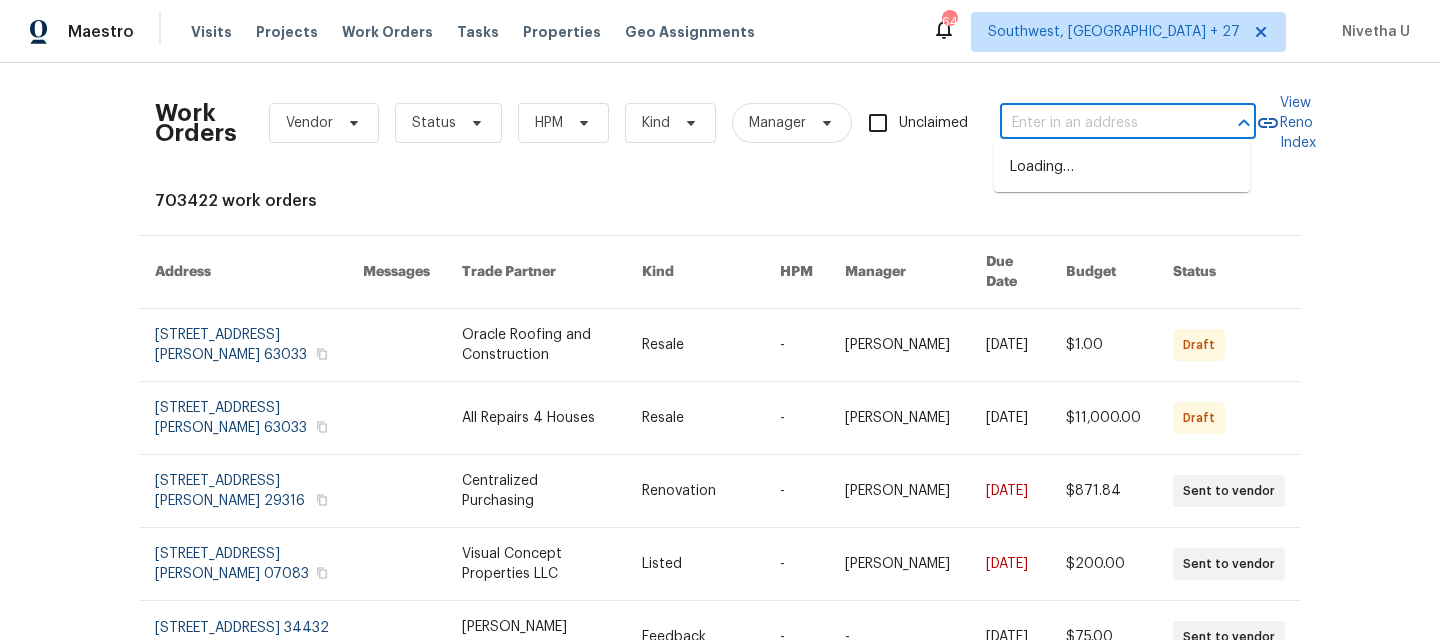 click at bounding box center (1100, 123) 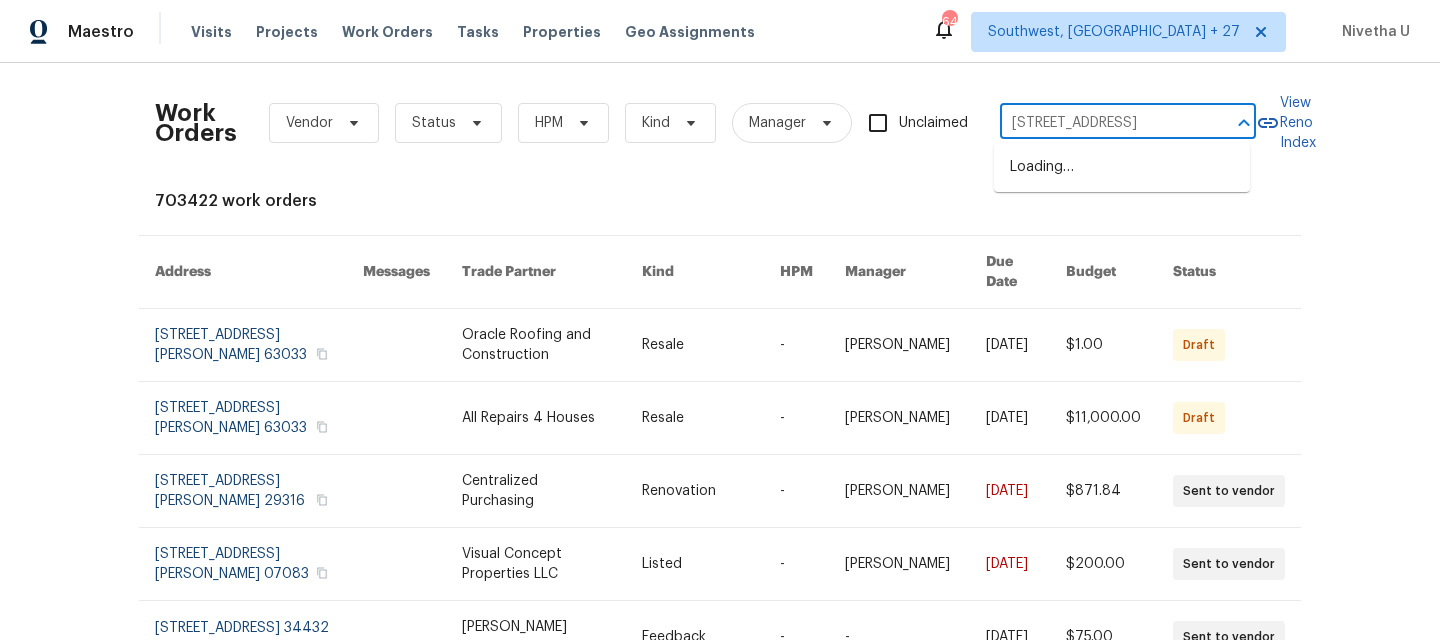 scroll, scrollTop: 0, scrollLeft: 36, axis: horizontal 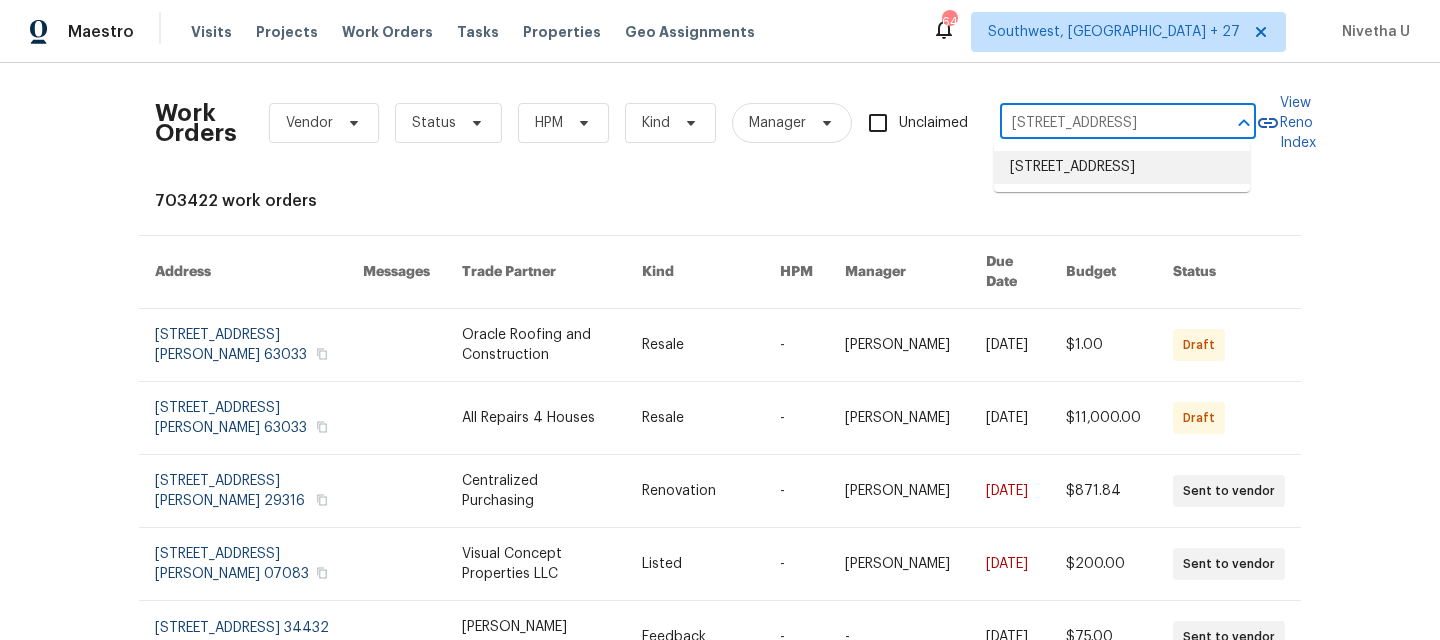 click on "[STREET_ADDRESS]" at bounding box center (1122, 167) 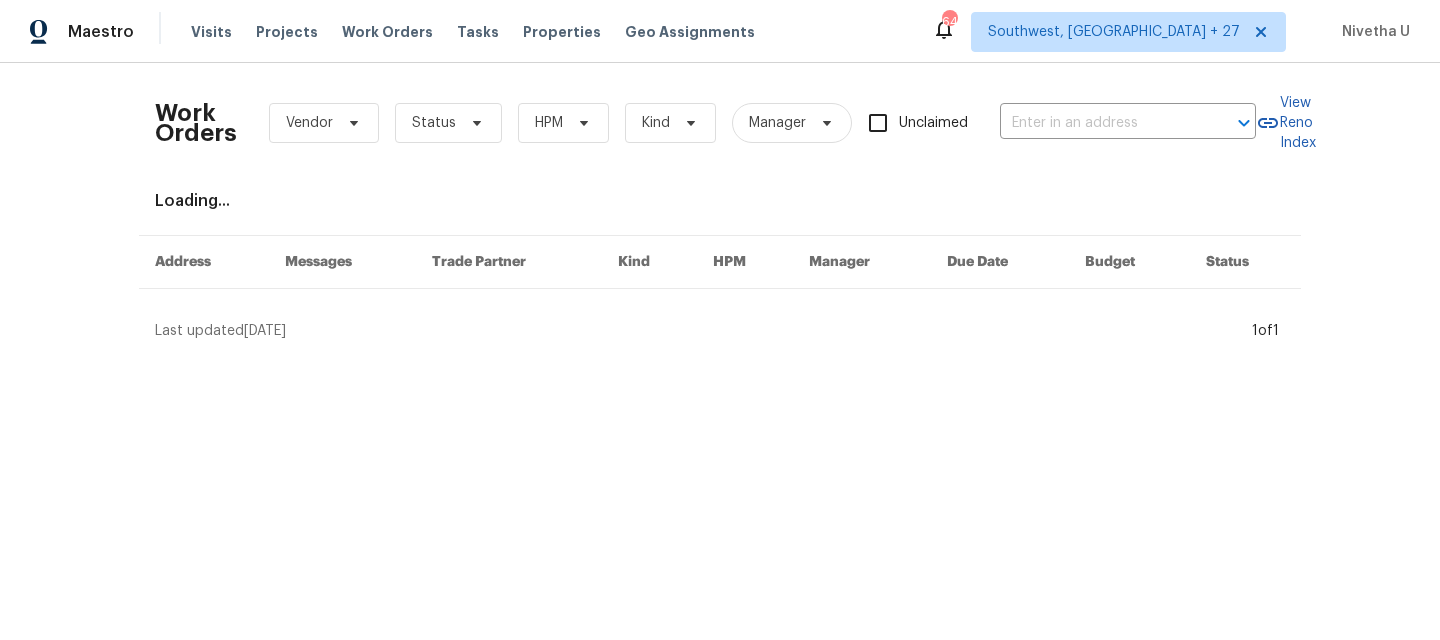 type on "[STREET_ADDRESS]" 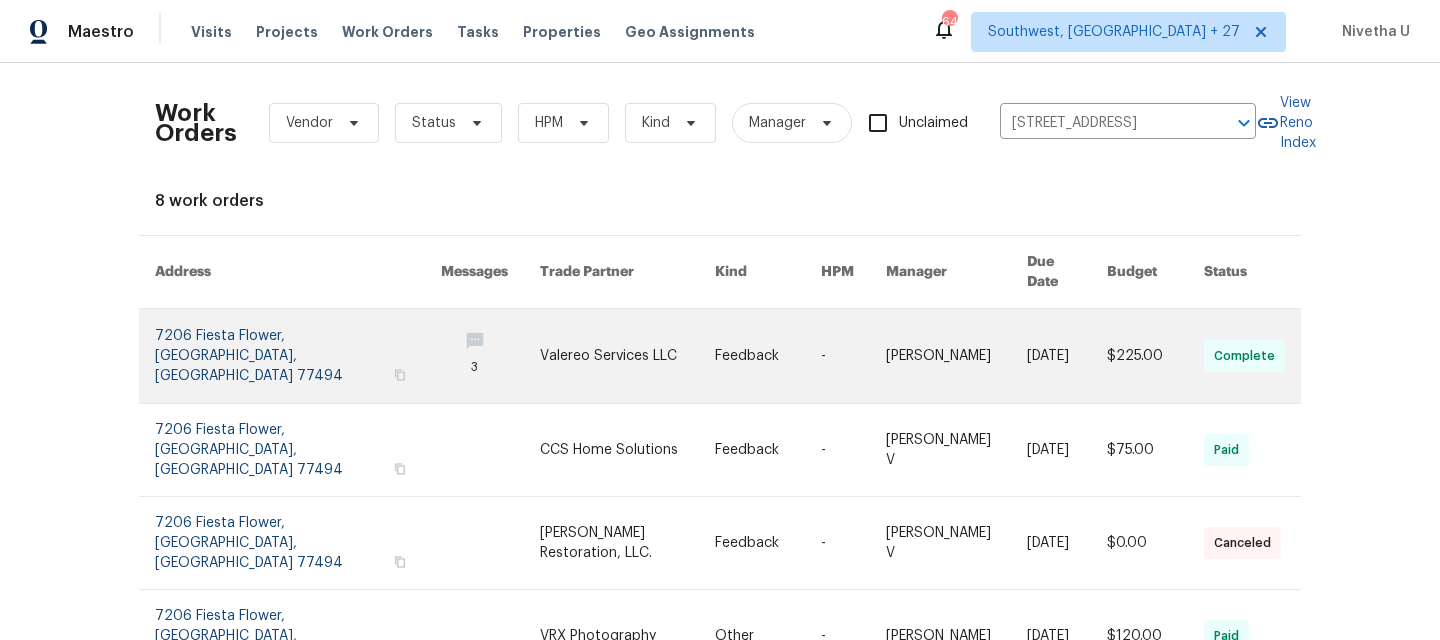 click at bounding box center [298, 356] 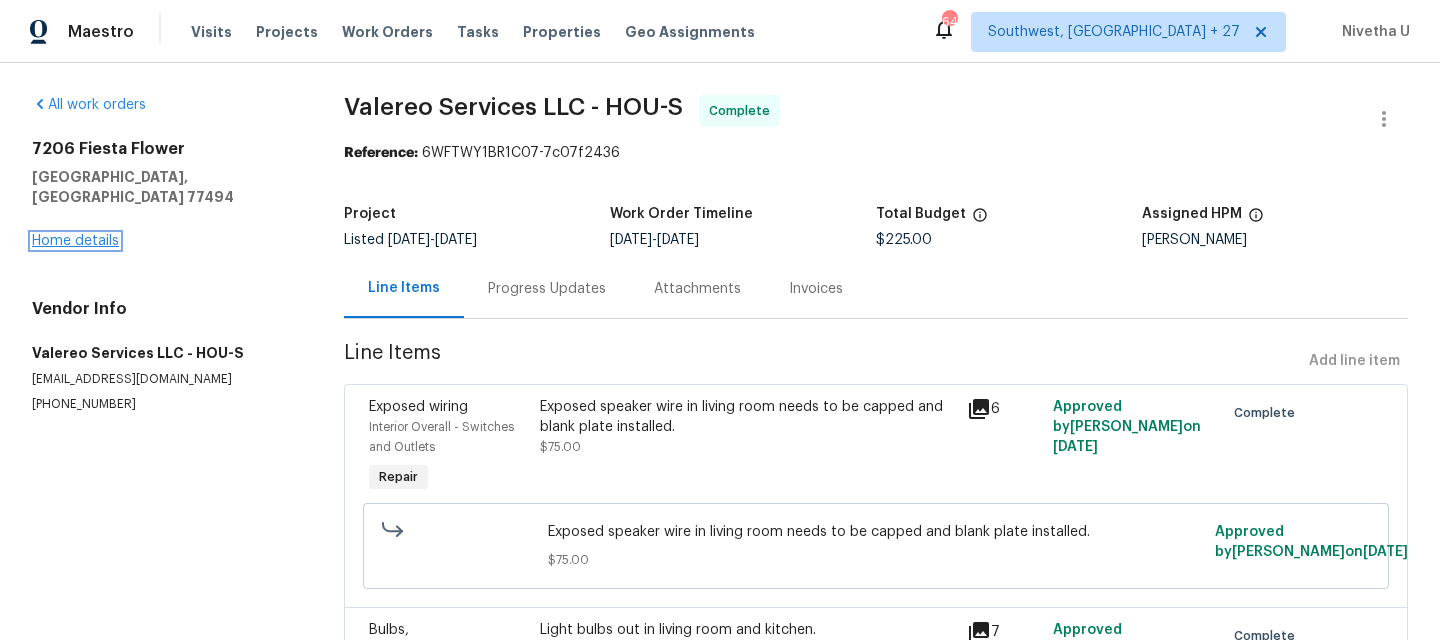 click on "Home details" at bounding box center [75, 241] 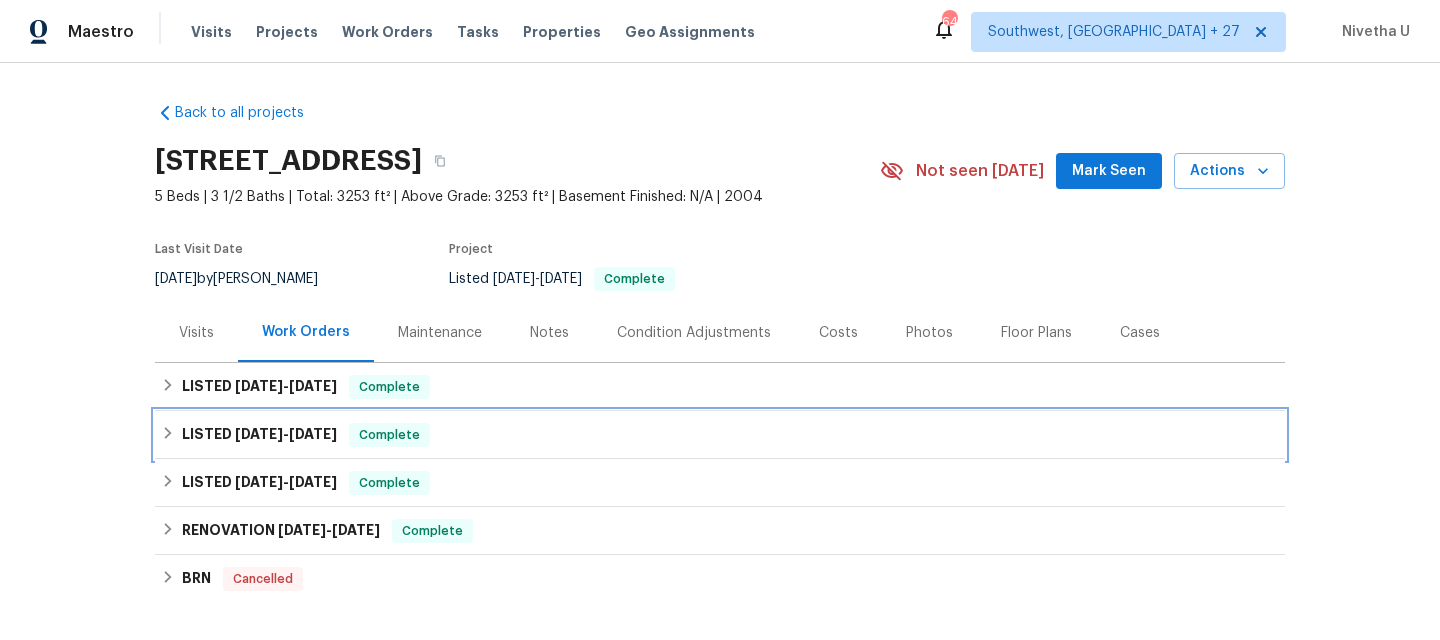 click on "LISTED   [DATE]  -  [DATE] Complete" at bounding box center (720, 435) 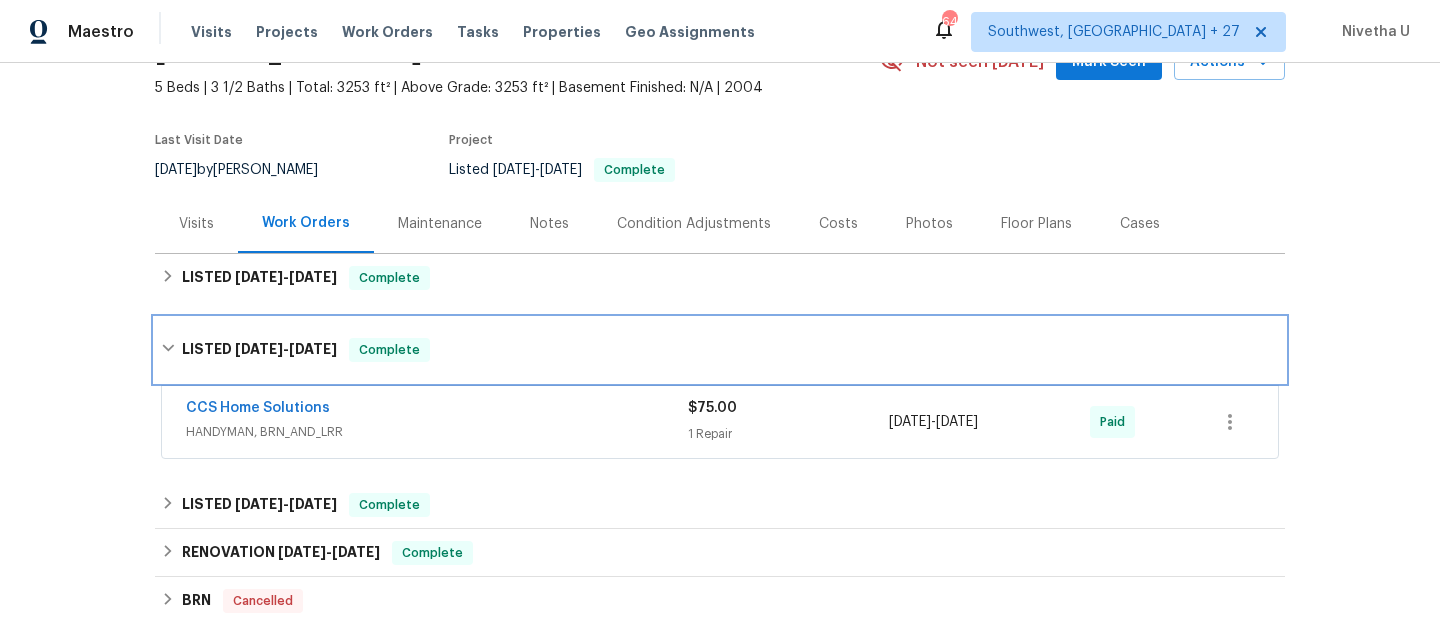 scroll, scrollTop: 169, scrollLeft: 0, axis: vertical 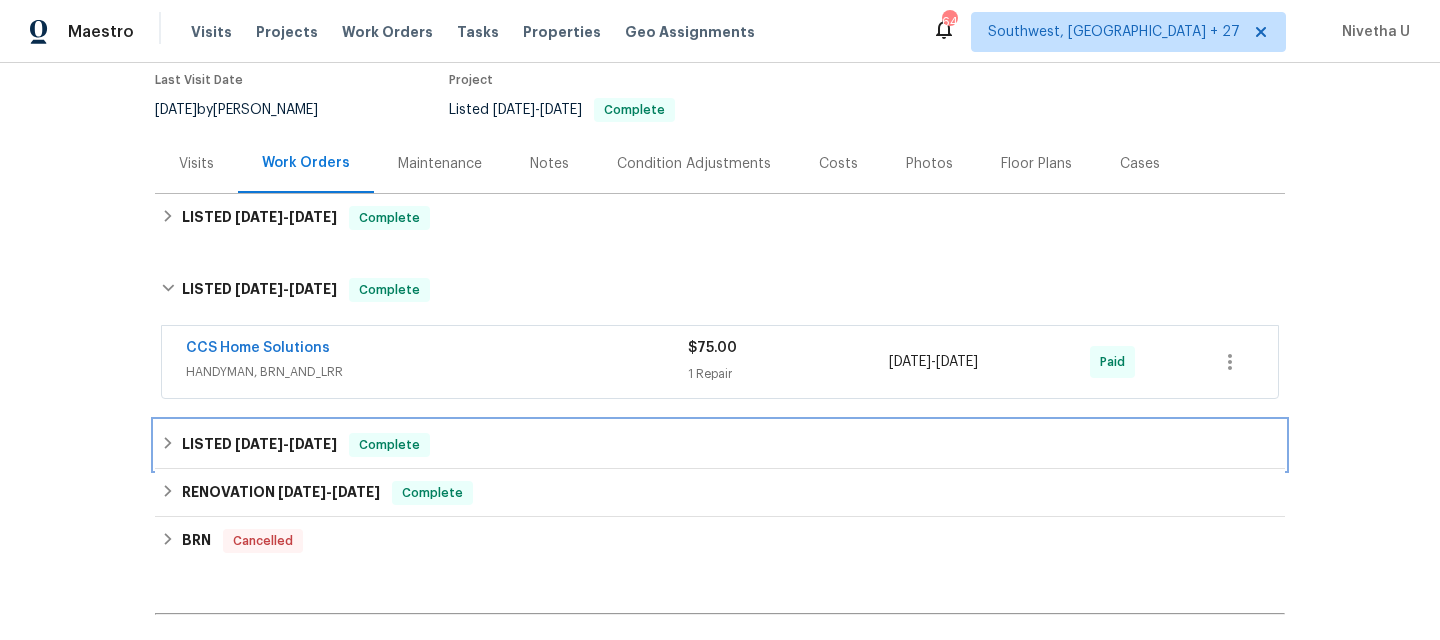click on "LISTED   [DATE]  -  [DATE] Complete" at bounding box center [720, 445] 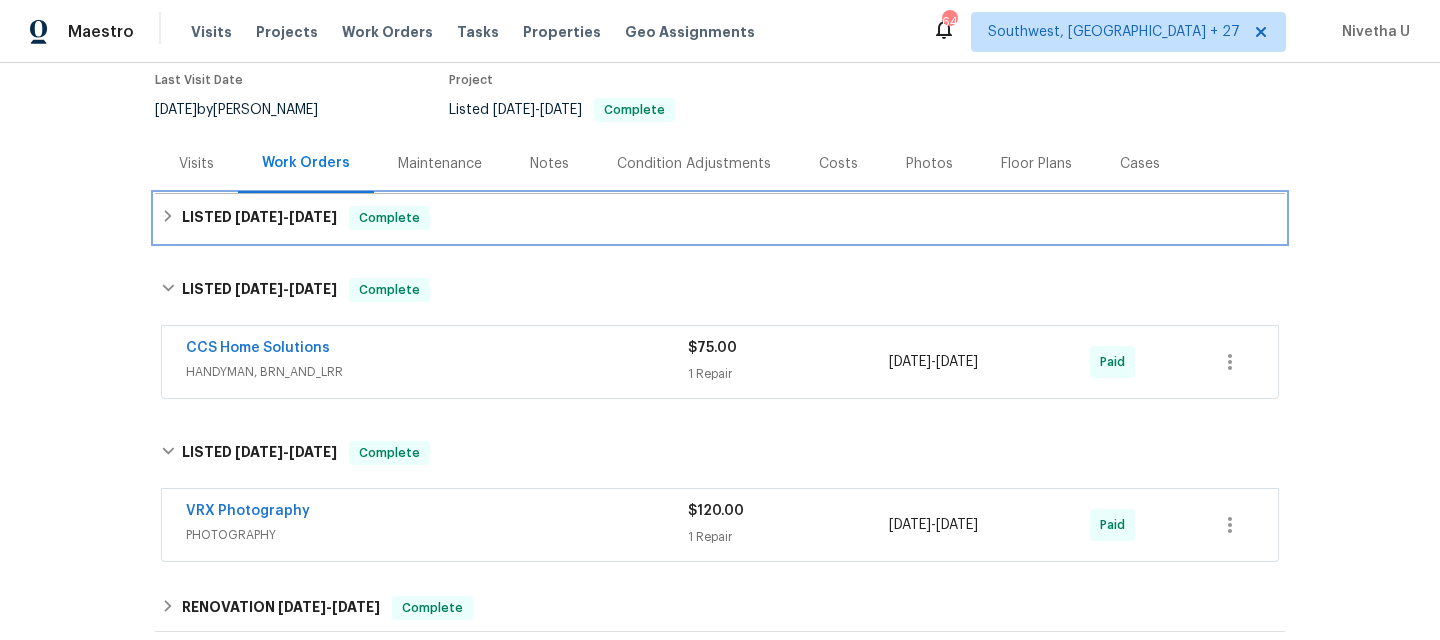 click on "LISTED   [DATE]  -  [DATE] Complete" at bounding box center (720, 218) 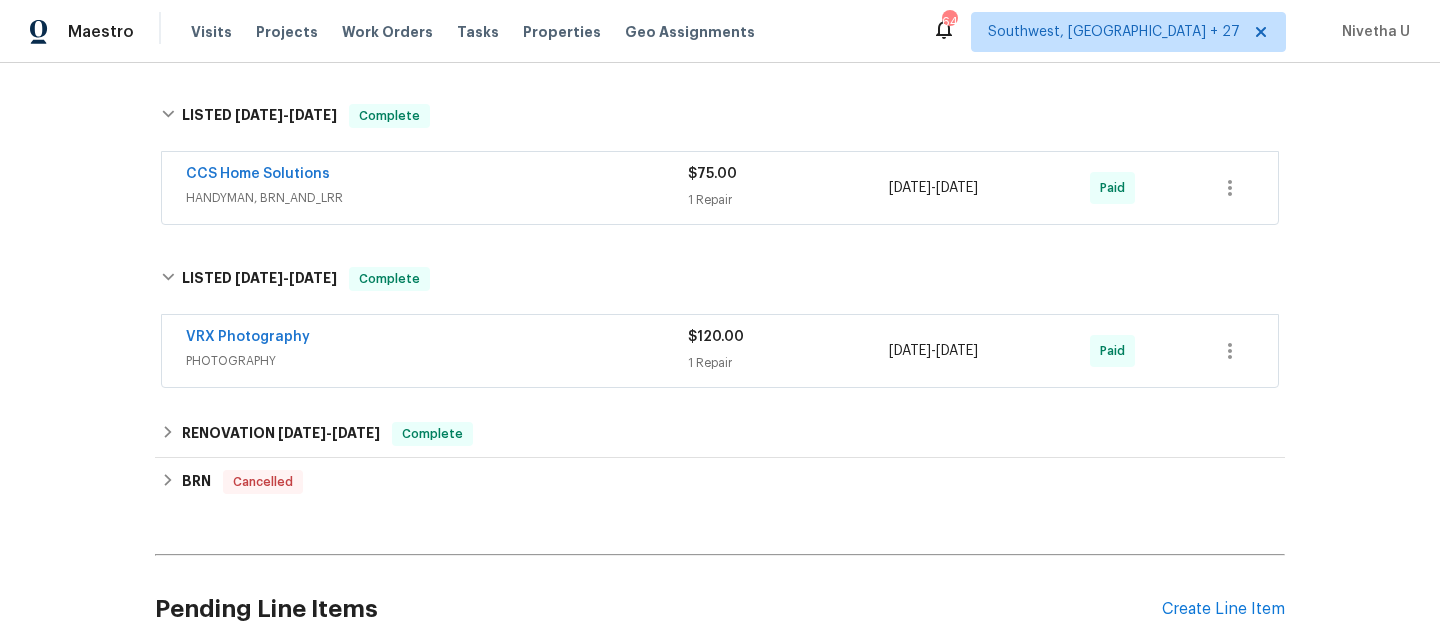 scroll, scrollTop: 459, scrollLeft: 0, axis: vertical 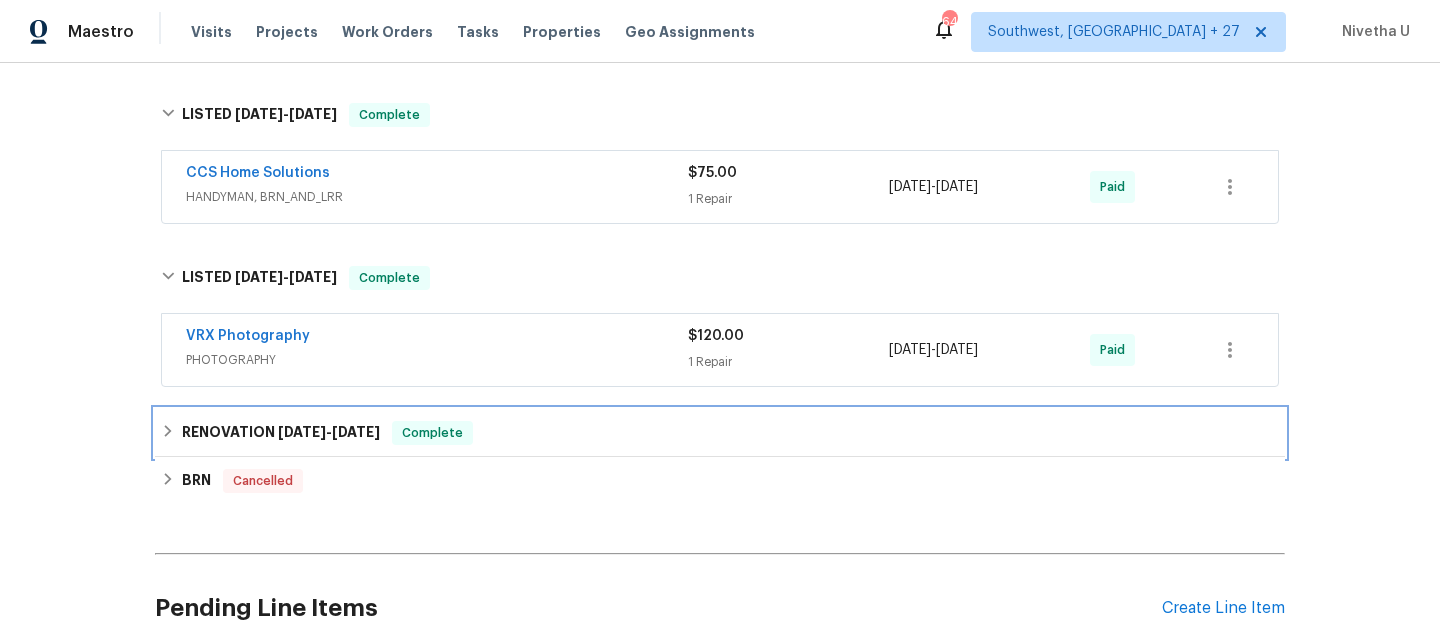 click on "Complete" at bounding box center [432, 433] 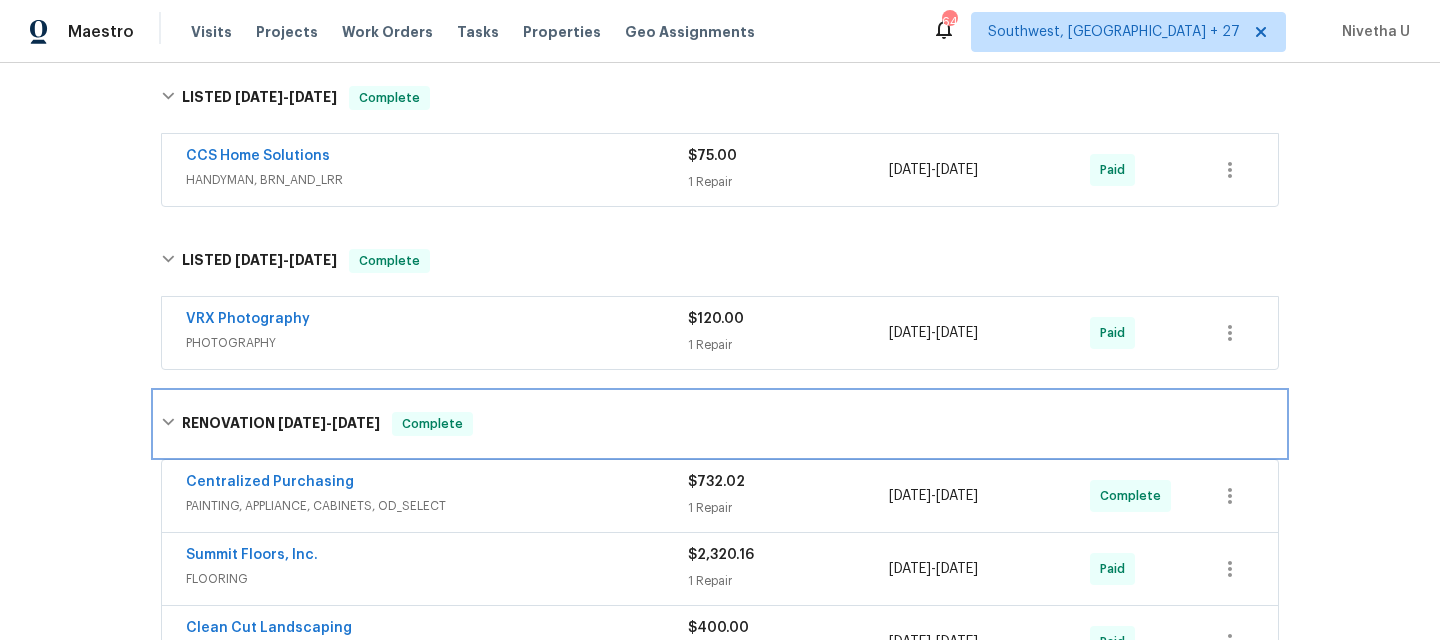 scroll, scrollTop: 473, scrollLeft: 0, axis: vertical 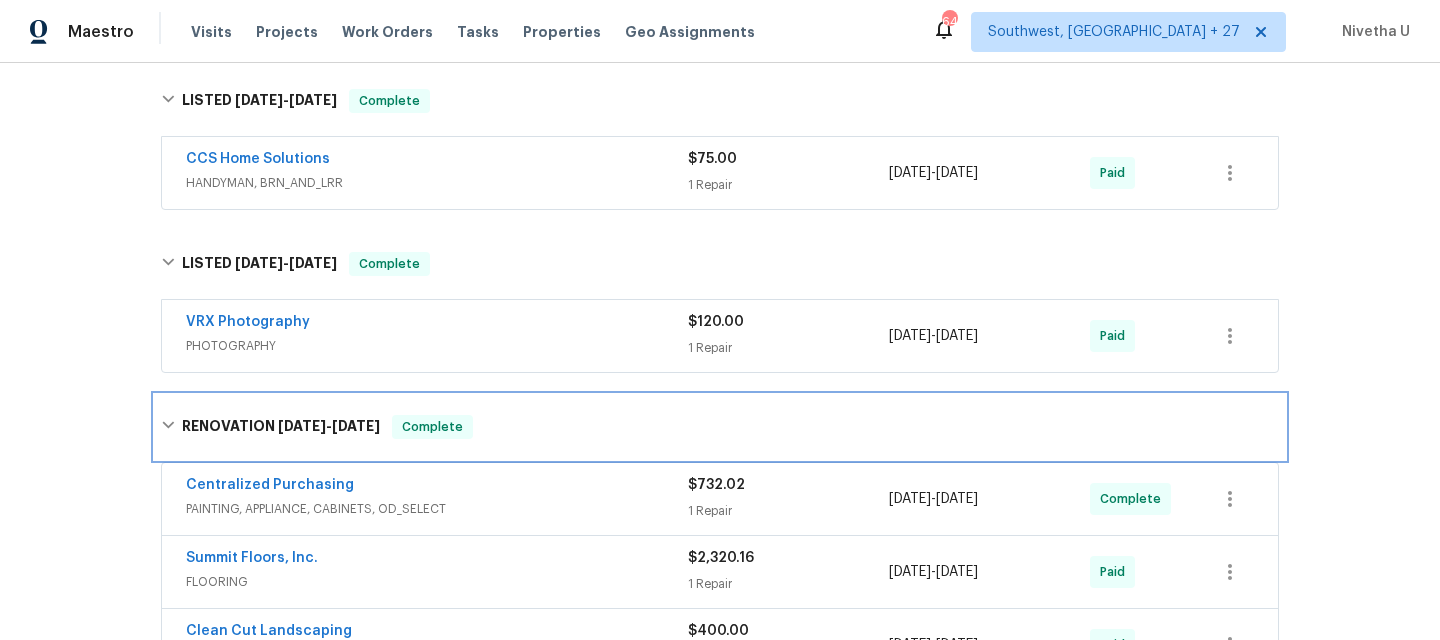 click on "RENOVATION   [DATE]  -  [DATE] Complete" at bounding box center (720, 427) 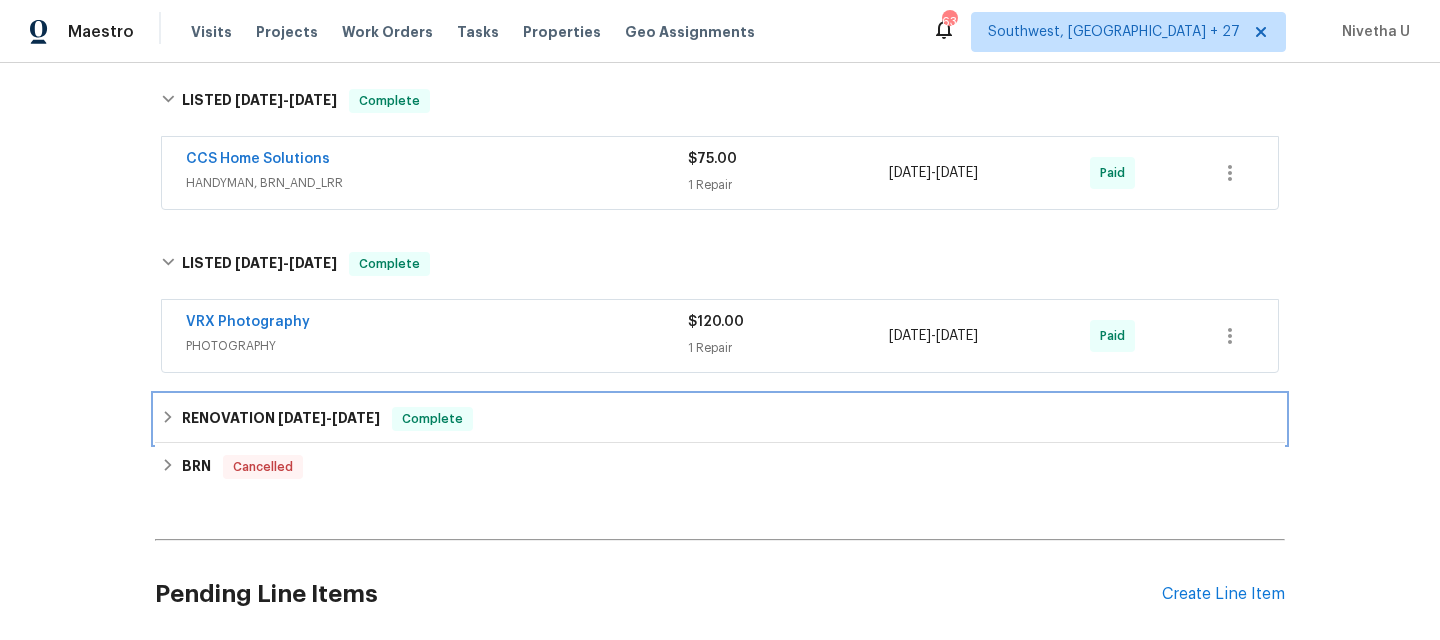 scroll, scrollTop: 0, scrollLeft: 0, axis: both 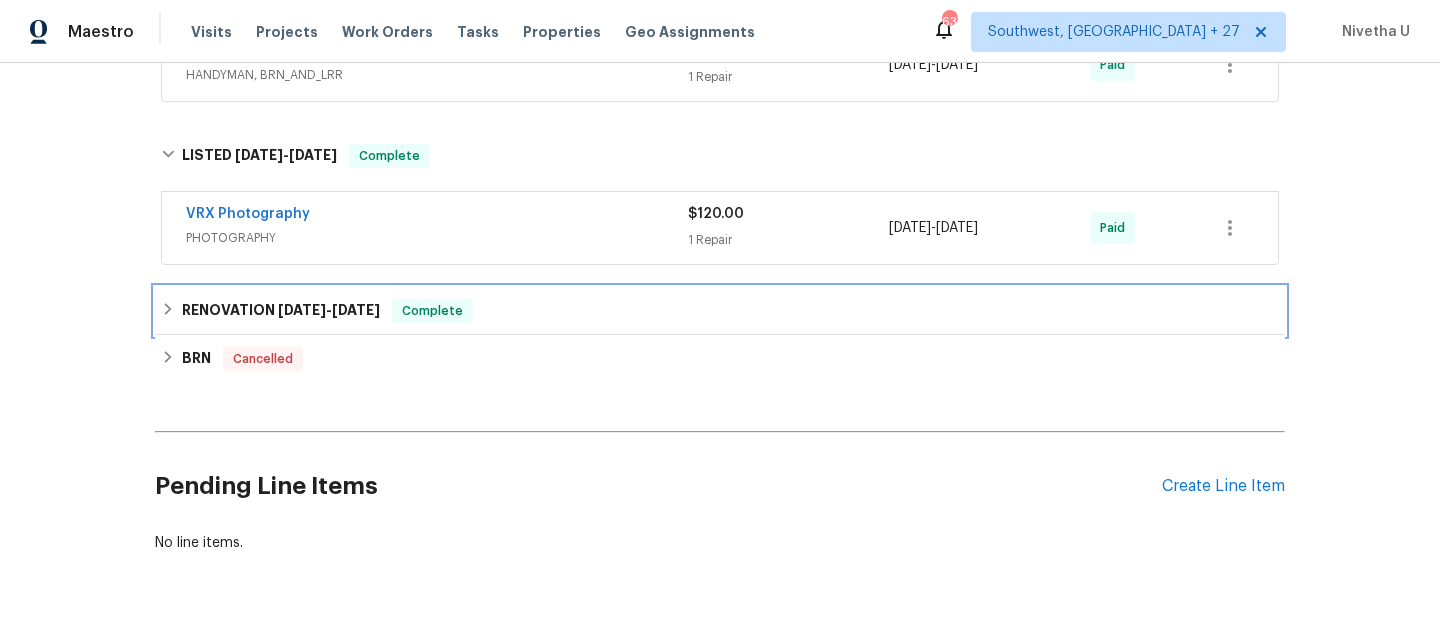 click on "RENOVATION   [DATE]  -  [DATE] Complete" at bounding box center (720, 311) 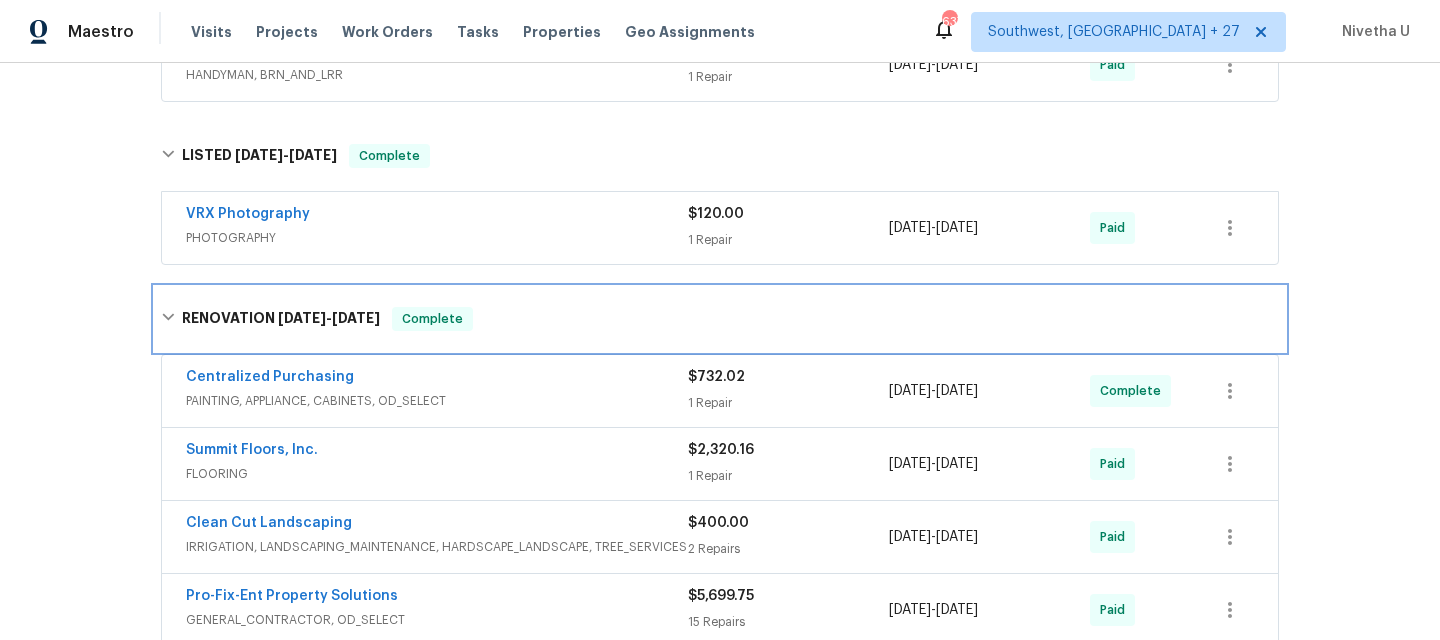 click on "RENOVATION   [DATE]  -  [DATE] Complete" at bounding box center [720, 319] 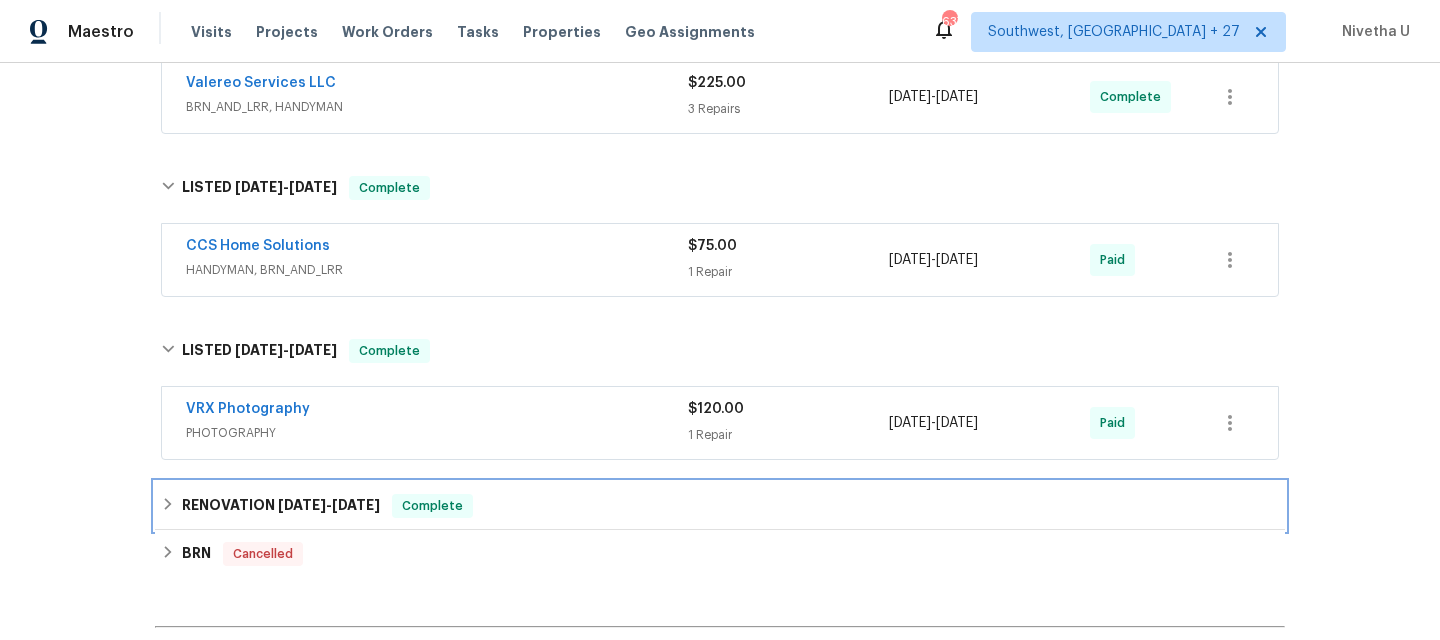 scroll, scrollTop: 384, scrollLeft: 0, axis: vertical 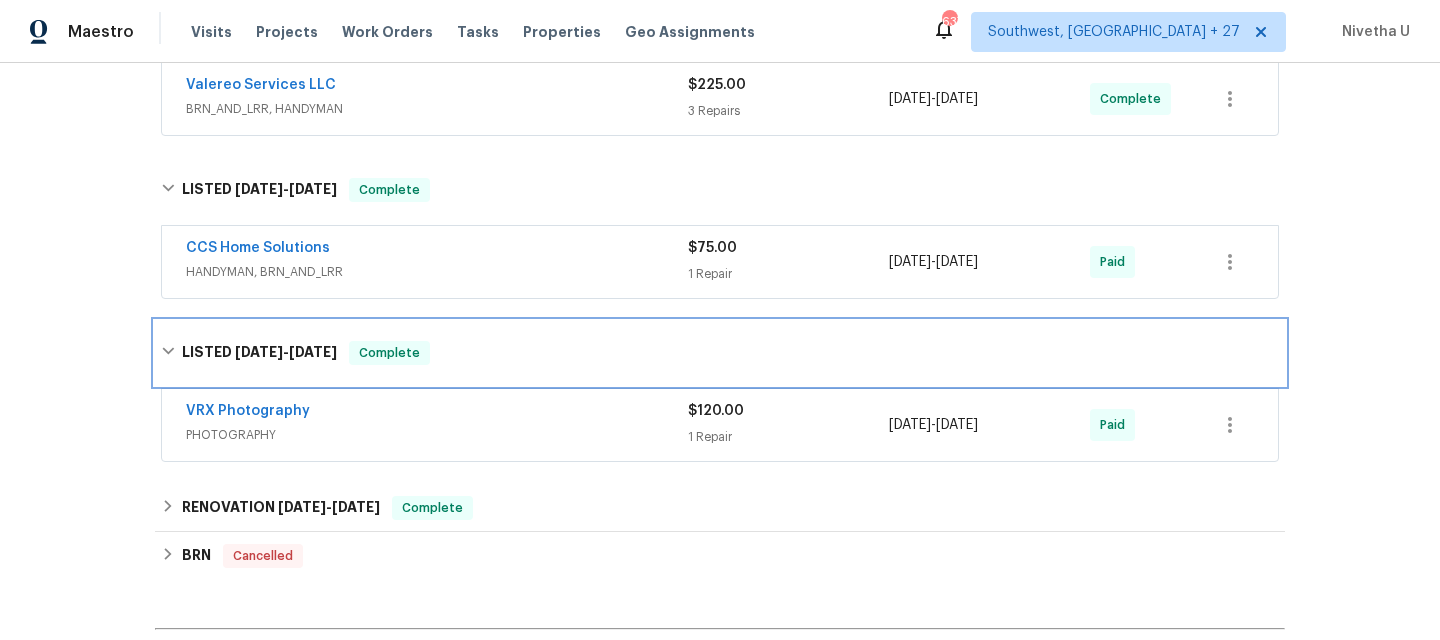click on "LISTED   [DATE]  -  [DATE] Complete" at bounding box center (720, 353) 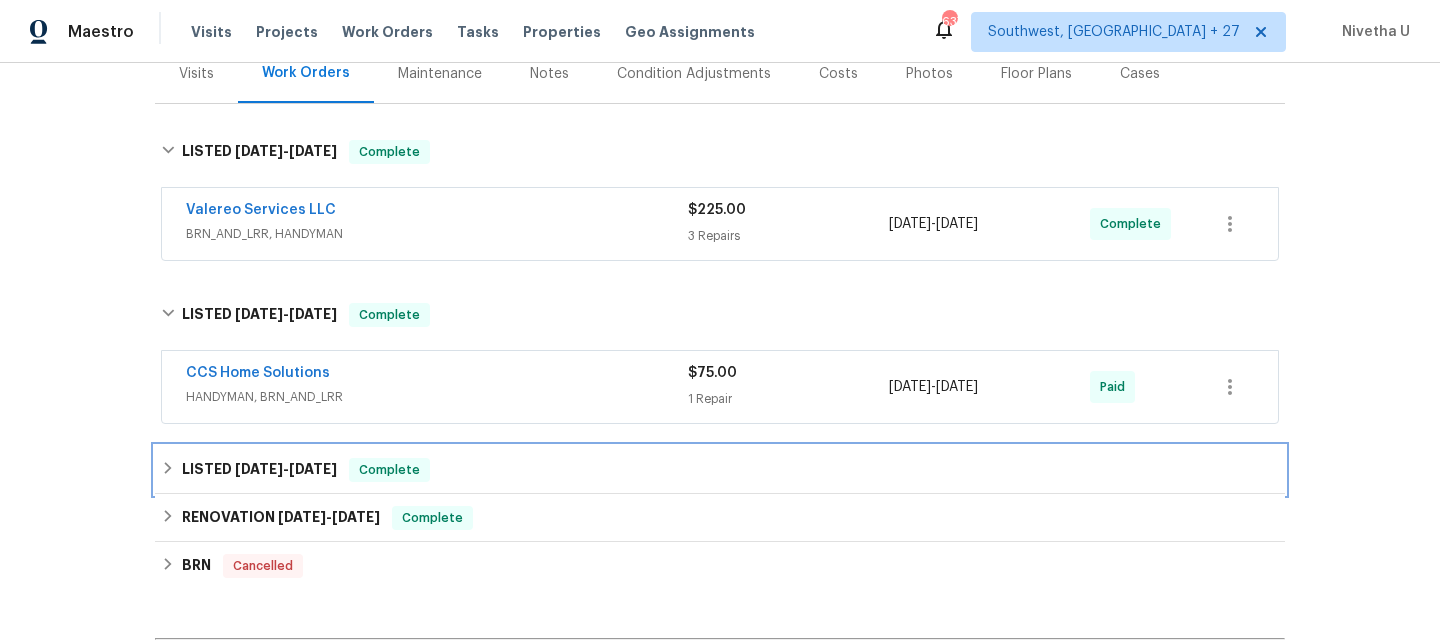 scroll, scrollTop: 199, scrollLeft: 0, axis: vertical 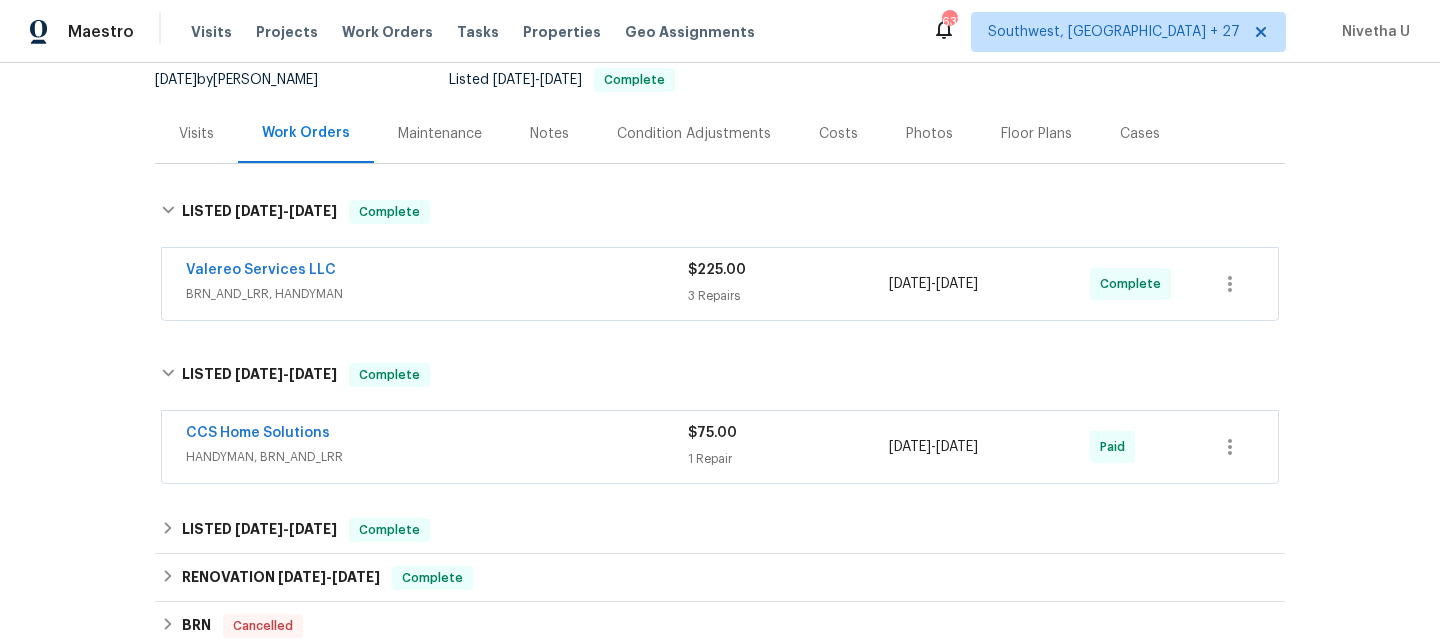 click on "HANDYMAN, BRN_AND_LRR" at bounding box center [437, 457] 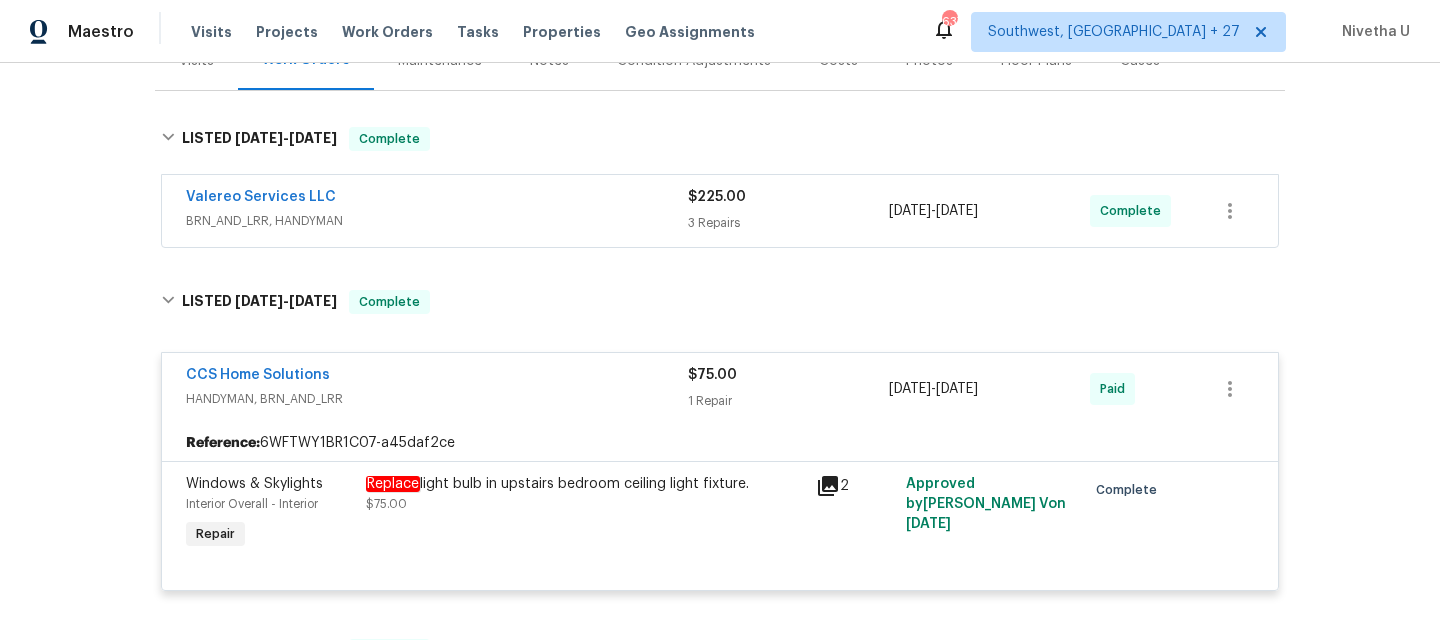 scroll, scrollTop: 239, scrollLeft: 0, axis: vertical 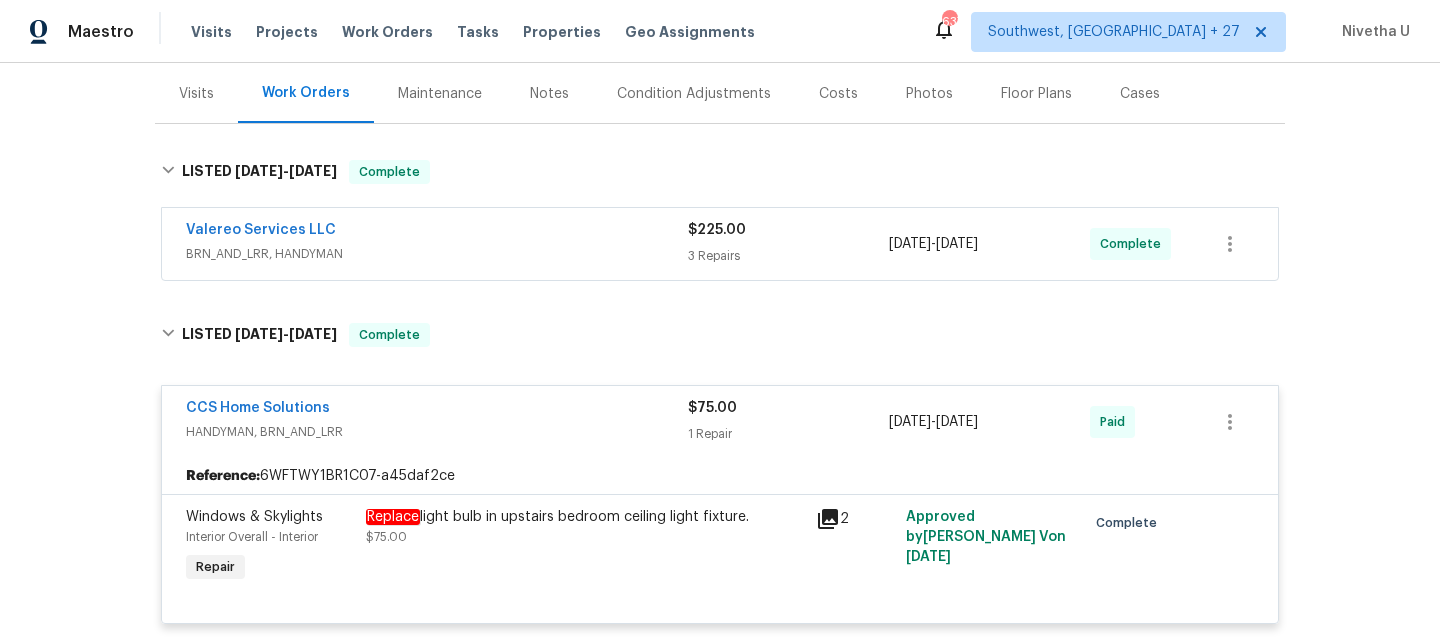 click on "CCS Home Solutions" at bounding box center [437, 410] 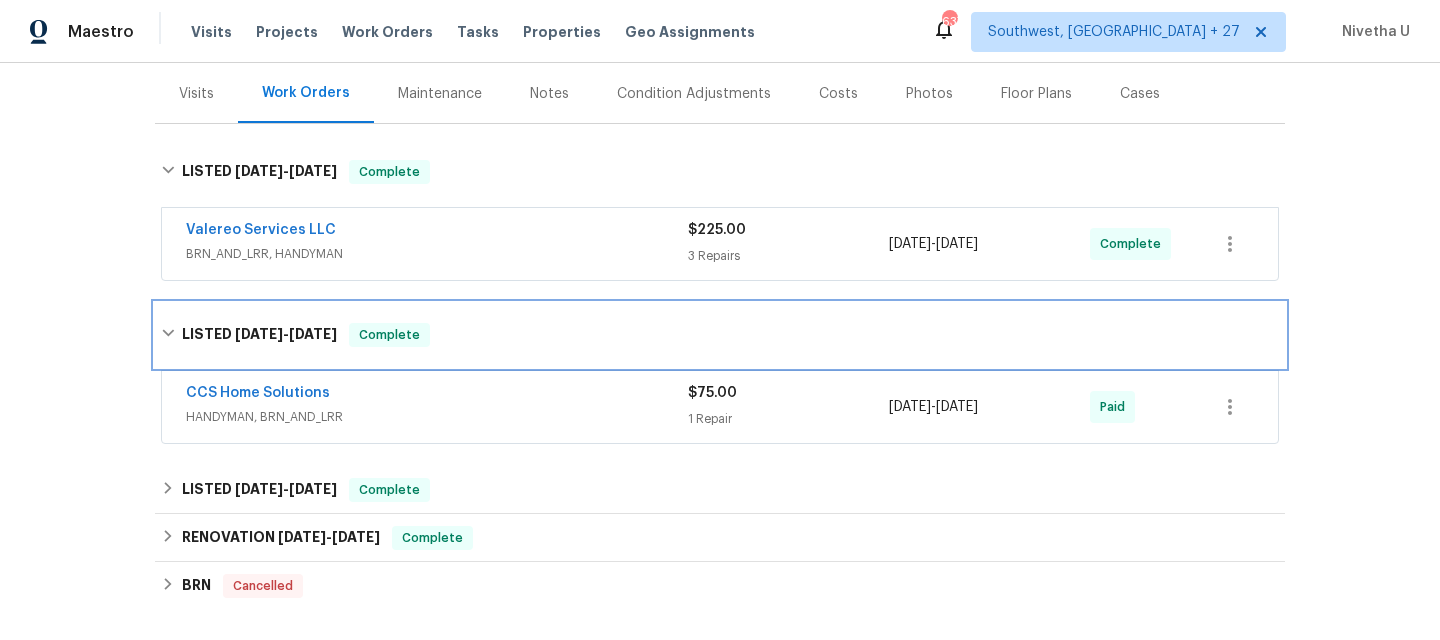 click on "LISTED   [DATE]  -  [DATE] Complete" at bounding box center [720, 335] 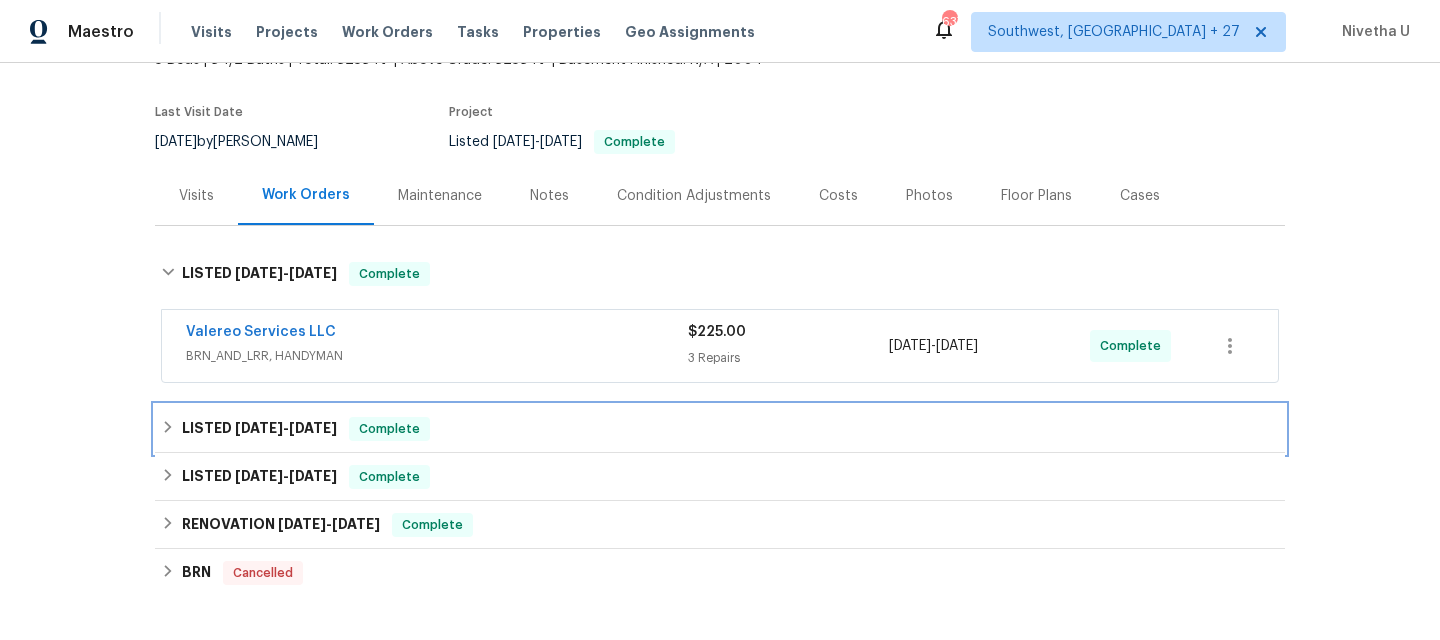 scroll, scrollTop: 110, scrollLeft: 0, axis: vertical 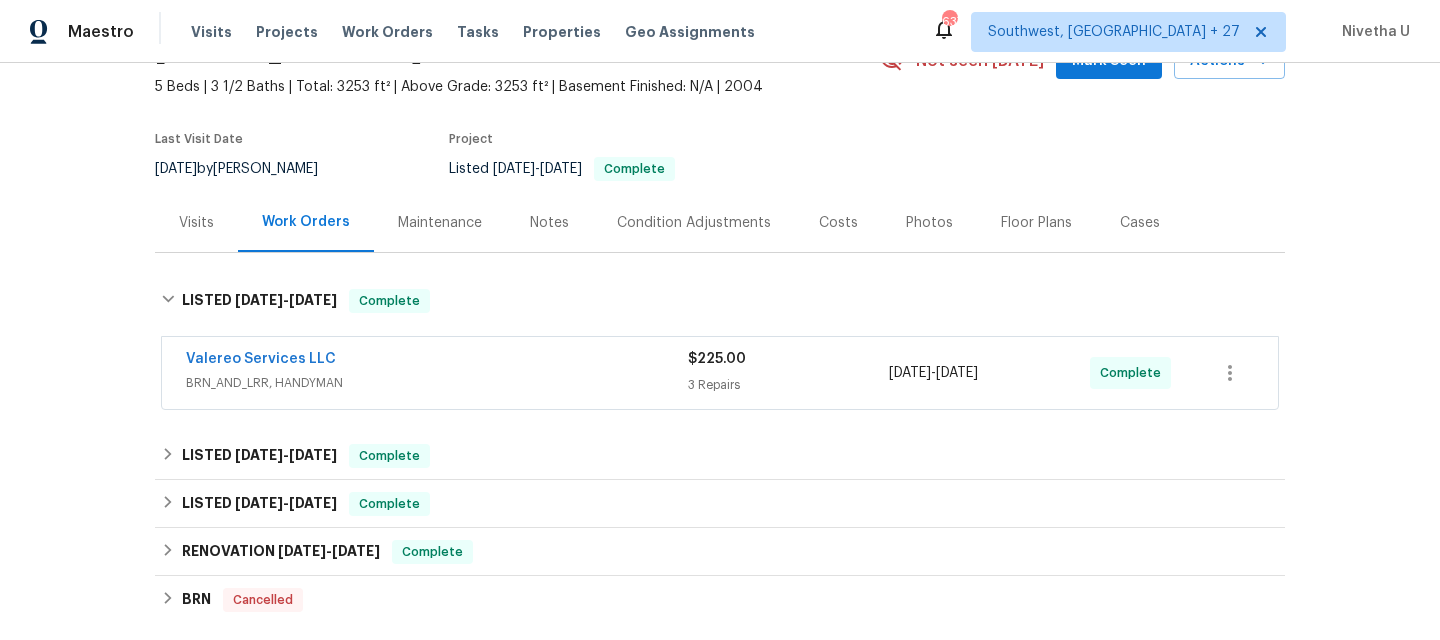 click on "Valereo Services LLC" at bounding box center [437, 361] 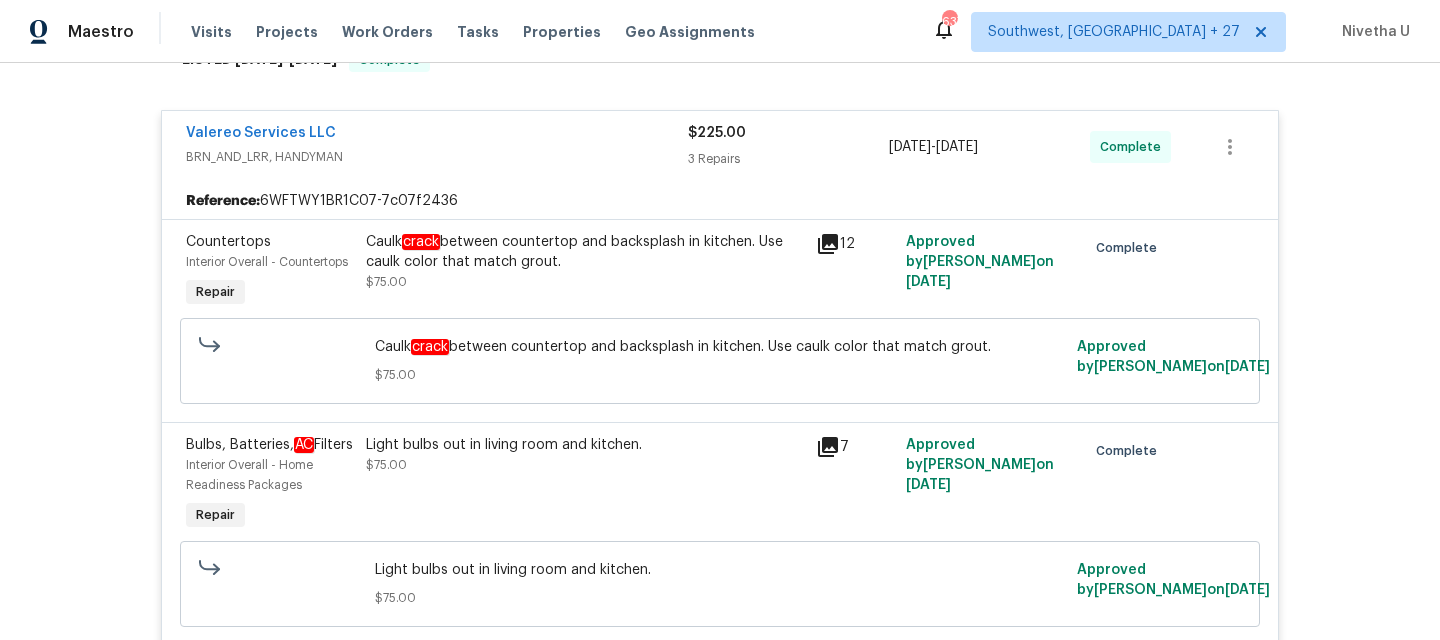 scroll, scrollTop: 348, scrollLeft: 0, axis: vertical 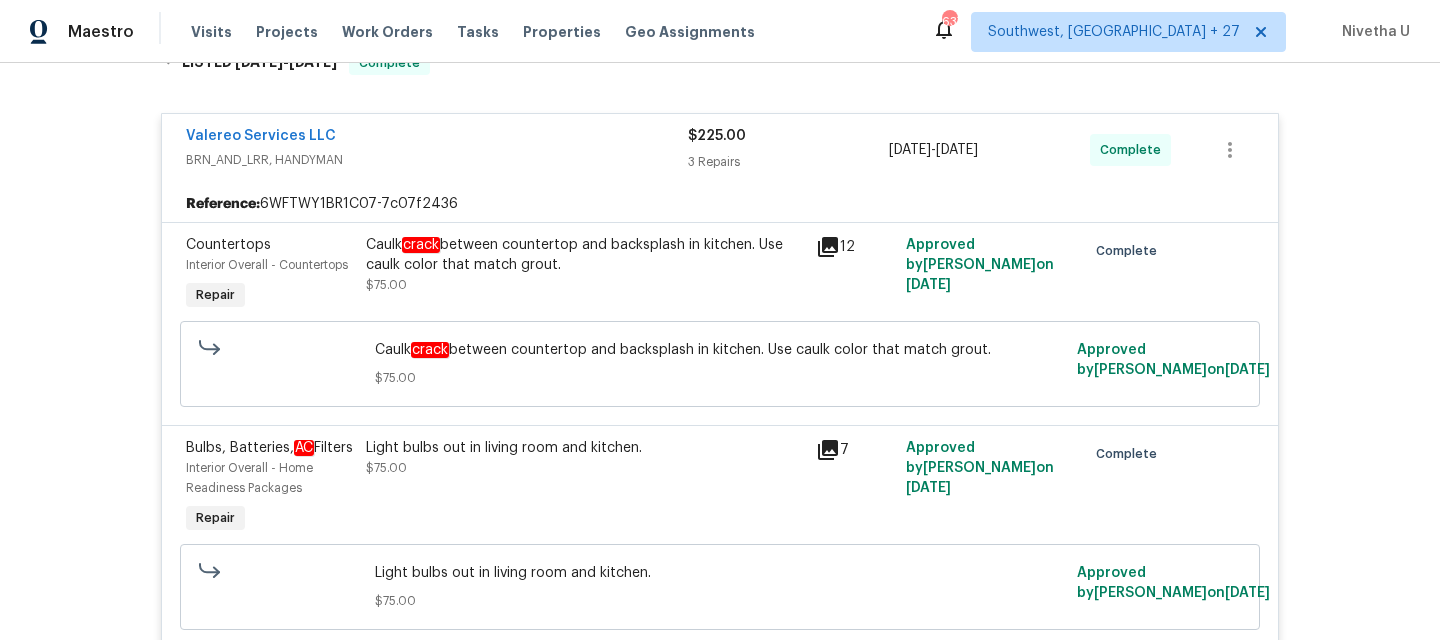 click on "BRN_AND_LRR, HANDYMAN" at bounding box center [437, 160] 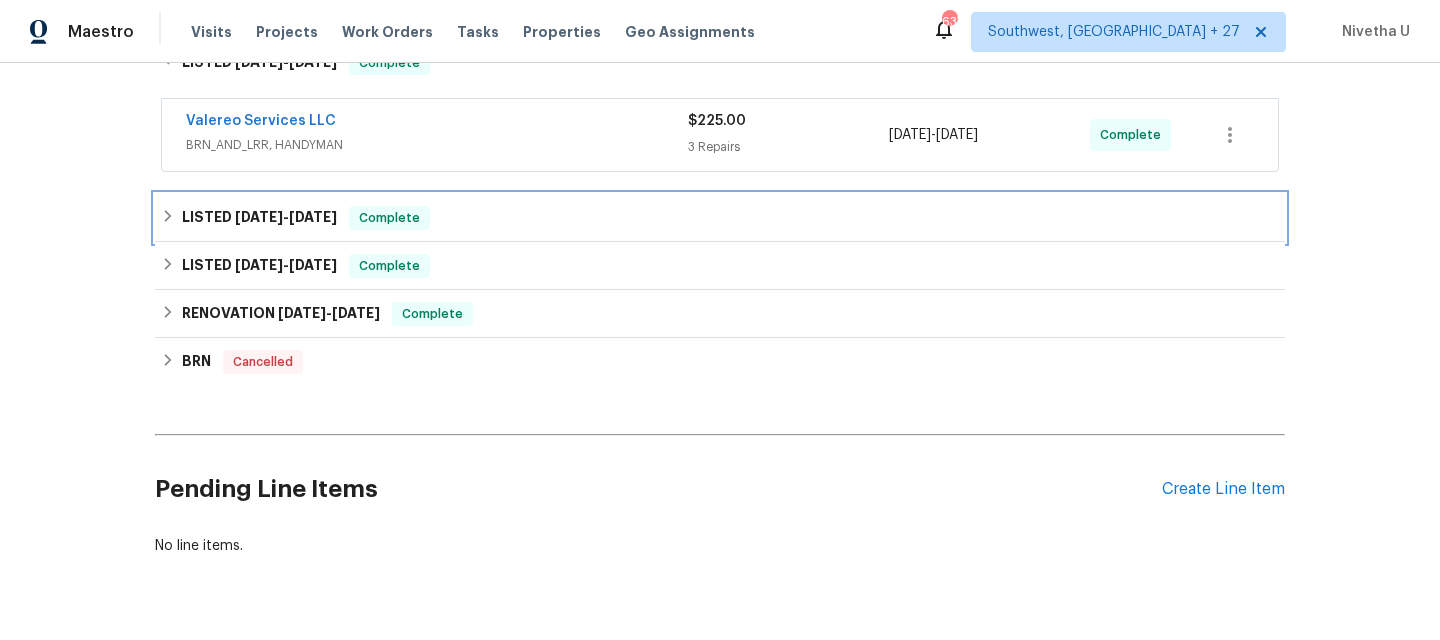 click on "LISTED   [DATE]  -  [DATE] Complete" at bounding box center (720, 218) 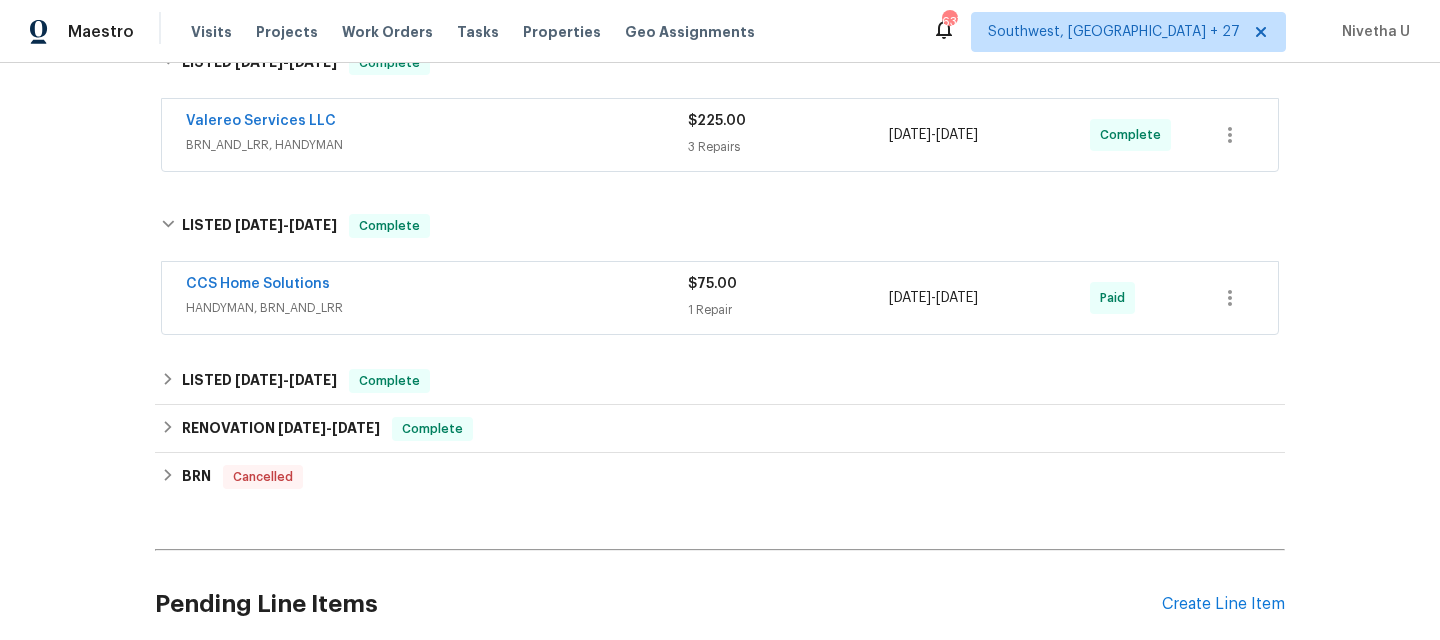 click on "HANDYMAN, BRN_AND_LRR" at bounding box center [437, 308] 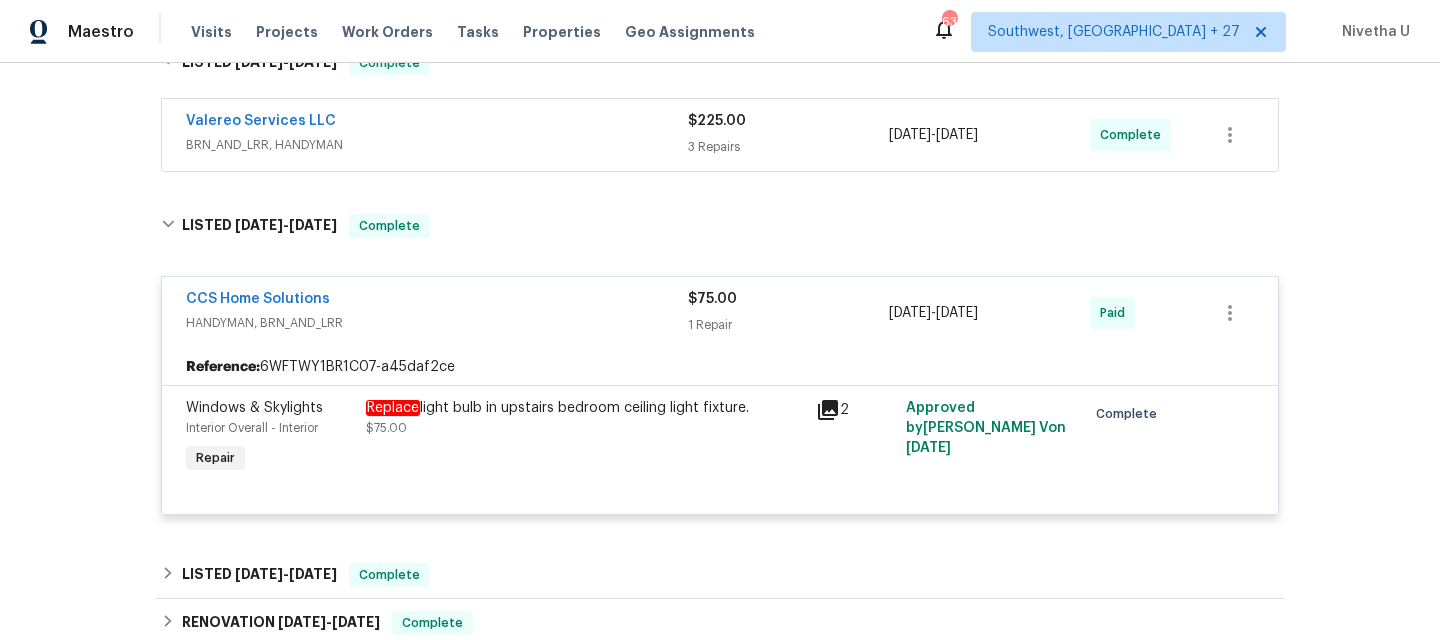 click on "HANDYMAN, BRN_AND_LRR" at bounding box center (437, 323) 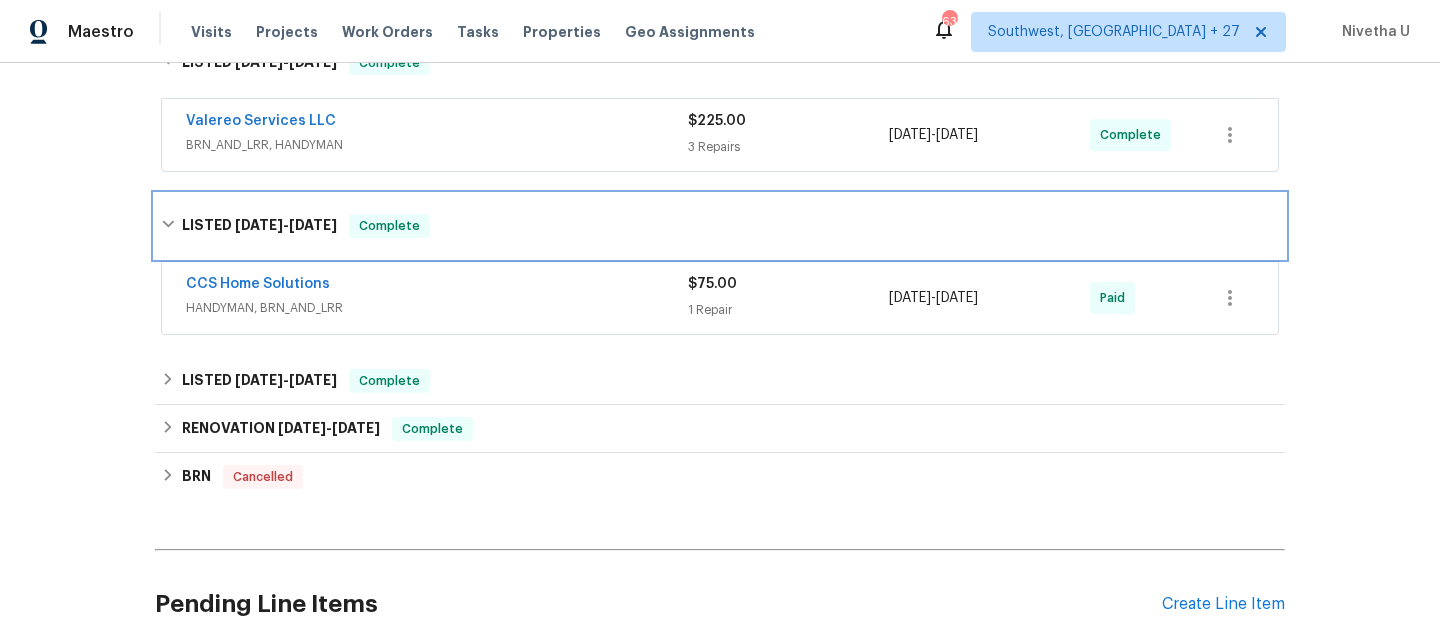 click on "LISTED   [DATE]  -  [DATE] Complete" at bounding box center (720, 226) 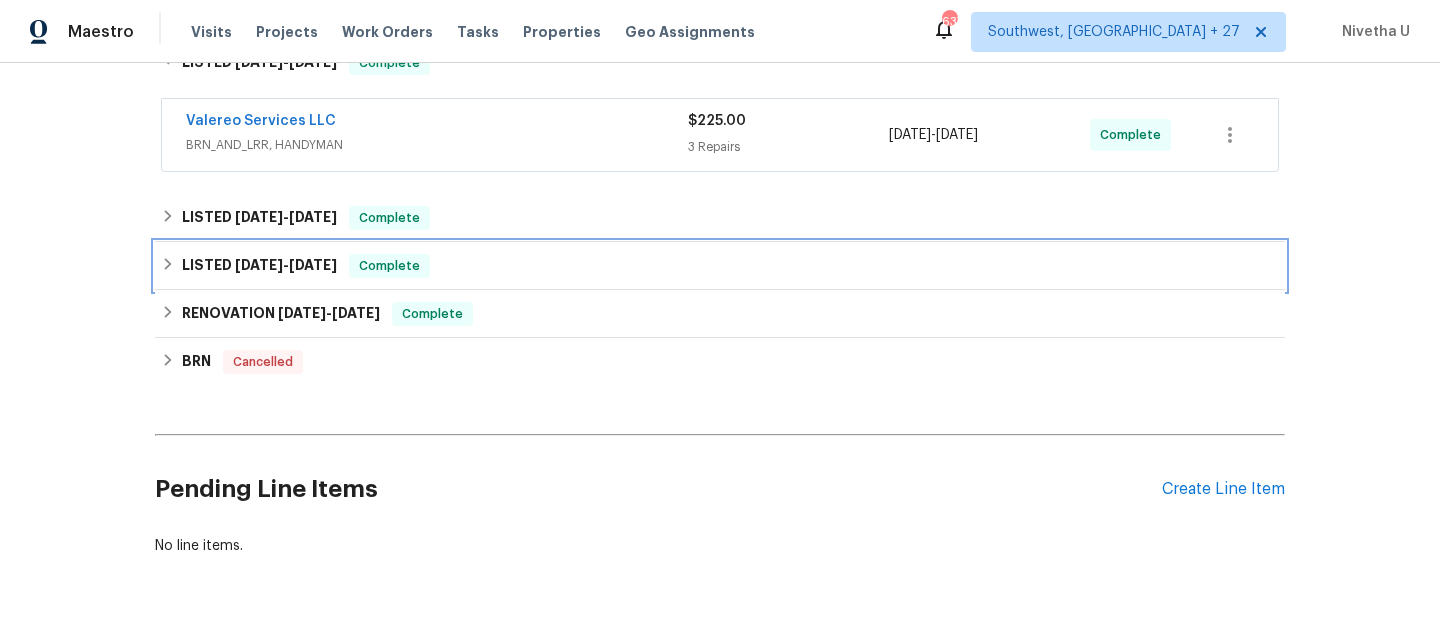 click on "LISTED   [DATE]  -  [DATE] Complete" at bounding box center [720, 266] 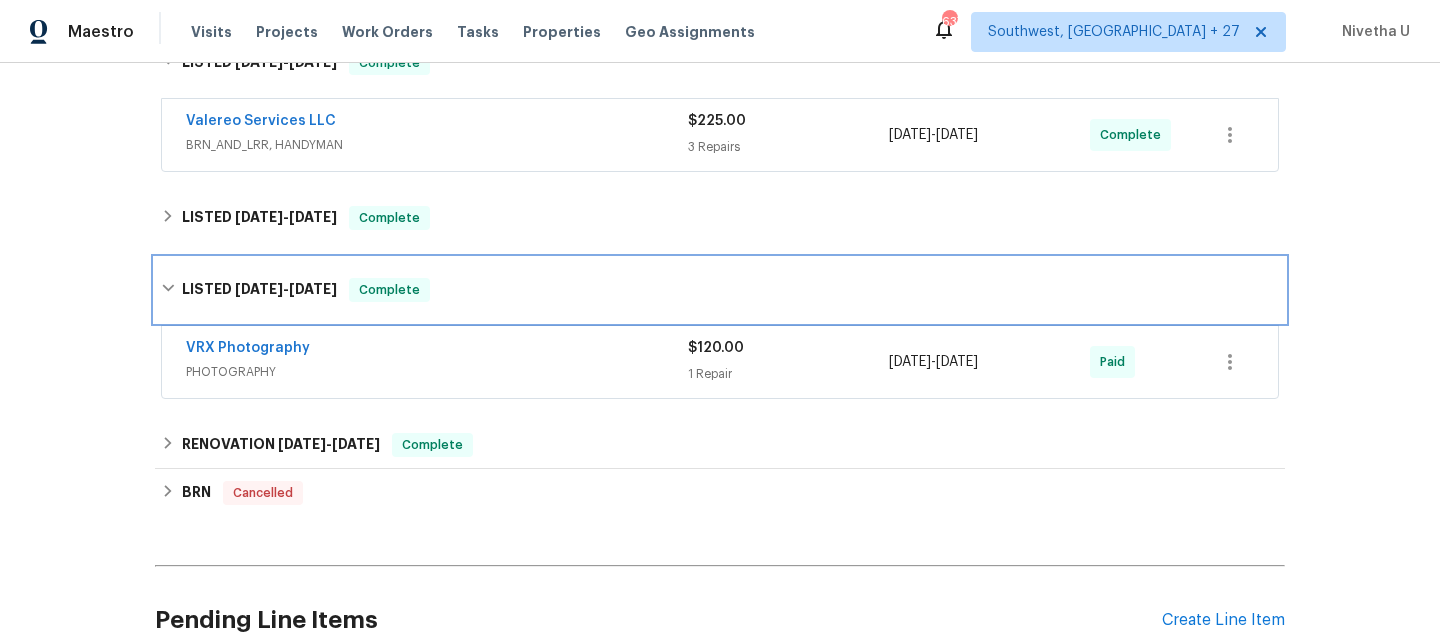 click on "LISTED   [DATE]  -  [DATE] Complete" at bounding box center [720, 290] 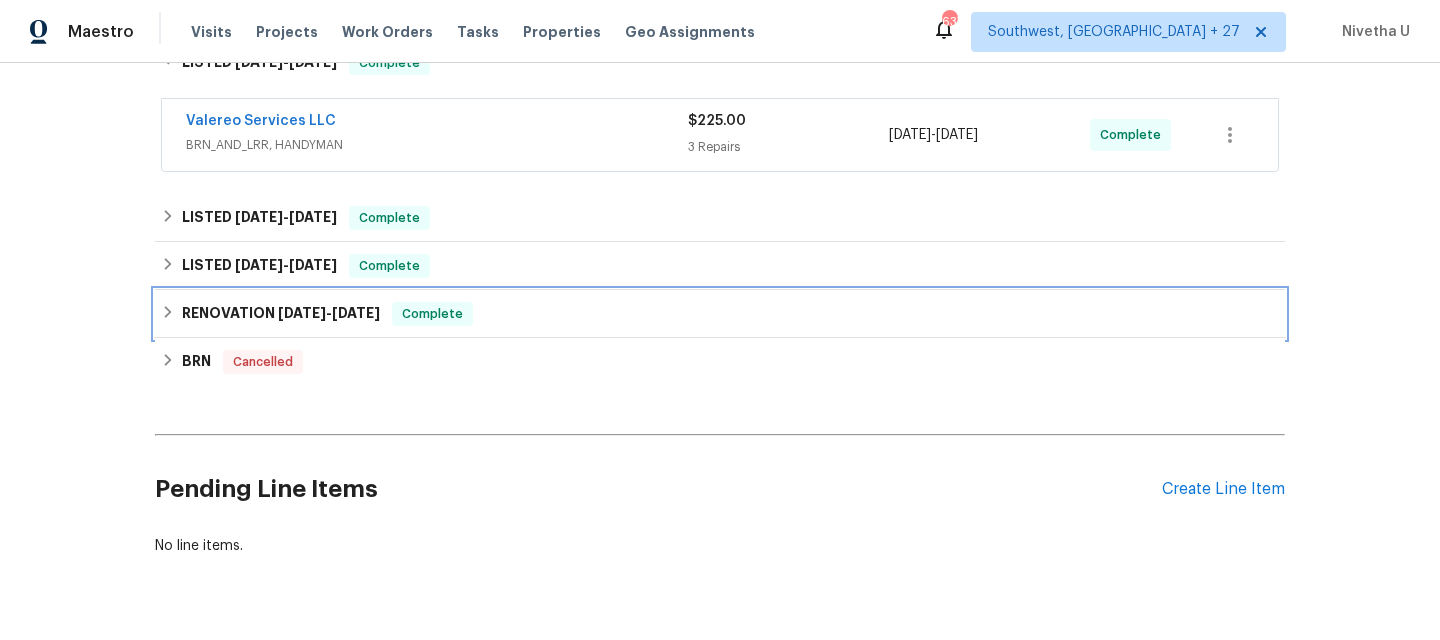 click on "RENOVATION   [DATE]  -  [DATE] Complete" at bounding box center (720, 314) 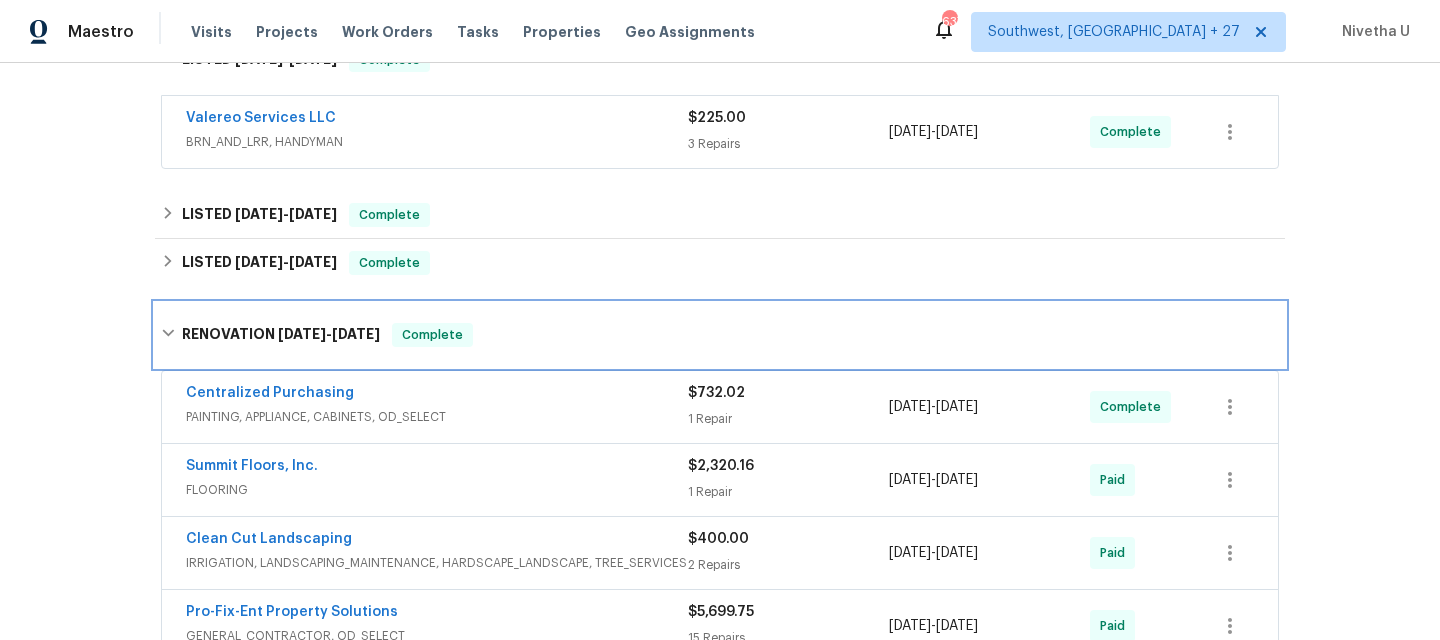 scroll, scrollTop: 349, scrollLeft: 0, axis: vertical 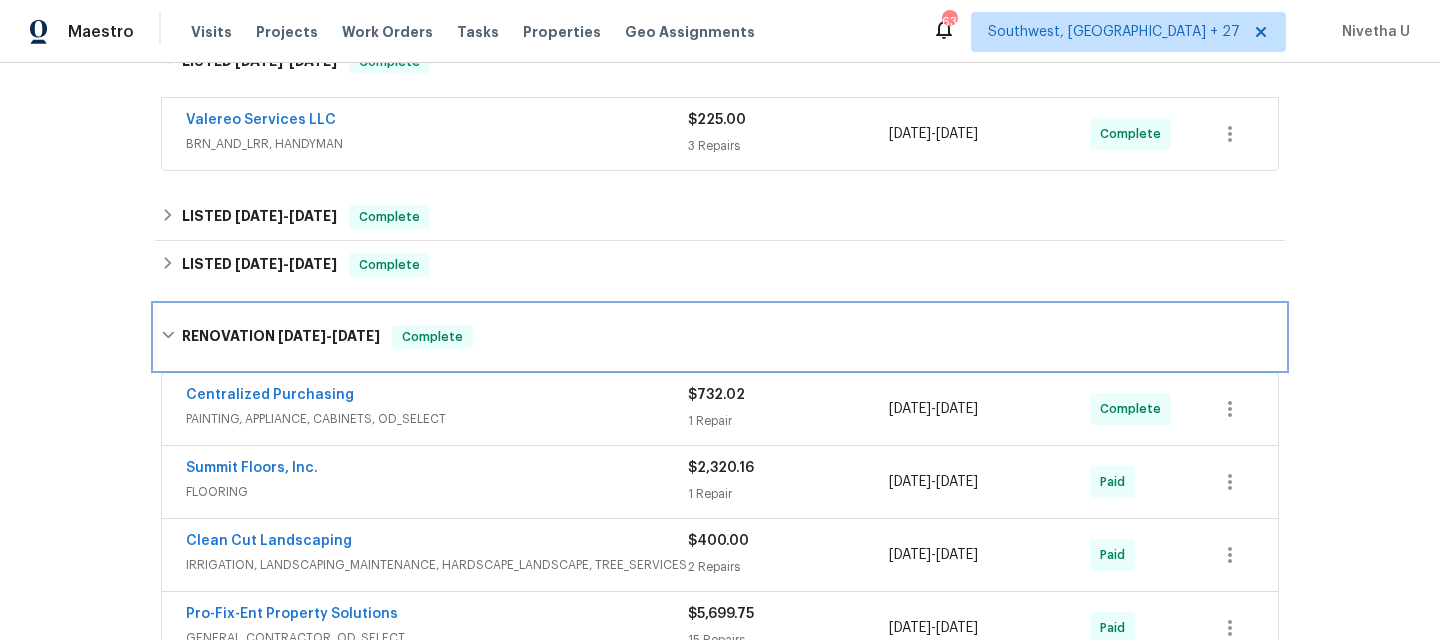 click on "RENOVATION   [DATE]  -  [DATE] Complete" at bounding box center [720, 337] 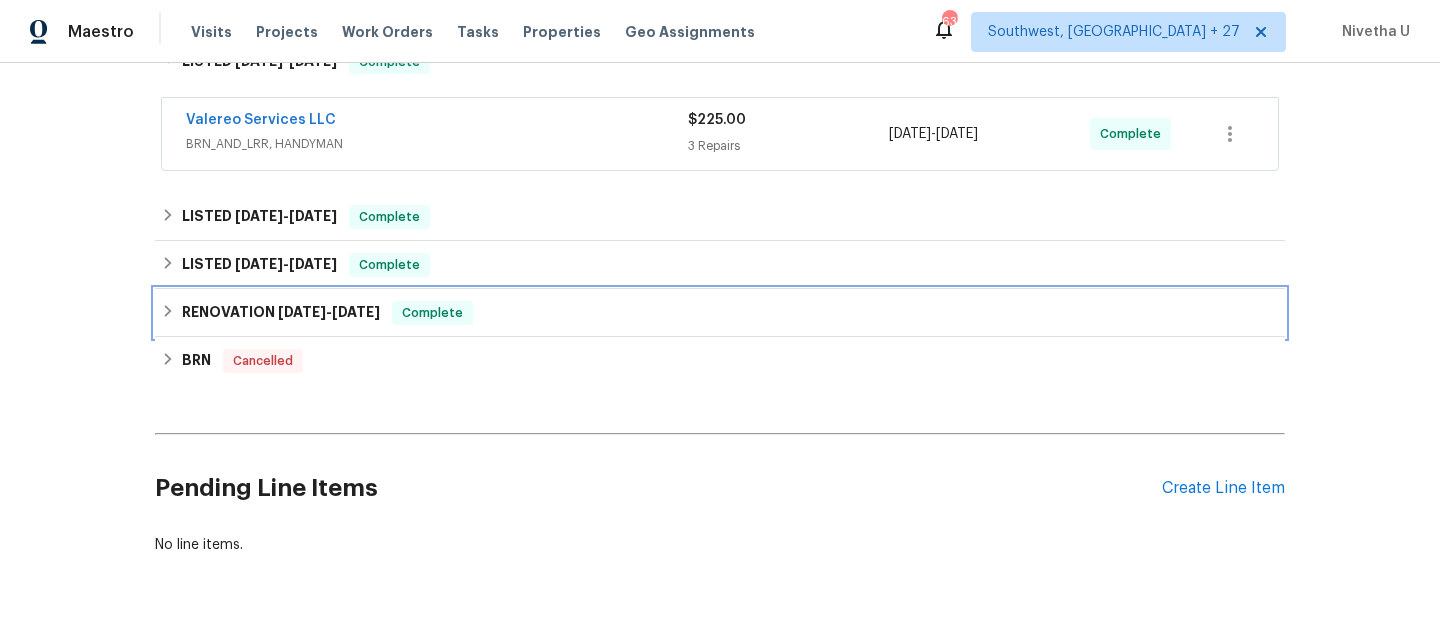 scroll, scrollTop: 0, scrollLeft: 0, axis: both 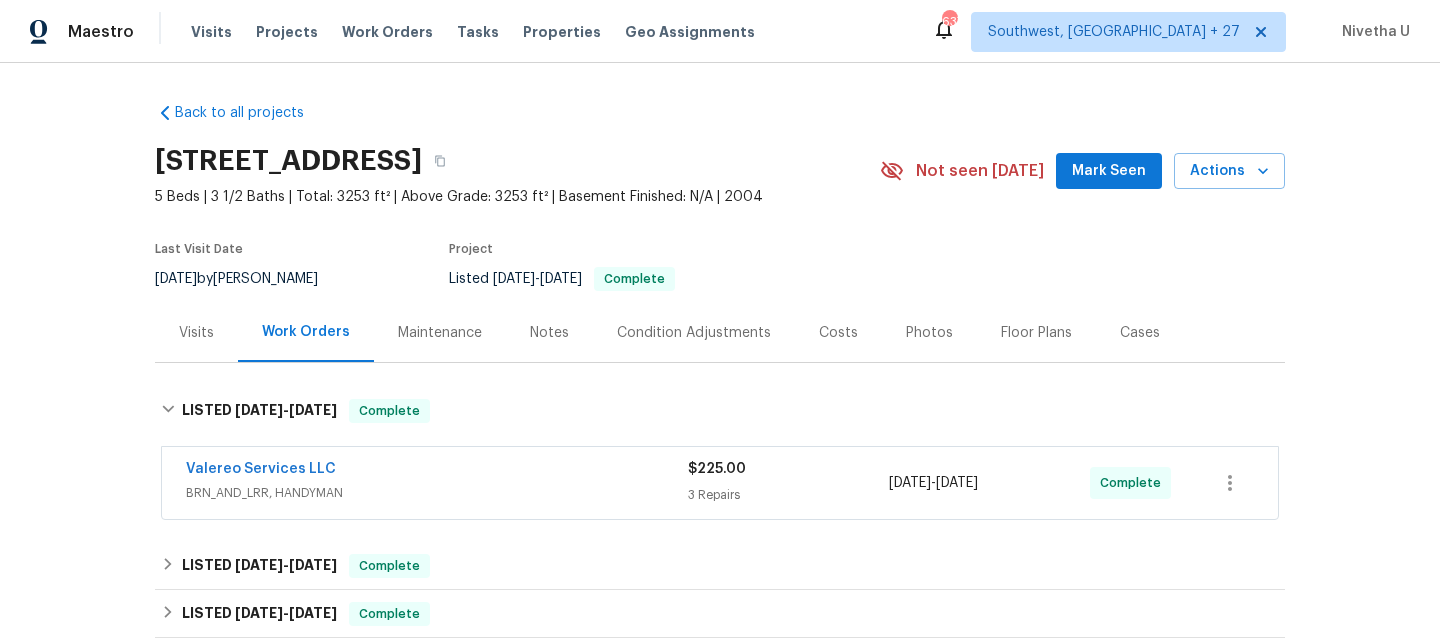 click on "Visits Projects Work Orders Tasks Properties Geo Assignments" at bounding box center (485, 32) 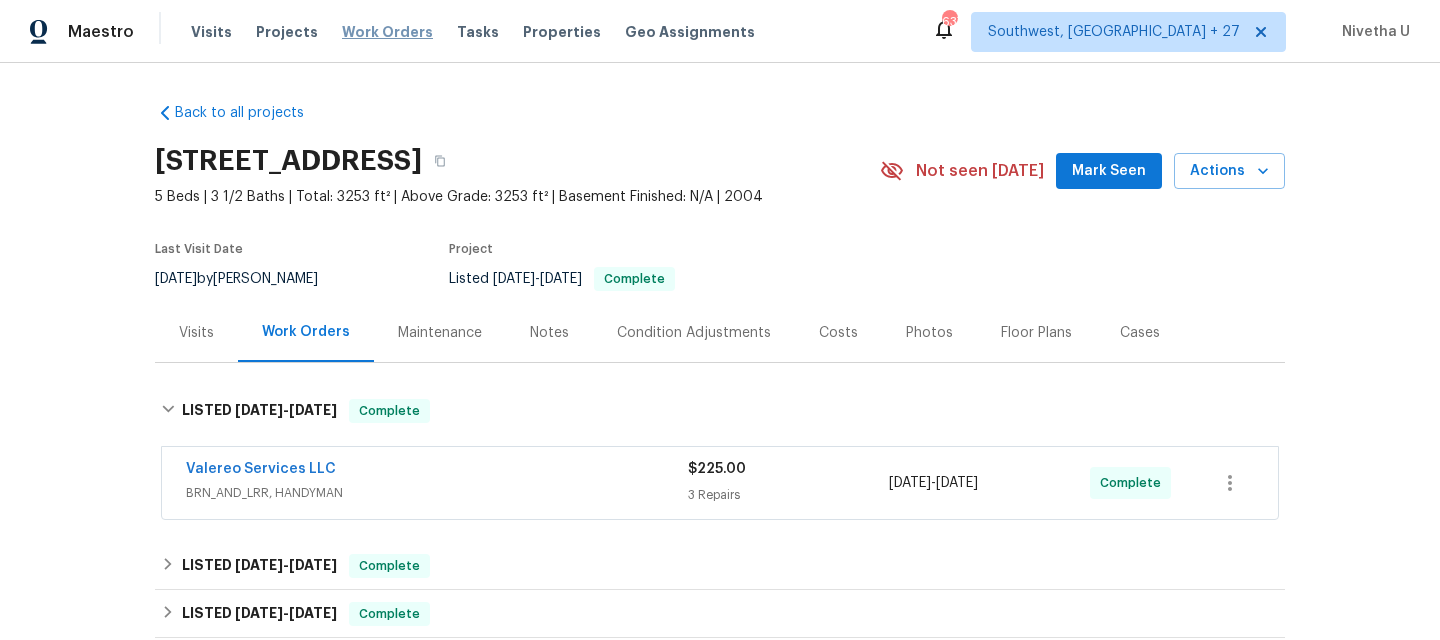 click on "Work Orders" at bounding box center [387, 32] 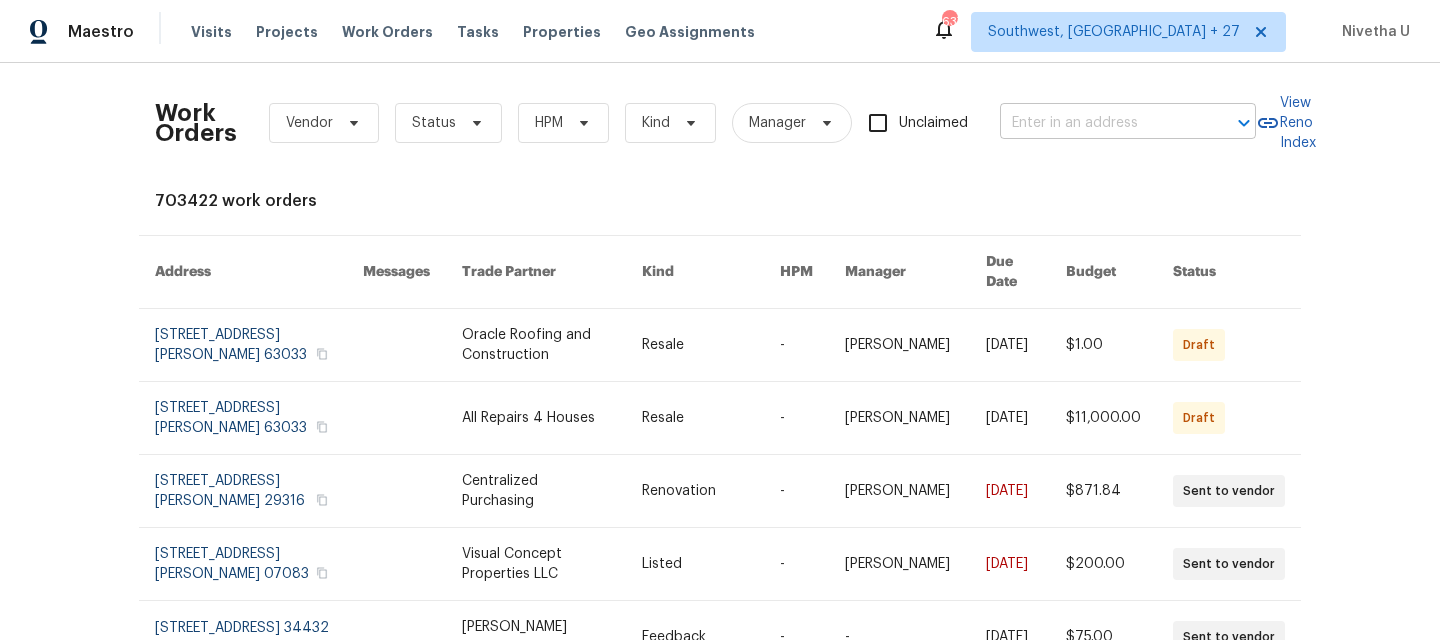 click at bounding box center (1100, 123) 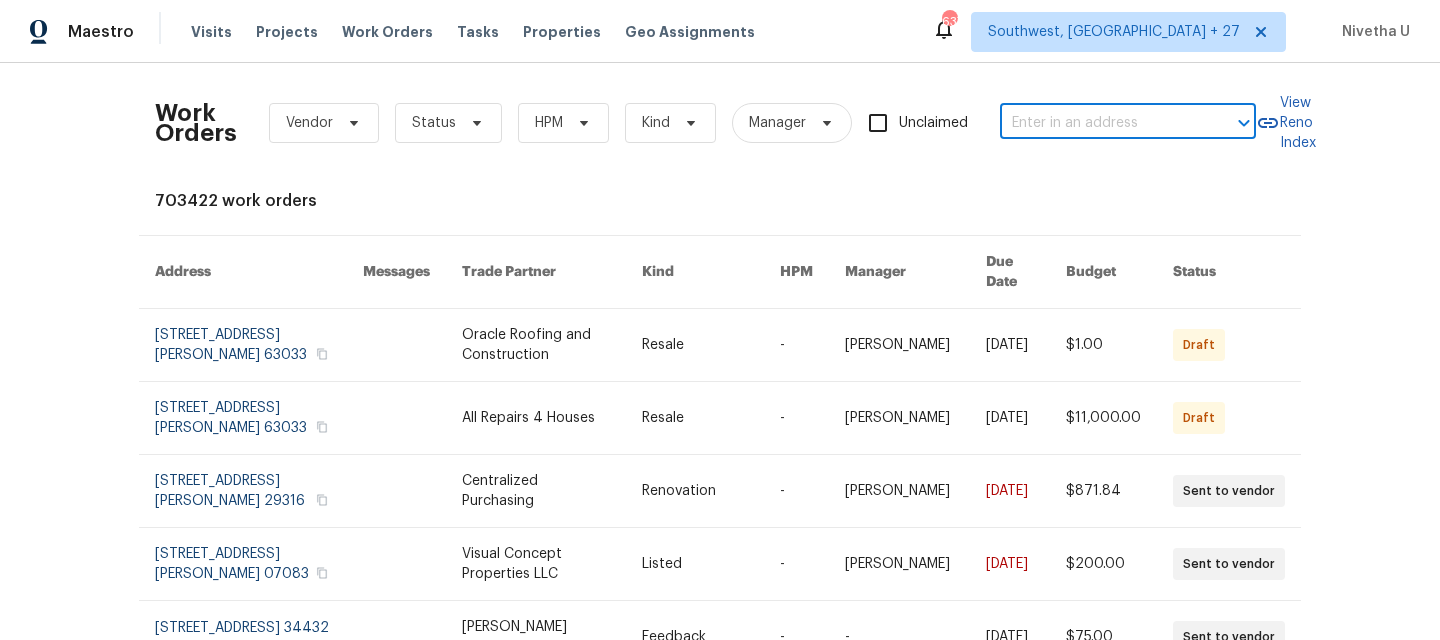 click at bounding box center [1100, 123] 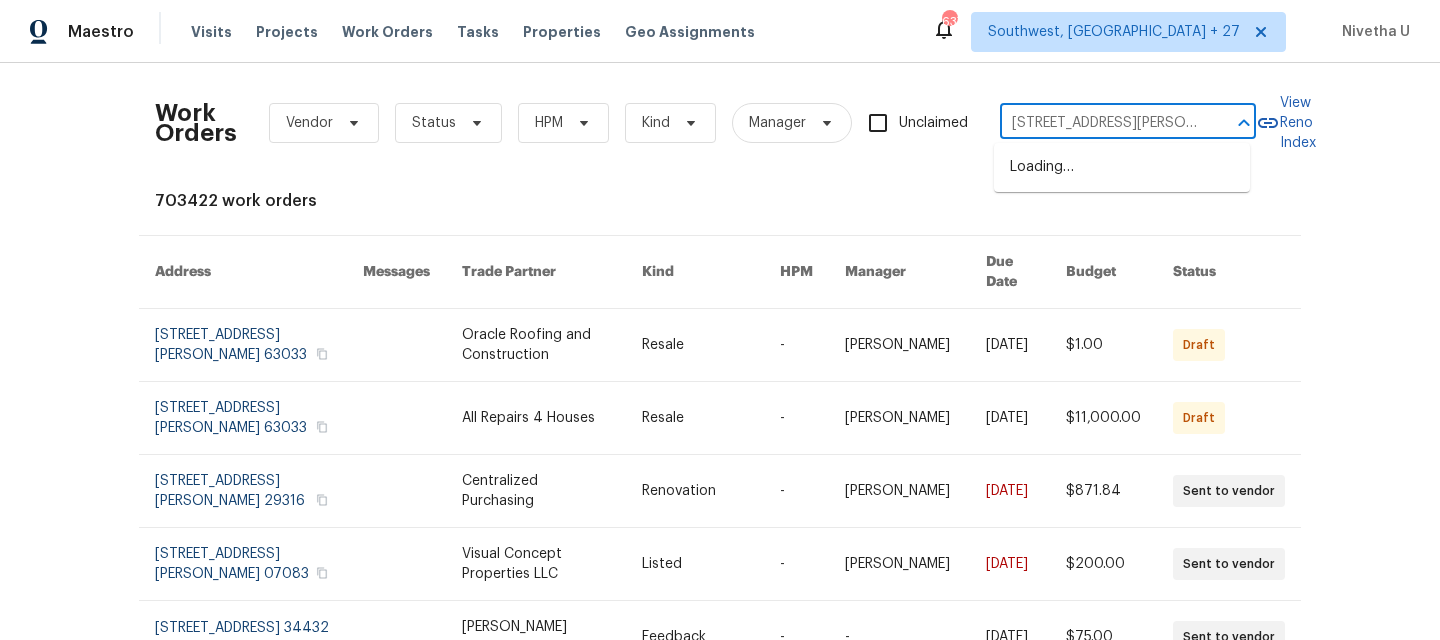 scroll, scrollTop: 0, scrollLeft: 82, axis: horizontal 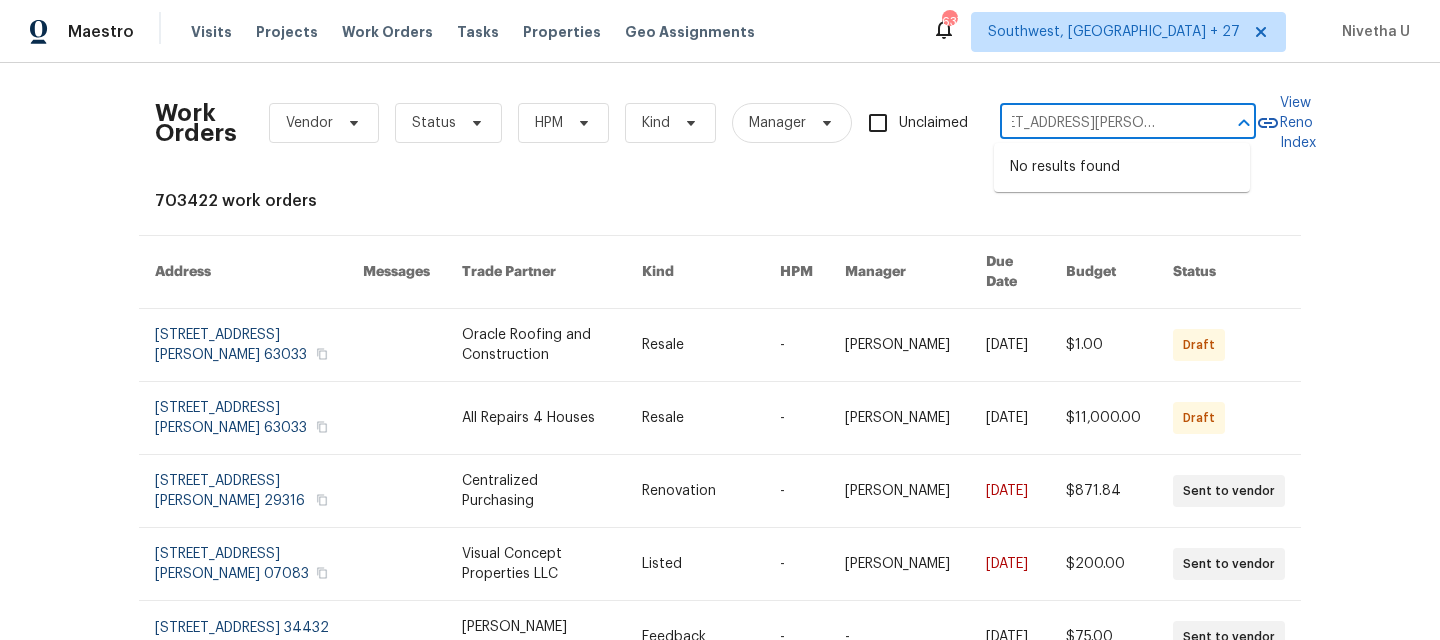 type on "[STREET_ADDRESS][PERSON_NAME]" 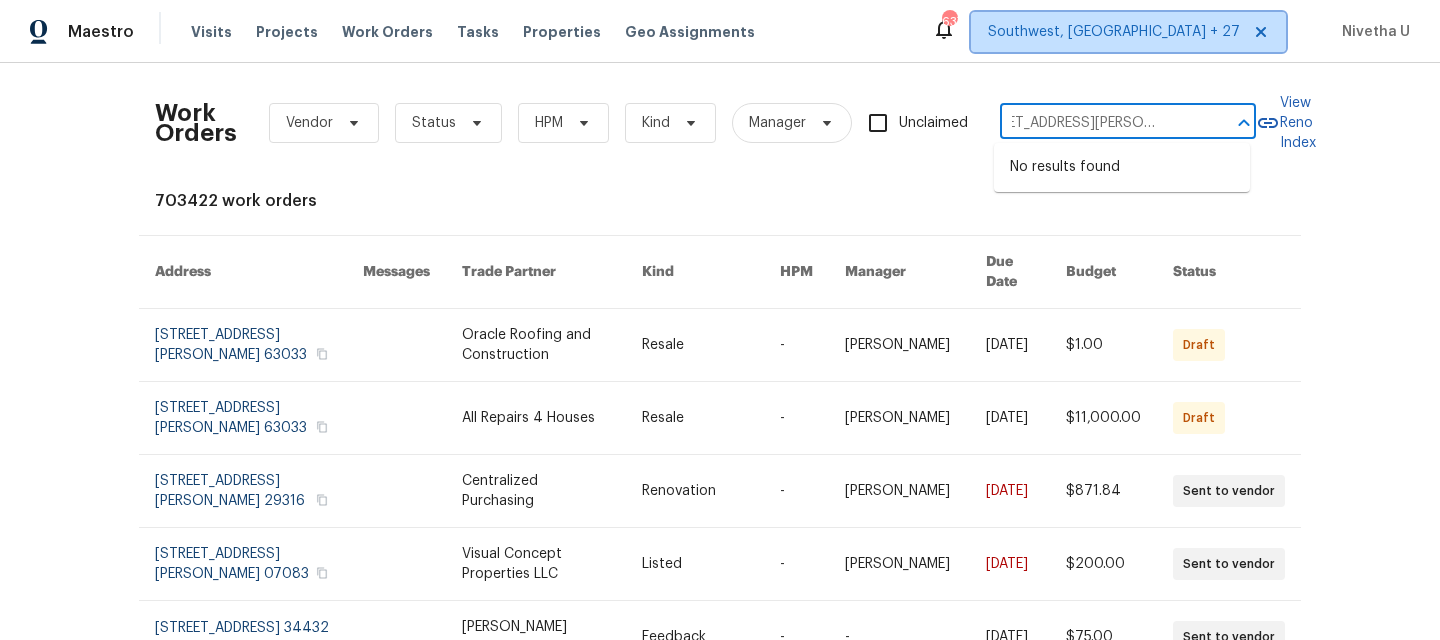 type 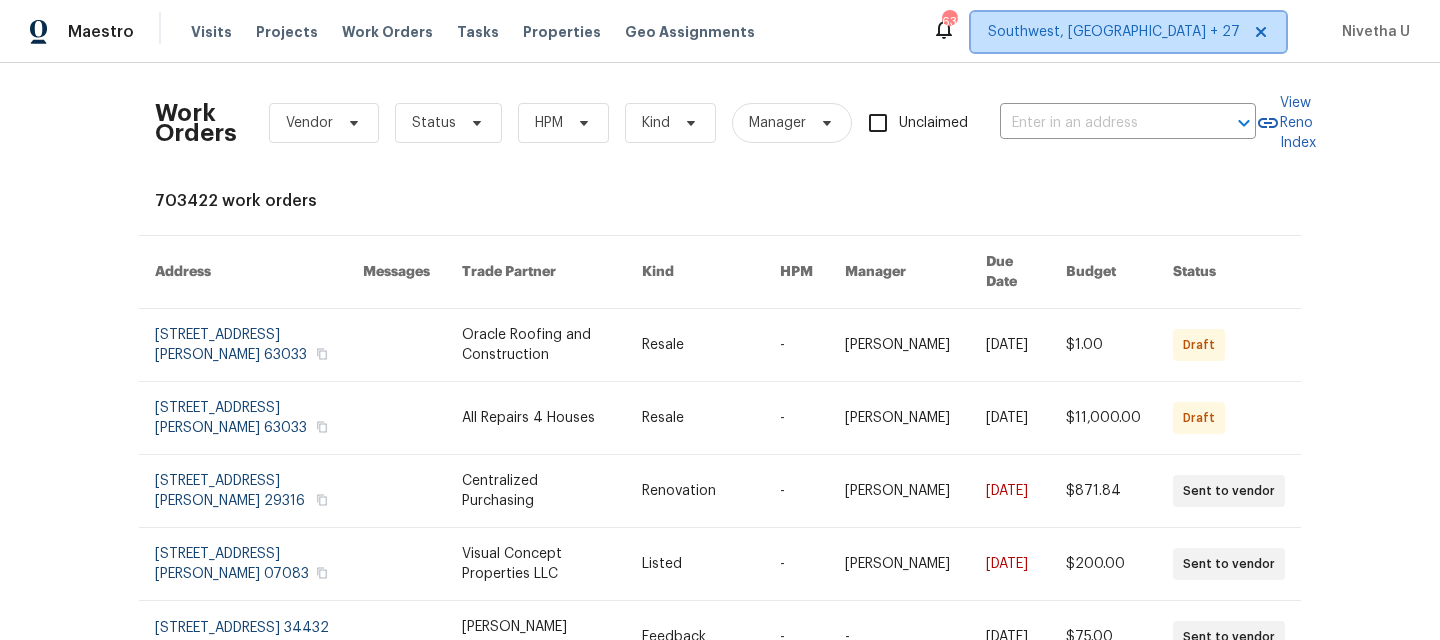 scroll, scrollTop: 0, scrollLeft: 0, axis: both 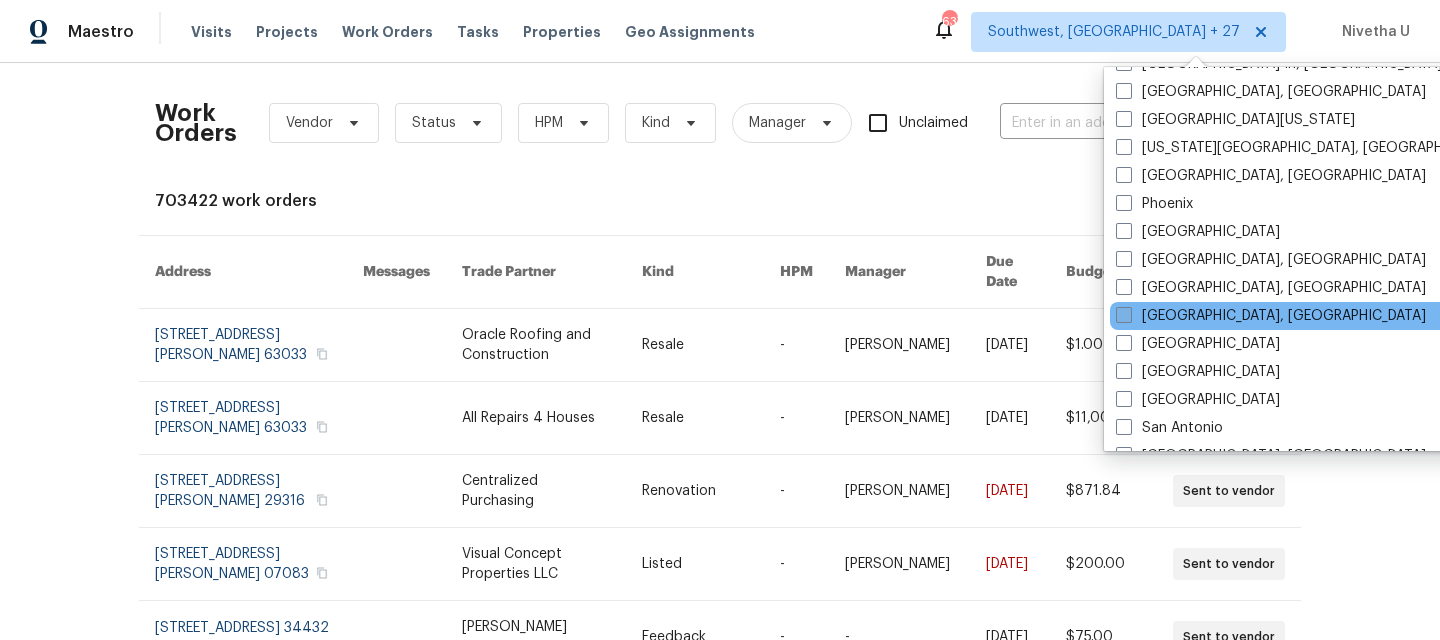 click on "[GEOGRAPHIC_DATA], [GEOGRAPHIC_DATA]" at bounding box center [1271, 316] 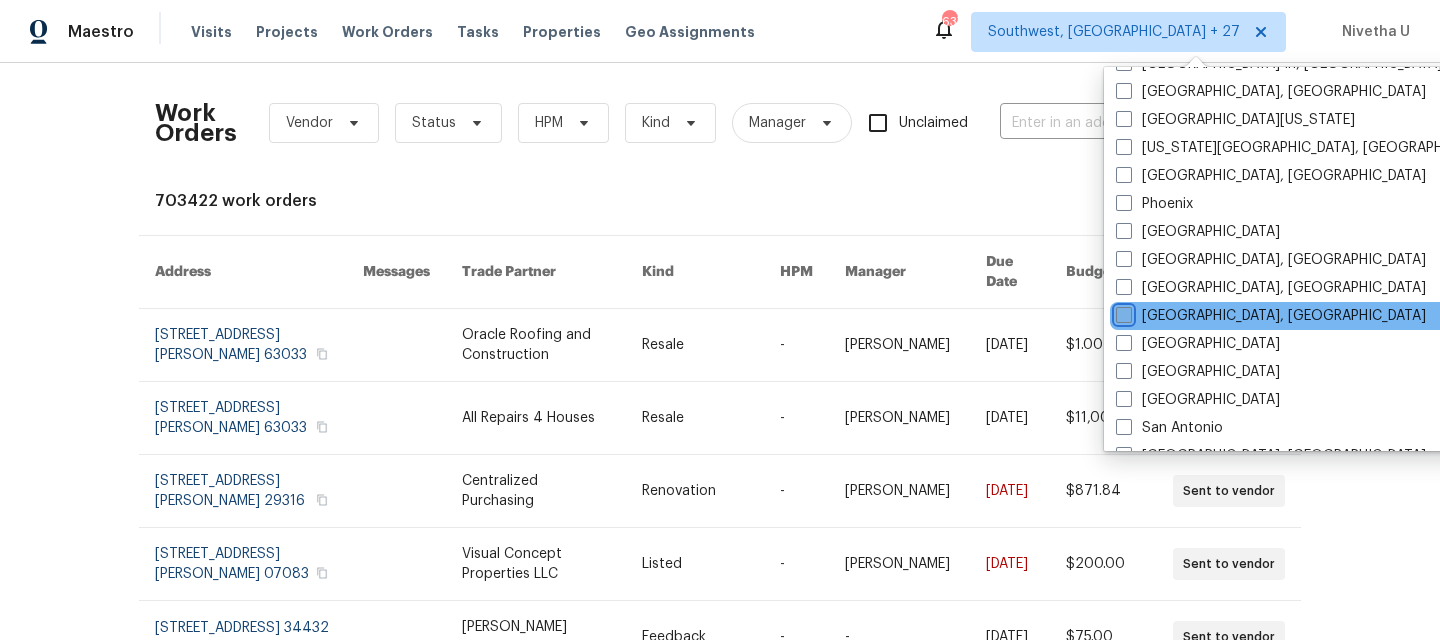 click on "[GEOGRAPHIC_DATA], [GEOGRAPHIC_DATA]" at bounding box center [1122, 312] 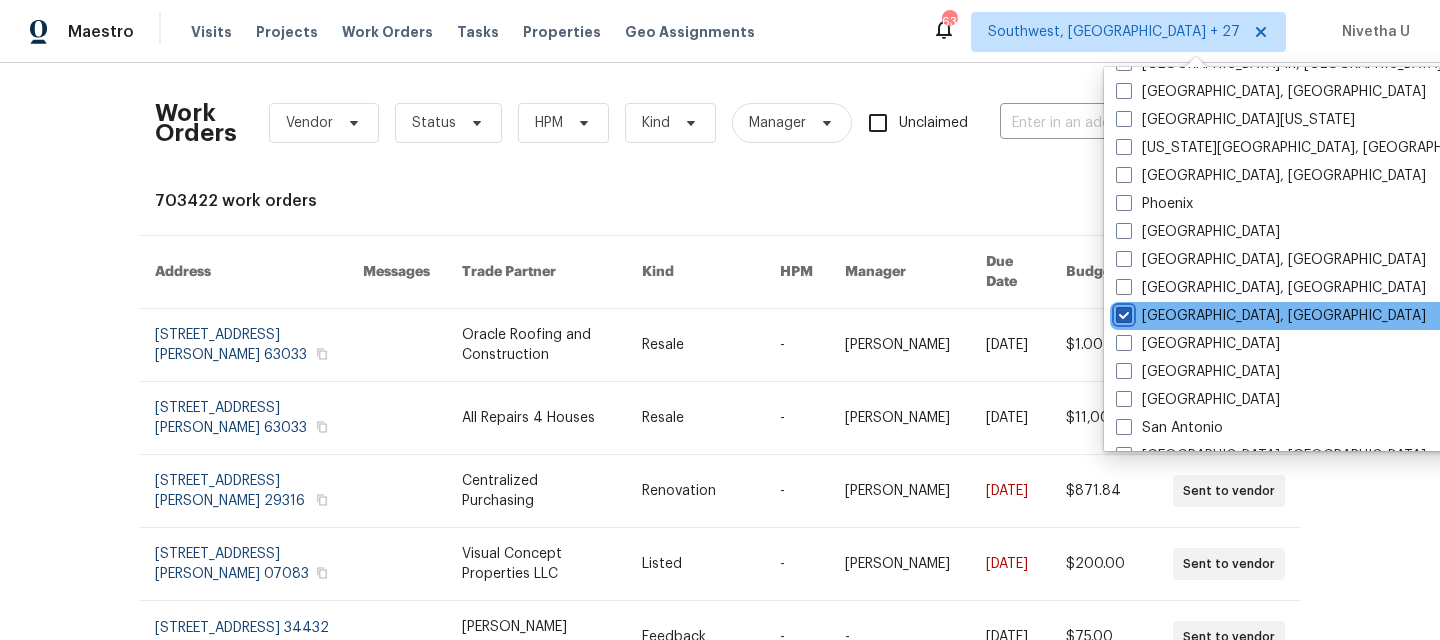 checkbox on "true" 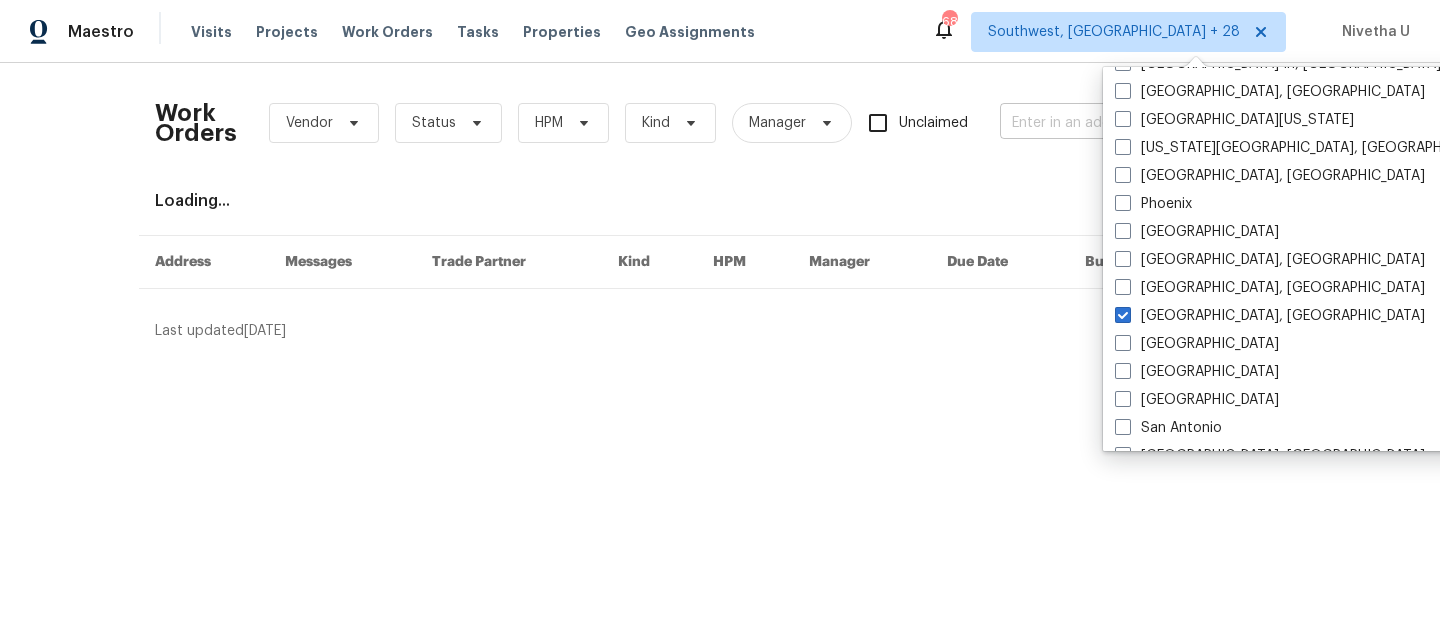 click at bounding box center (1100, 123) 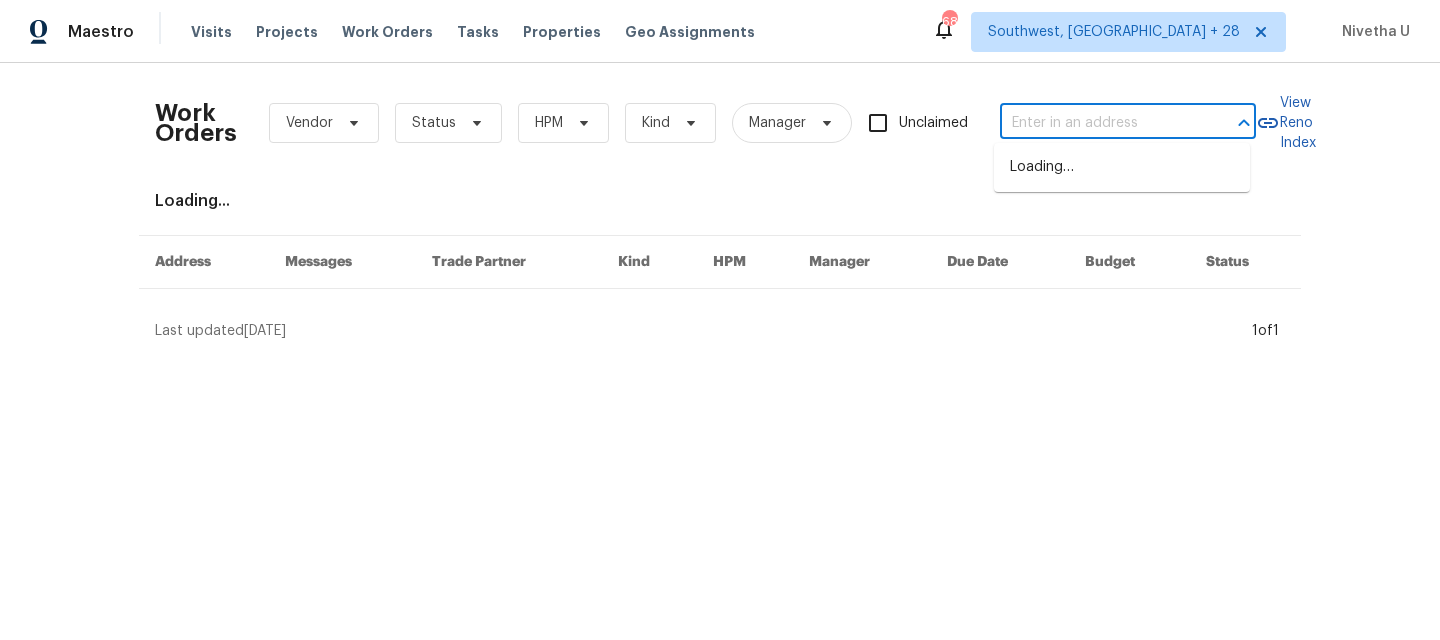 paste on "[STREET_ADDRESS][PERSON_NAME]" 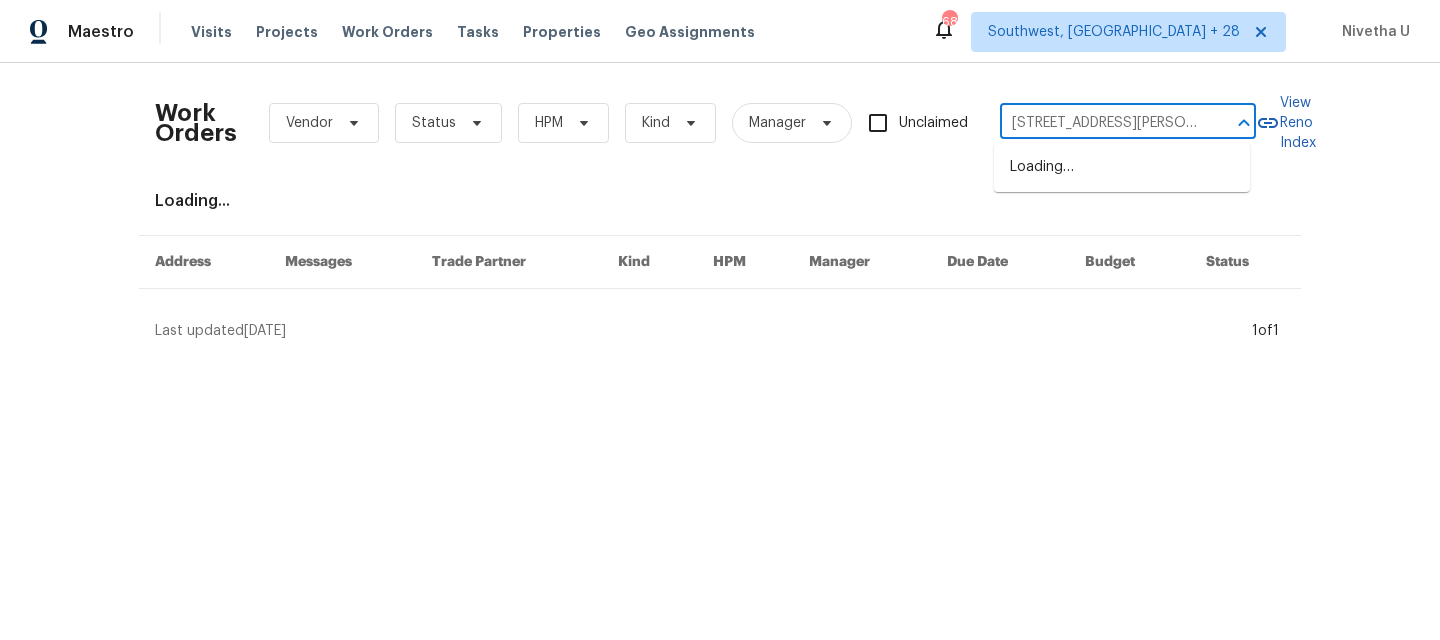 scroll, scrollTop: 0, scrollLeft: 82, axis: horizontal 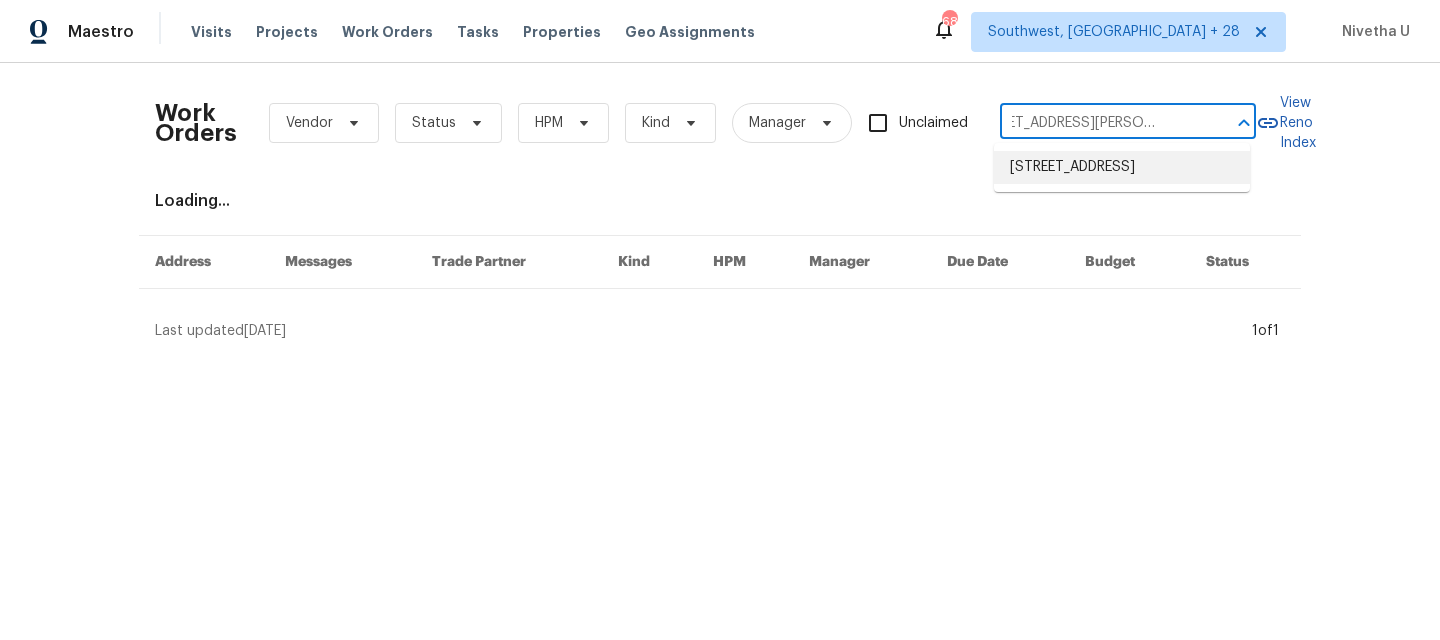 click on "[STREET_ADDRESS]" at bounding box center [1122, 167] 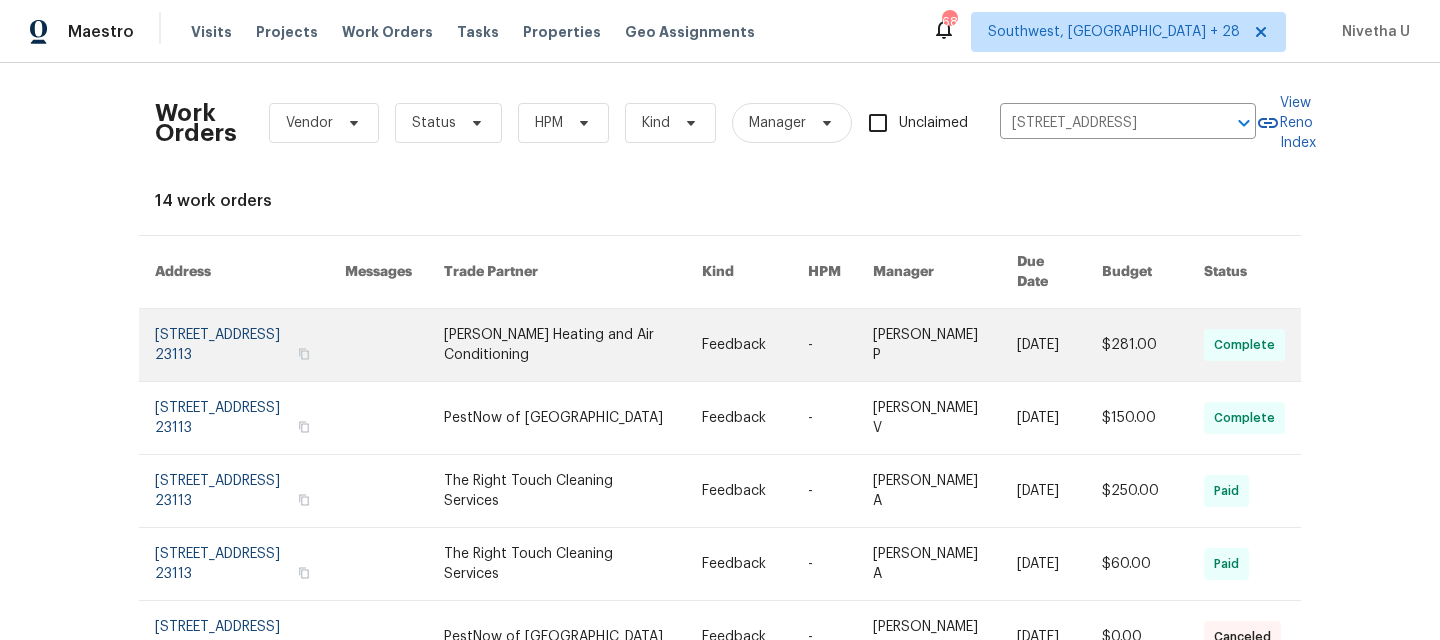 click at bounding box center (250, 345) 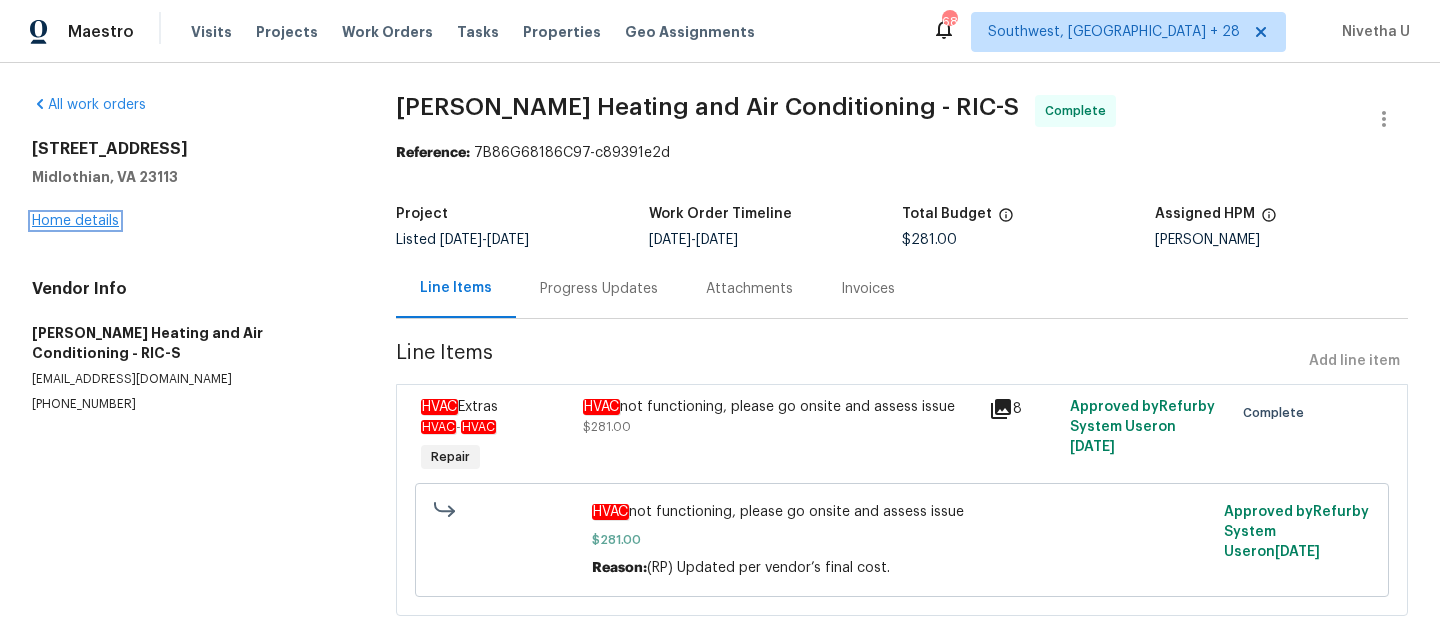 click on "Home details" at bounding box center (75, 221) 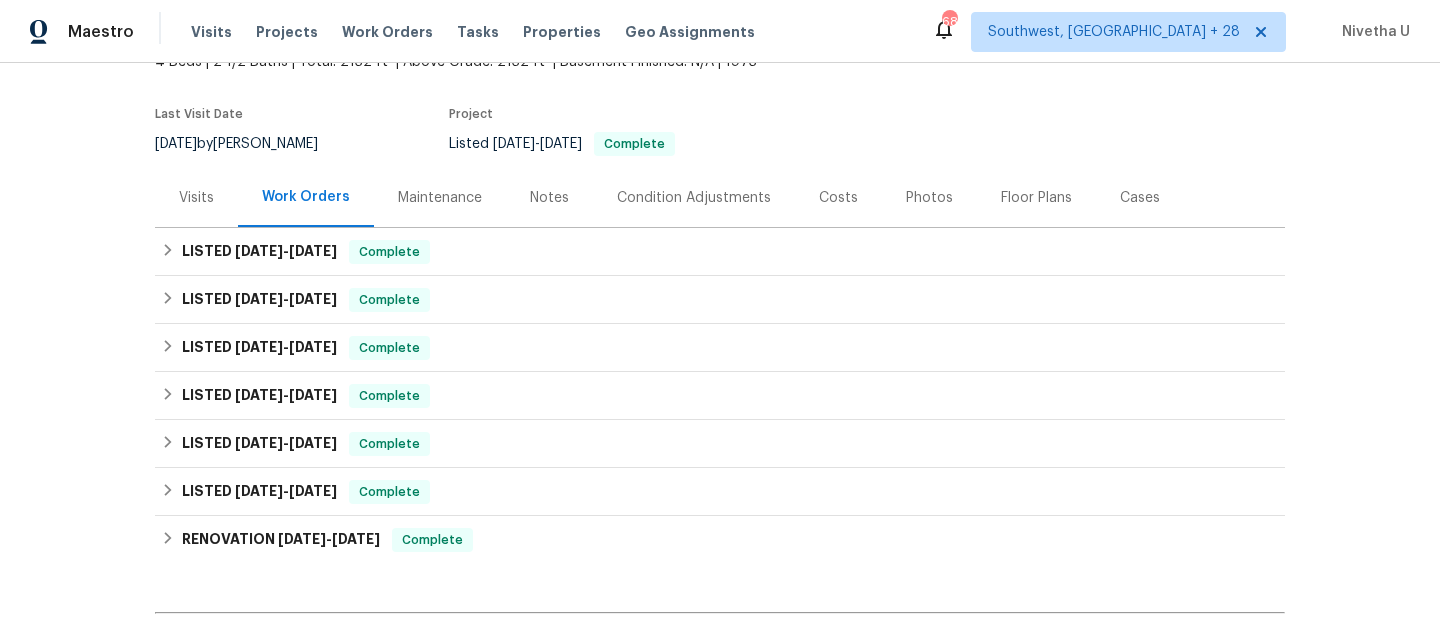 scroll, scrollTop: 138, scrollLeft: 0, axis: vertical 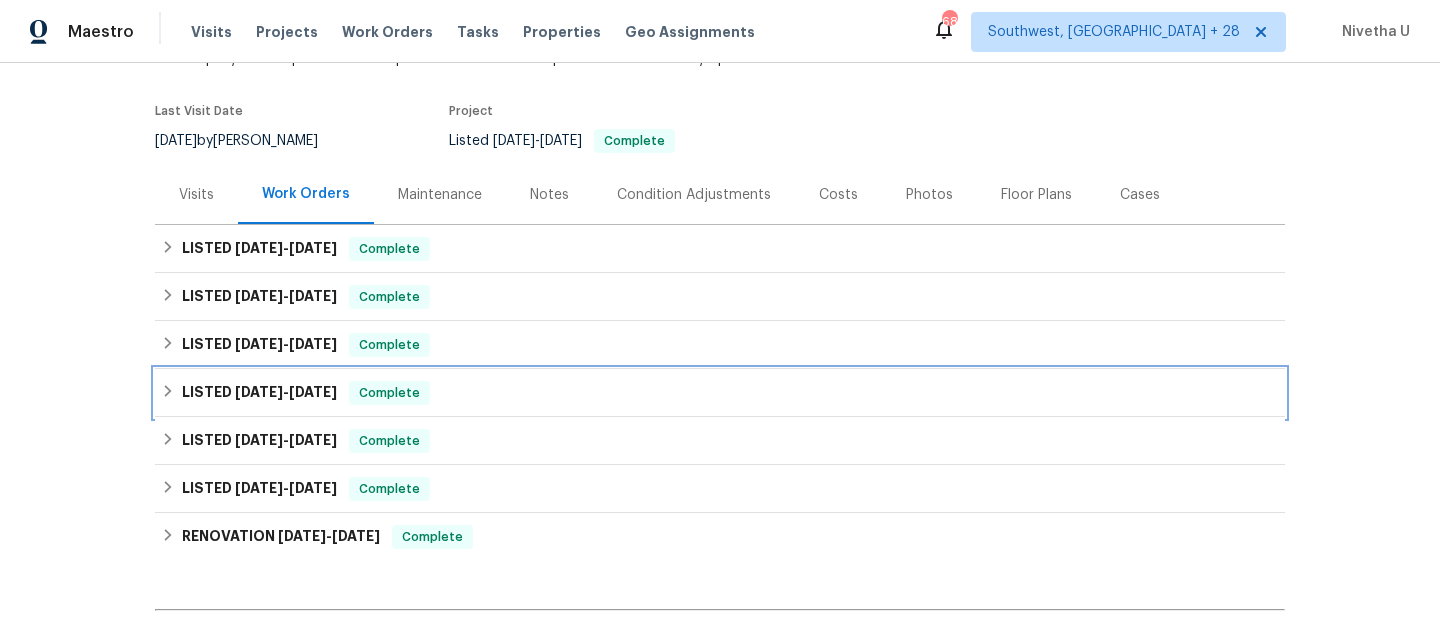 click on "LISTED   [DATE]  -  [DATE] Complete" at bounding box center [720, 393] 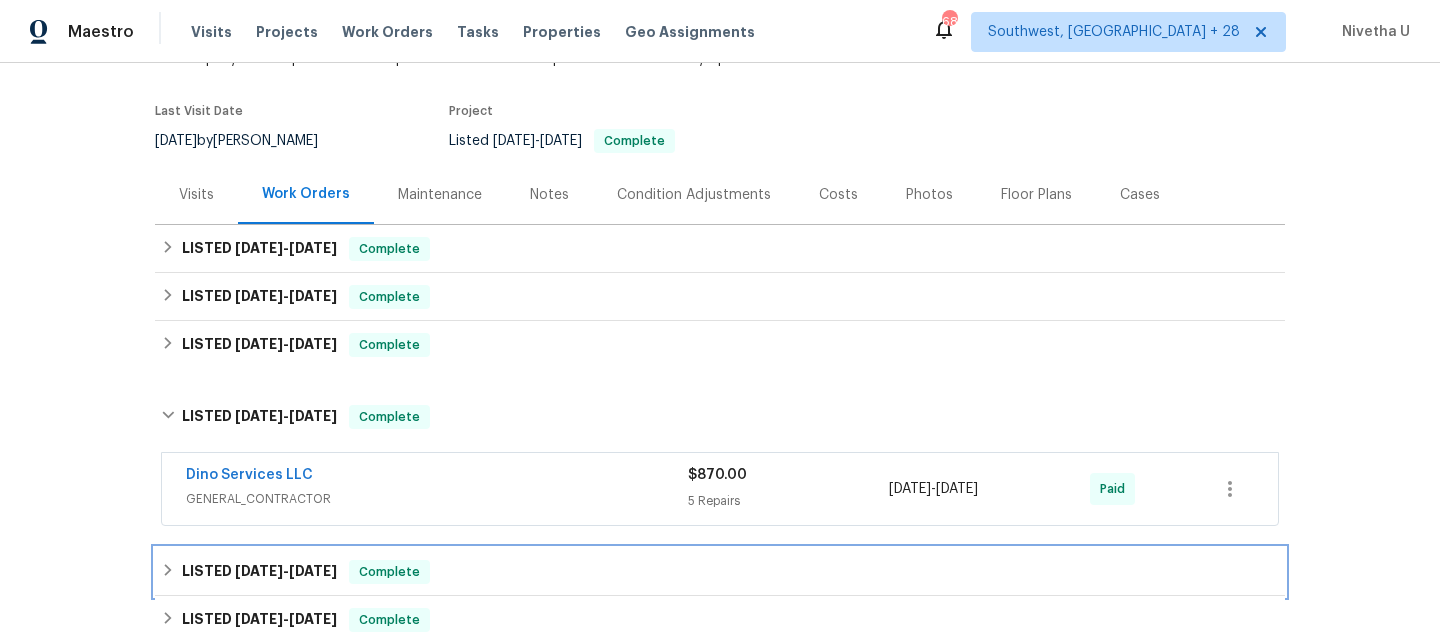 click on "LISTED   [DATE]  -  [DATE] Complete" at bounding box center (720, 572) 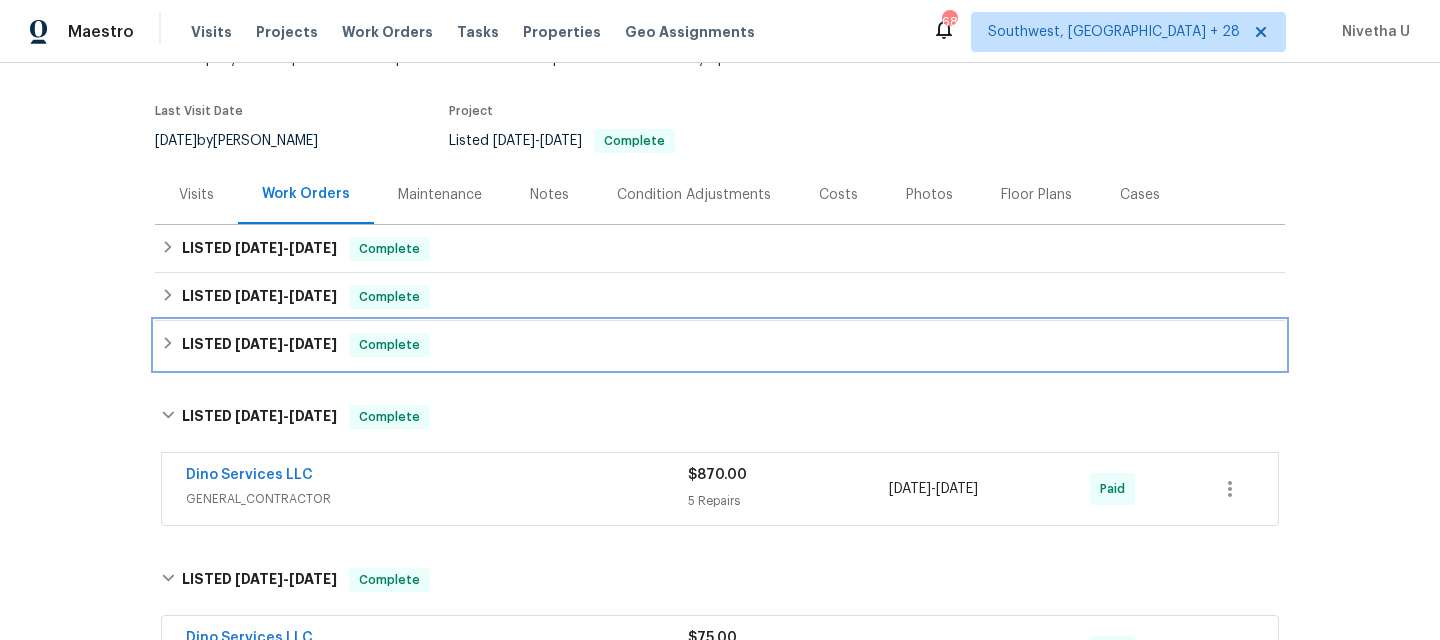 click on "LISTED   [DATE]  -  [DATE] Complete" at bounding box center [720, 345] 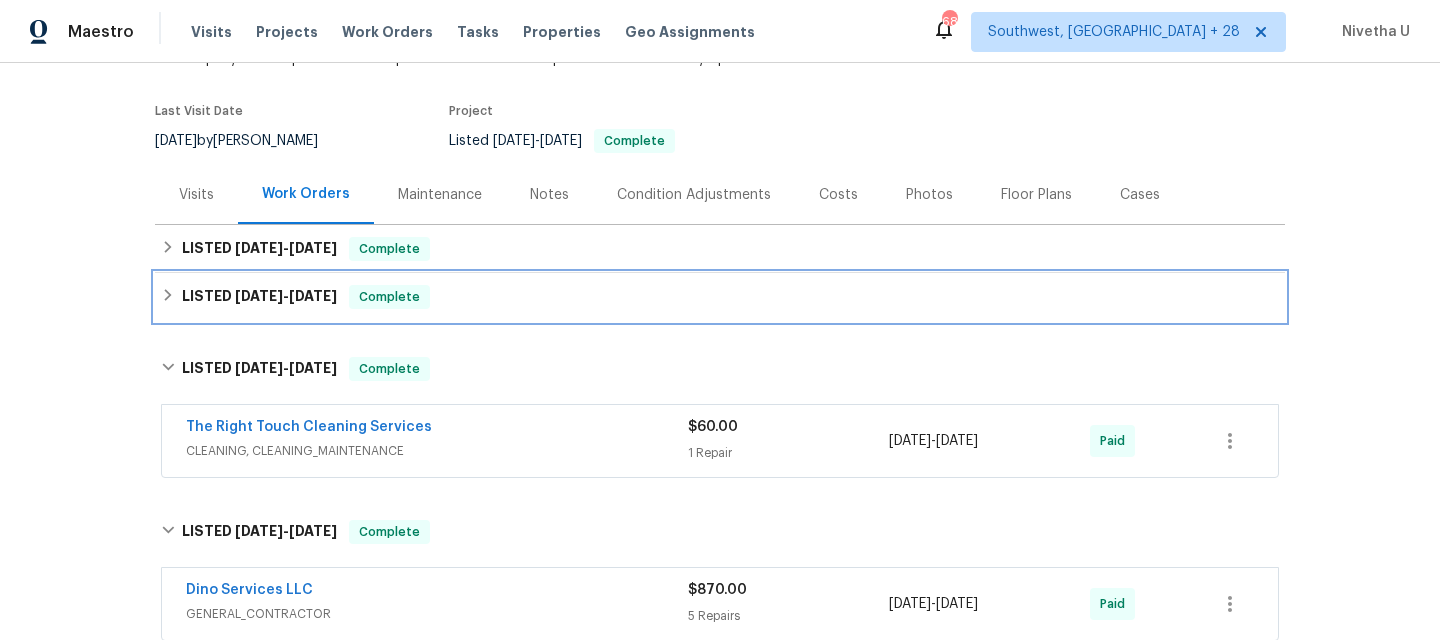 click on "LISTED   [DATE]  -  [DATE] Complete" at bounding box center [720, 297] 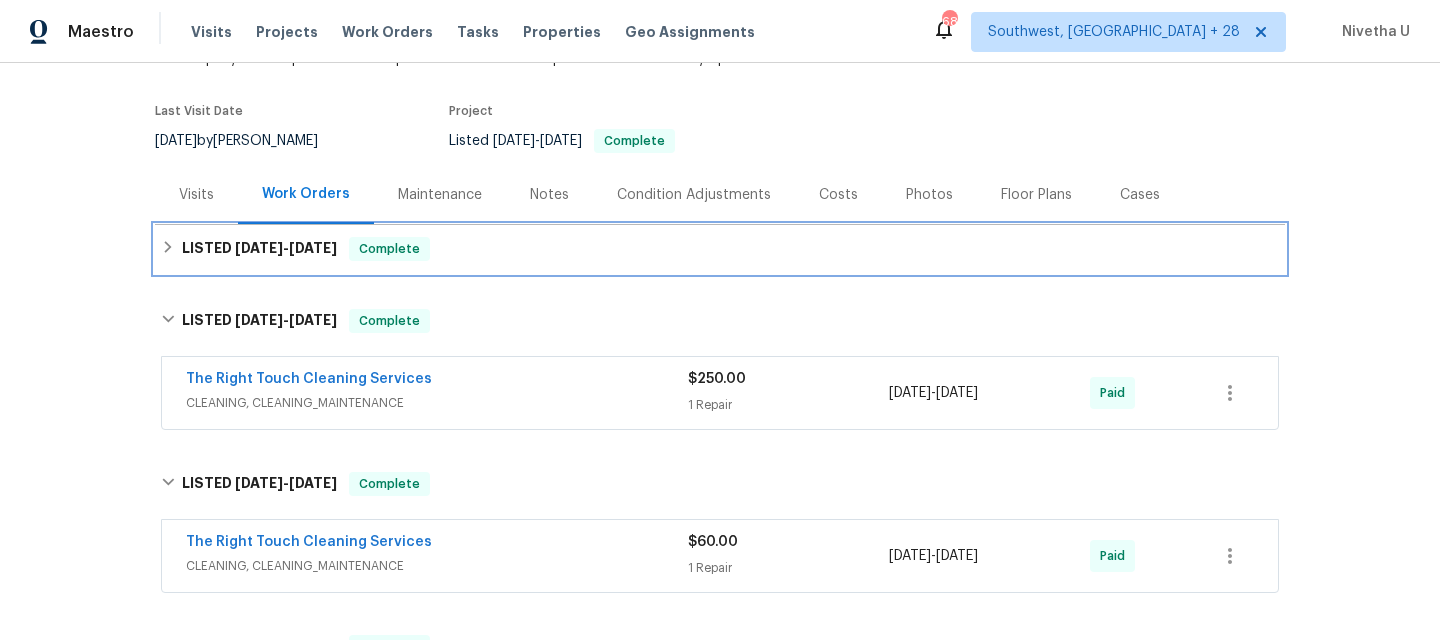 click on "LISTED   [DATE]  -  [DATE] Complete" at bounding box center (720, 249) 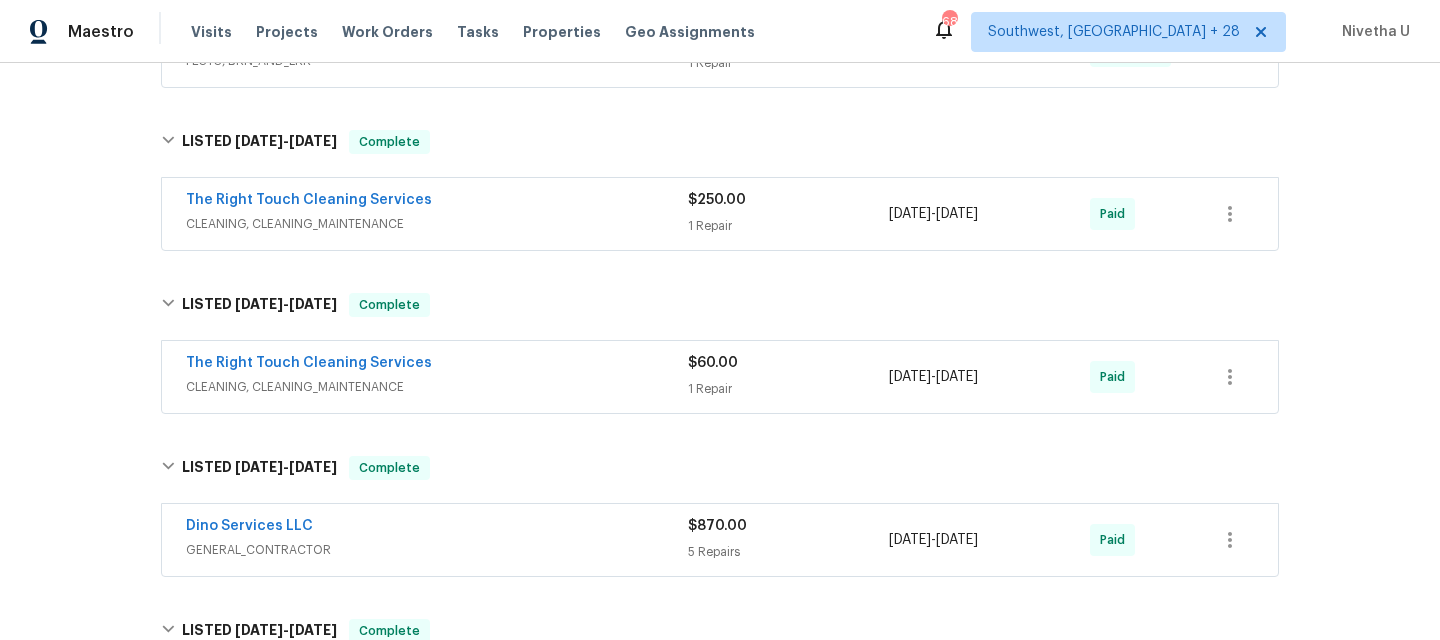 scroll, scrollTop: 526, scrollLeft: 0, axis: vertical 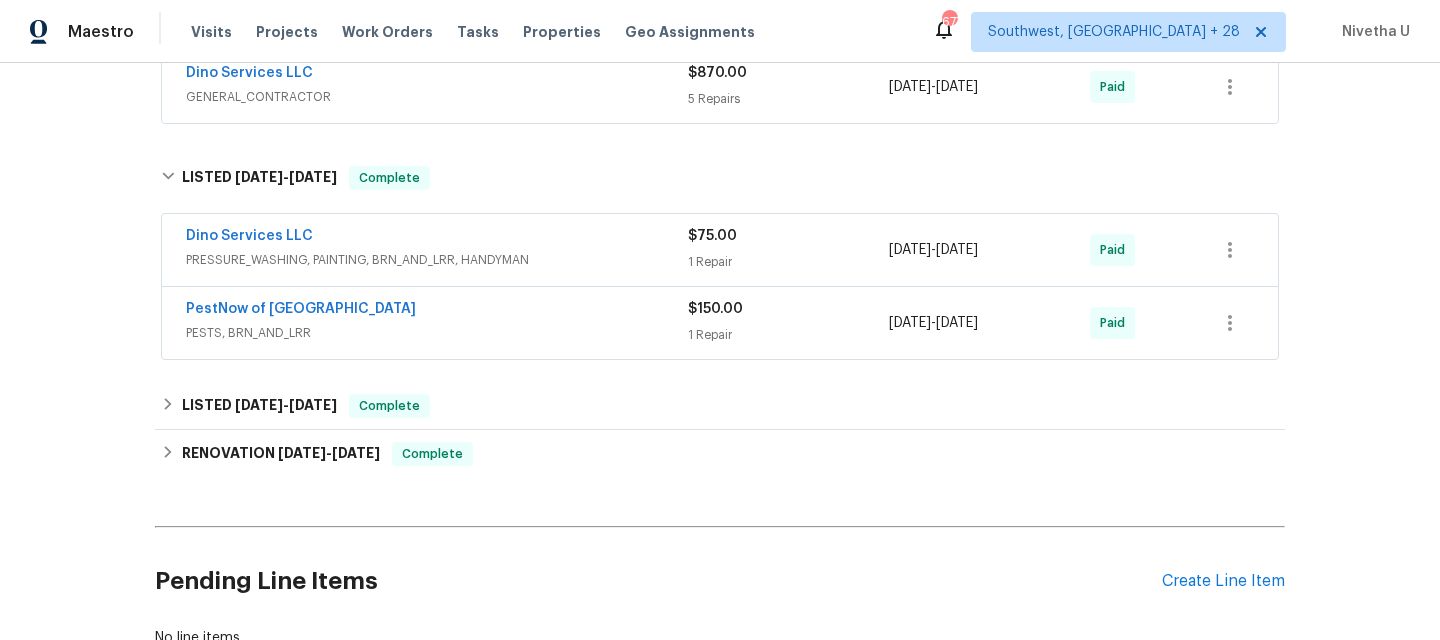 click on "PESTS, BRN_AND_LRR" at bounding box center (437, 333) 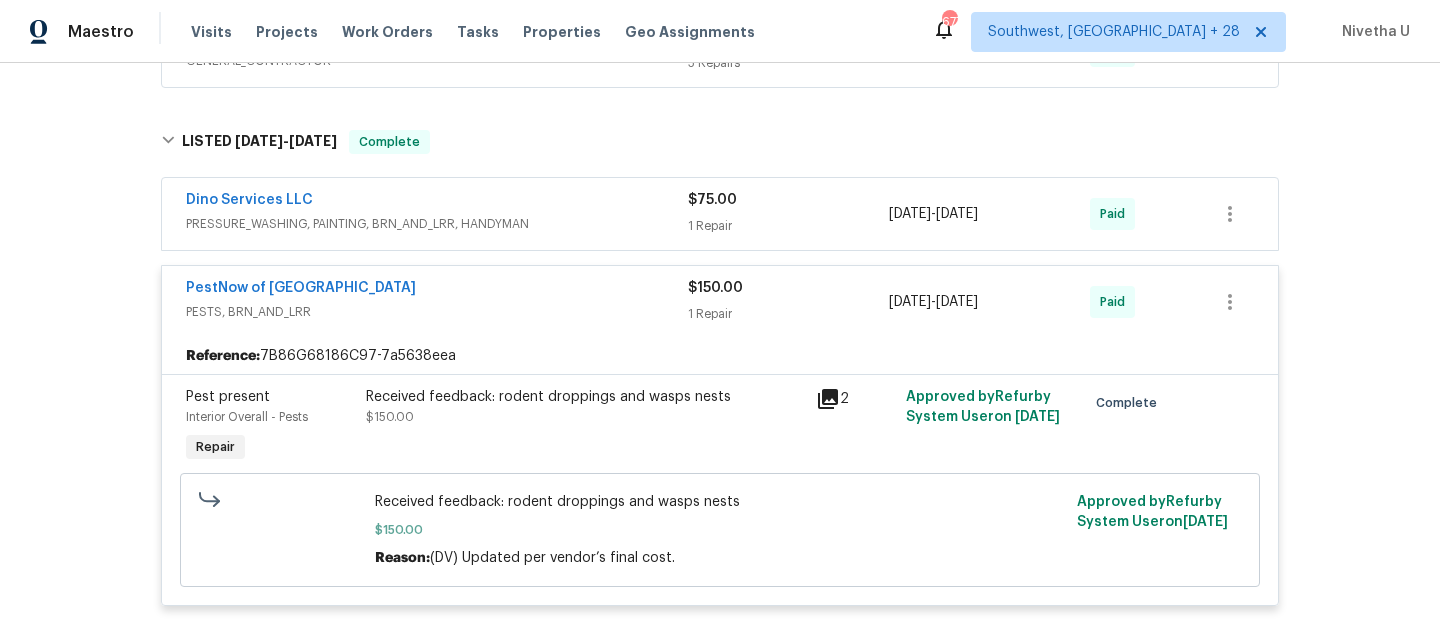 scroll, scrollTop: 997, scrollLeft: 0, axis: vertical 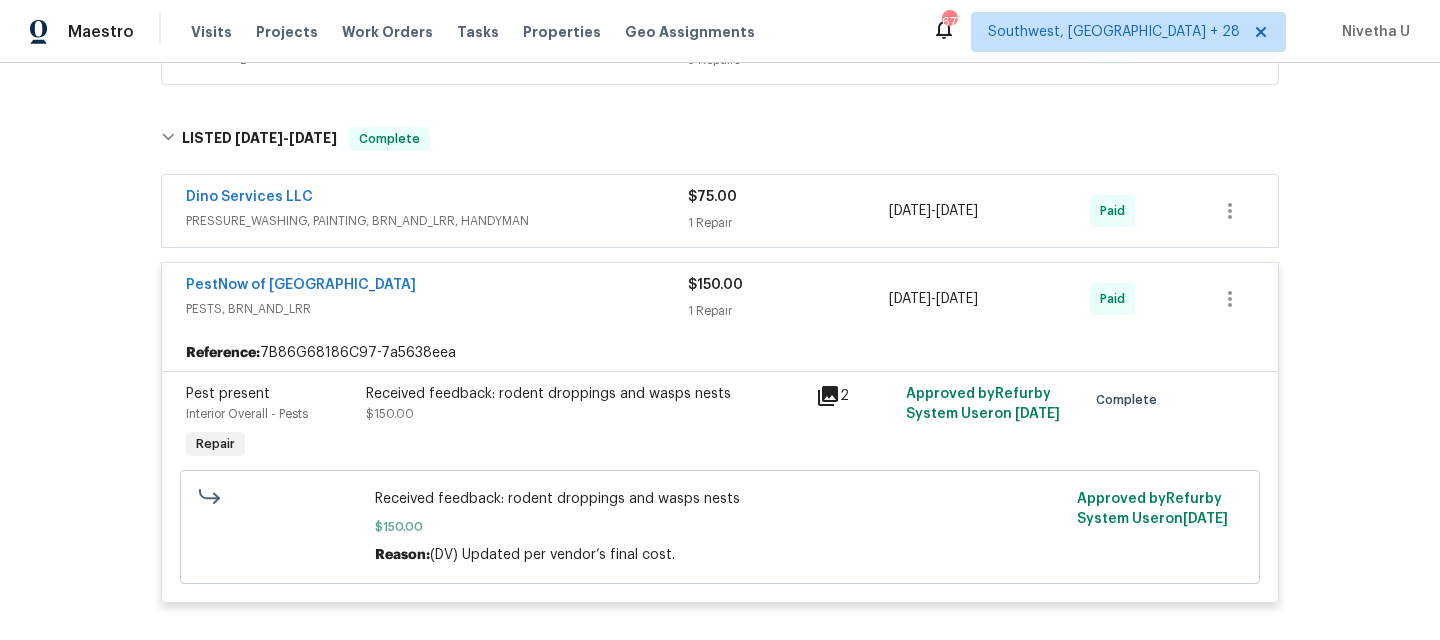 click on "PESTS, BRN_AND_LRR" at bounding box center (437, 309) 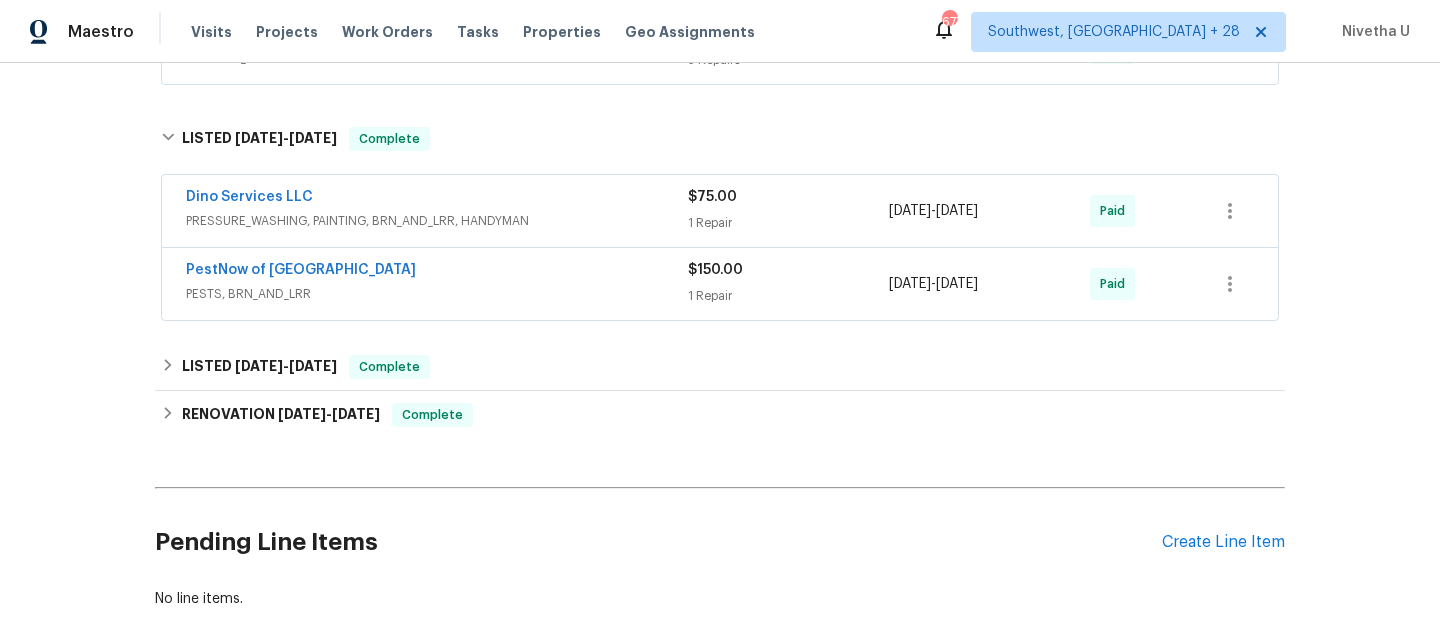 click on "Dino Services LLC" at bounding box center [437, 199] 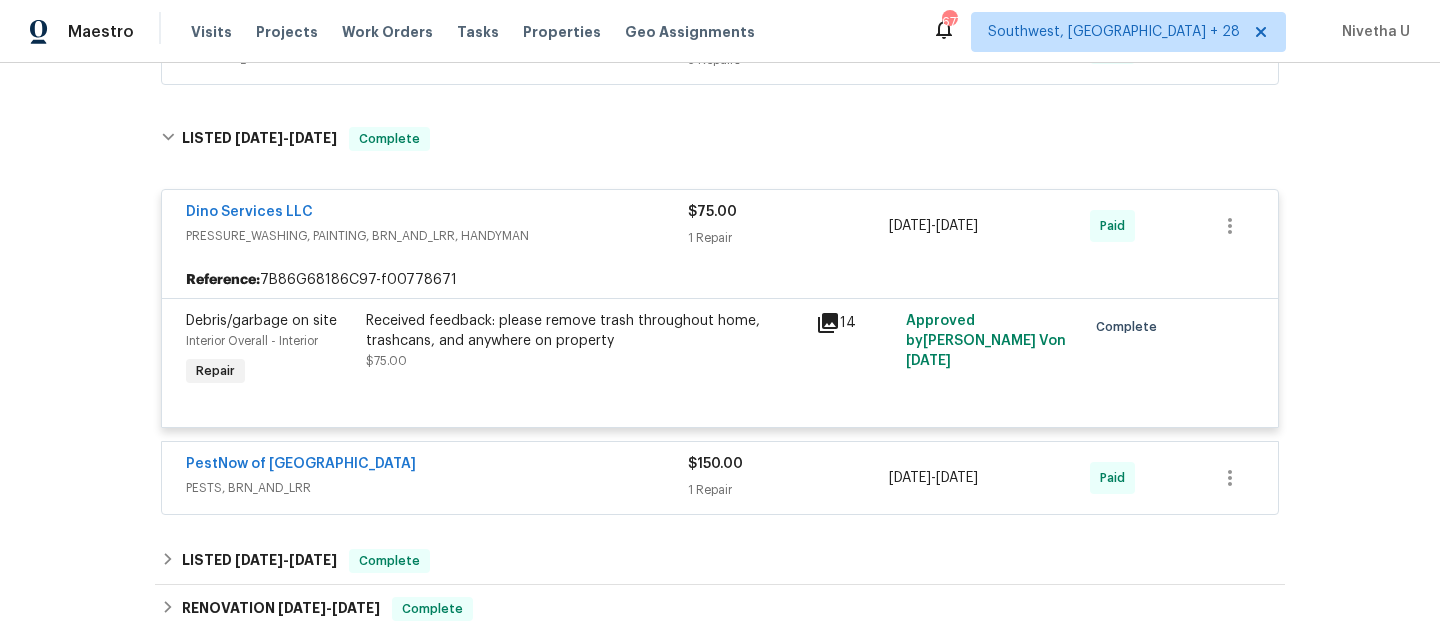 click on "PRESSURE_WASHING, PAINTING, BRN_AND_LRR, HANDYMAN" at bounding box center (437, 236) 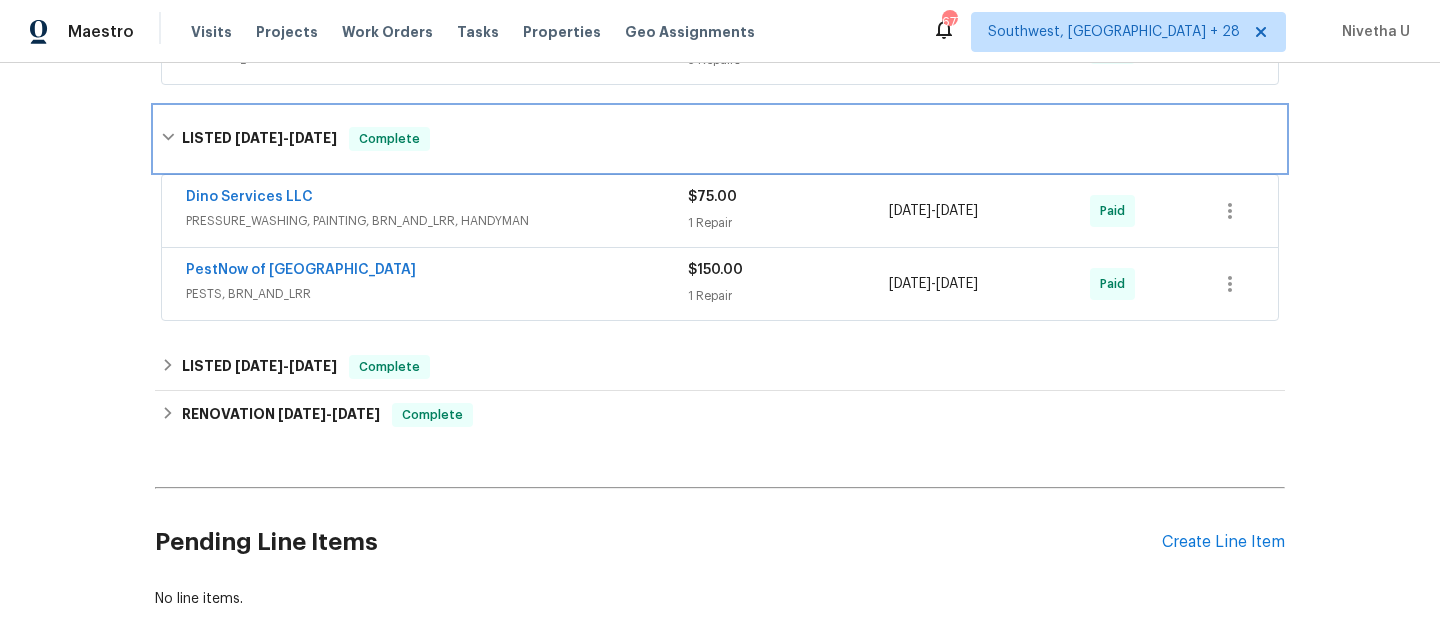 click on "LISTED   [DATE]  -  [DATE] Complete" at bounding box center (720, 139) 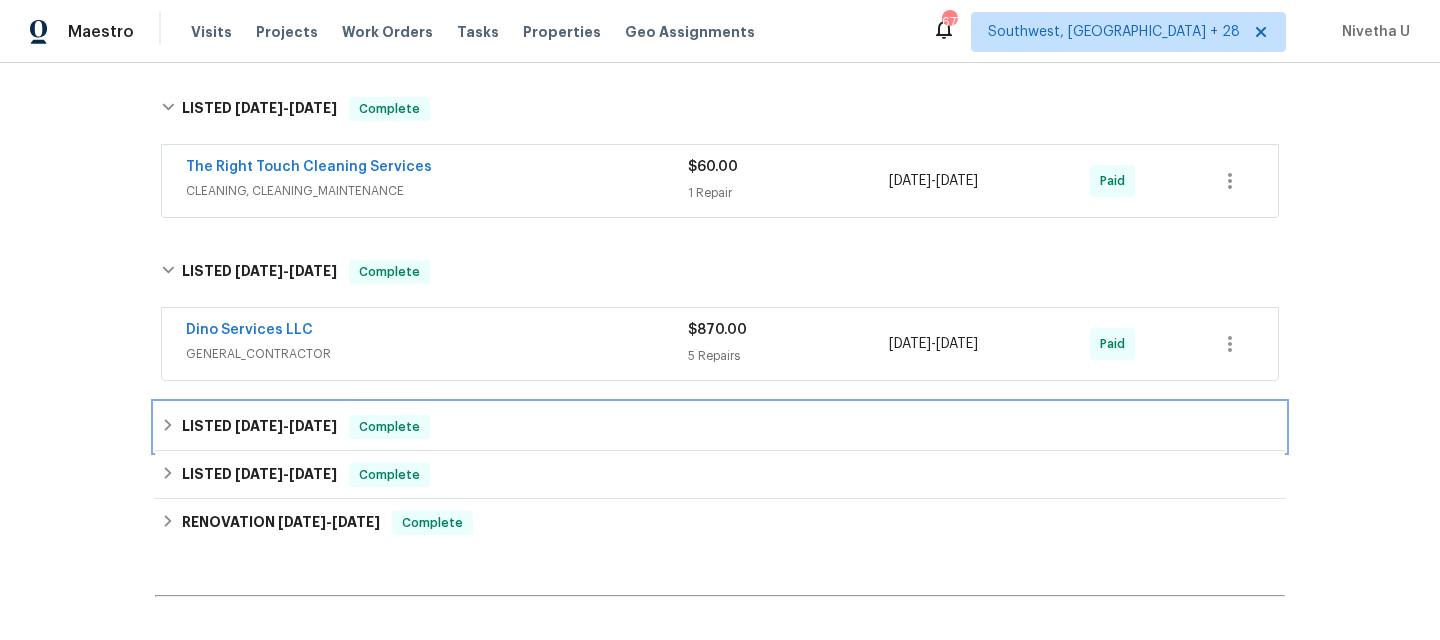 scroll, scrollTop: 699, scrollLeft: 0, axis: vertical 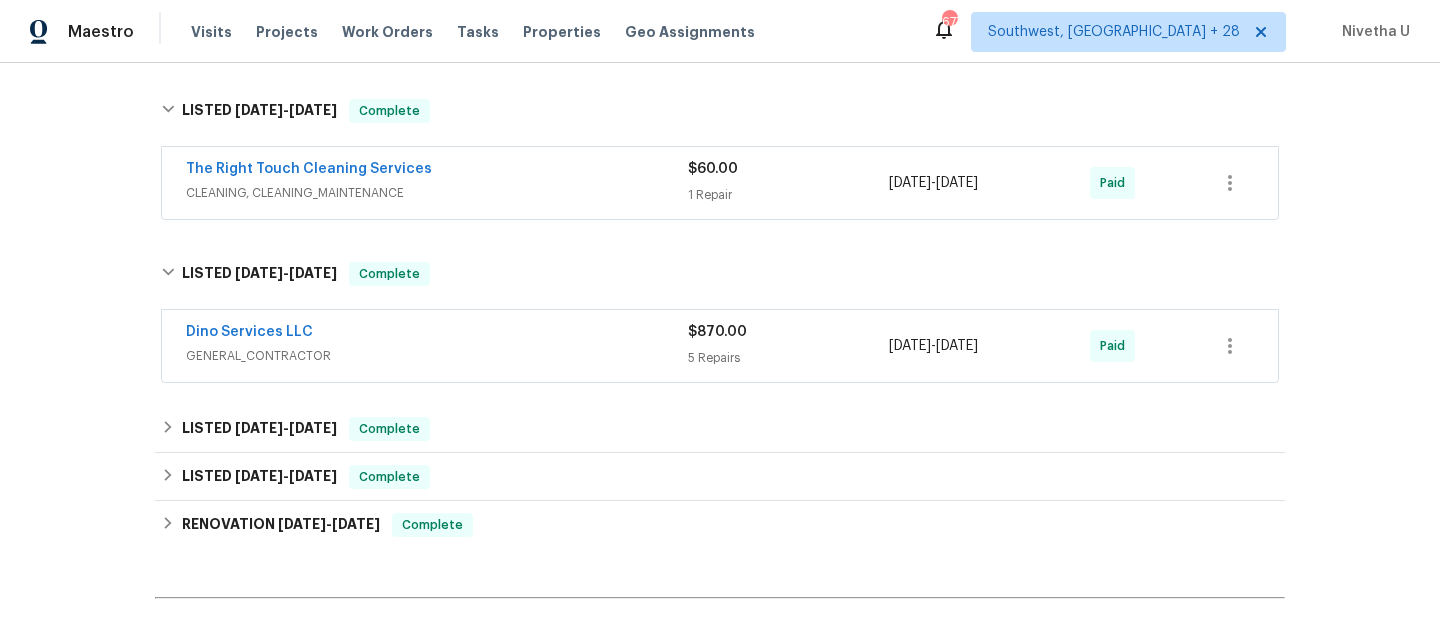 click on "Dino Services LLC" at bounding box center (437, 334) 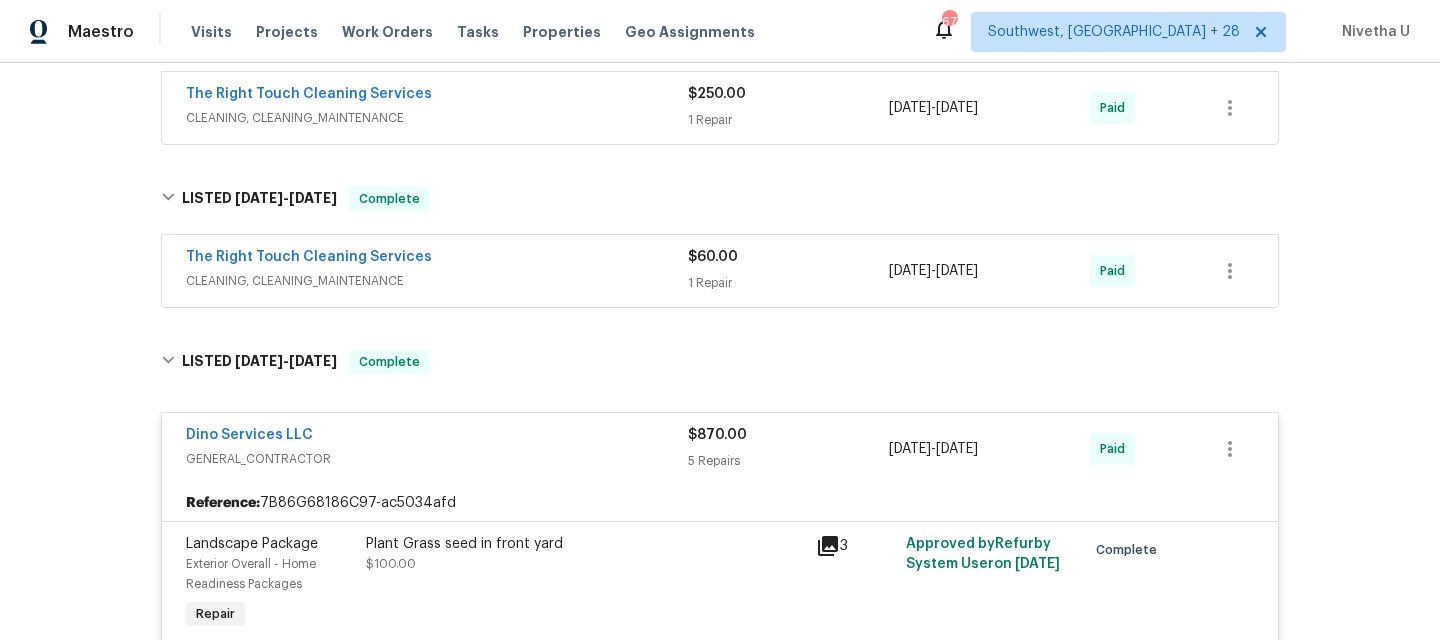 scroll, scrollTop: 610, scrollLeft: 0, axis: vertical 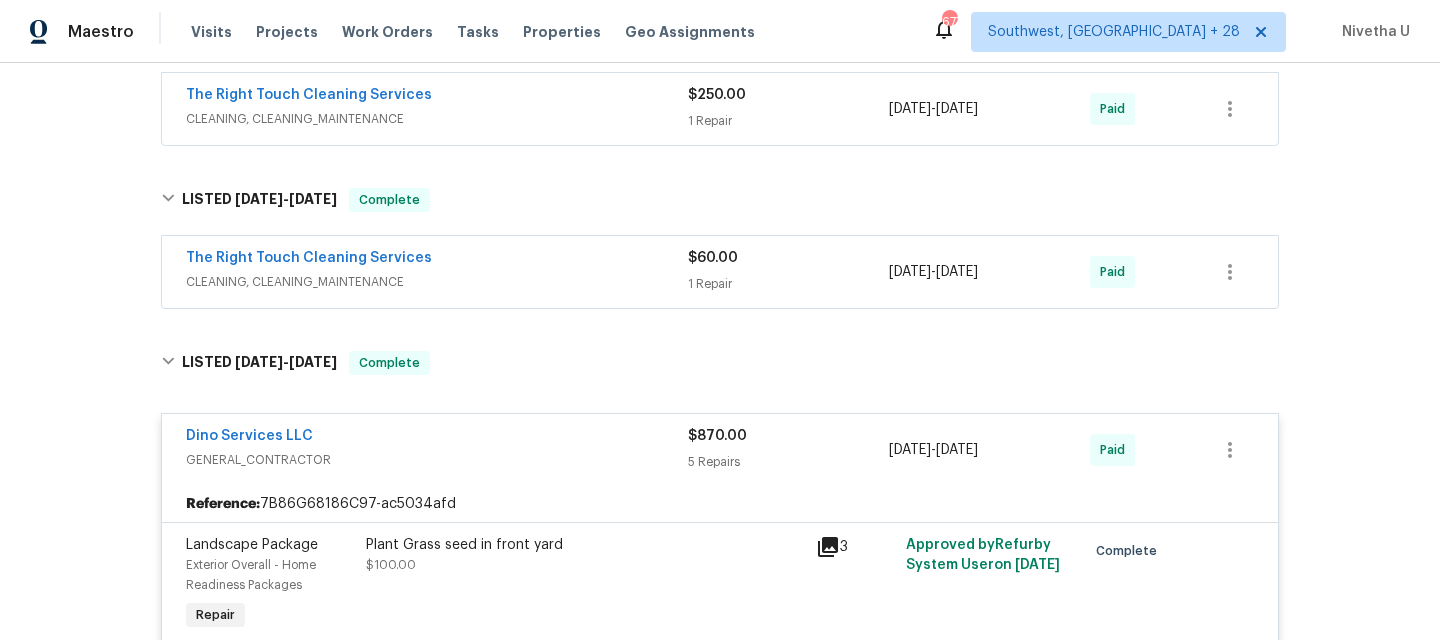 click on "GENERAL_CONTRACTOR" at bounding box center (437, 460) 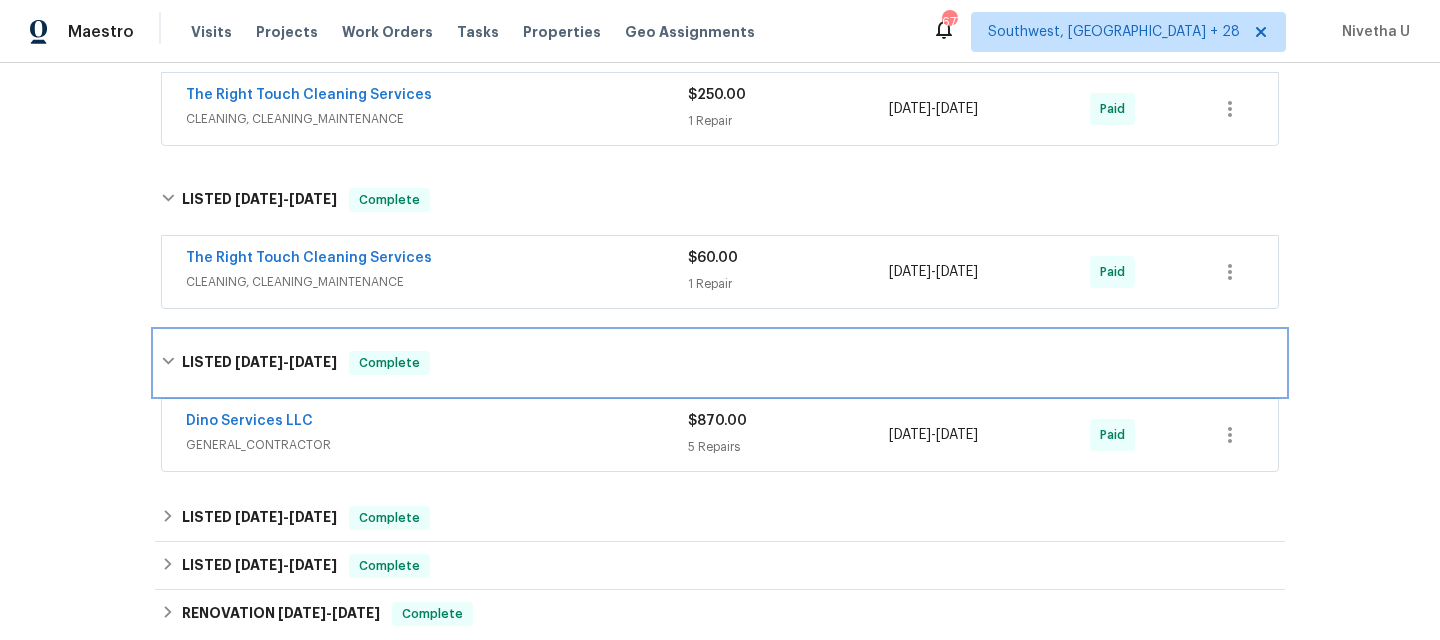 click on "LISTED   [DATE]  -  [DATE] Complete" at bounding box center [720, 363] 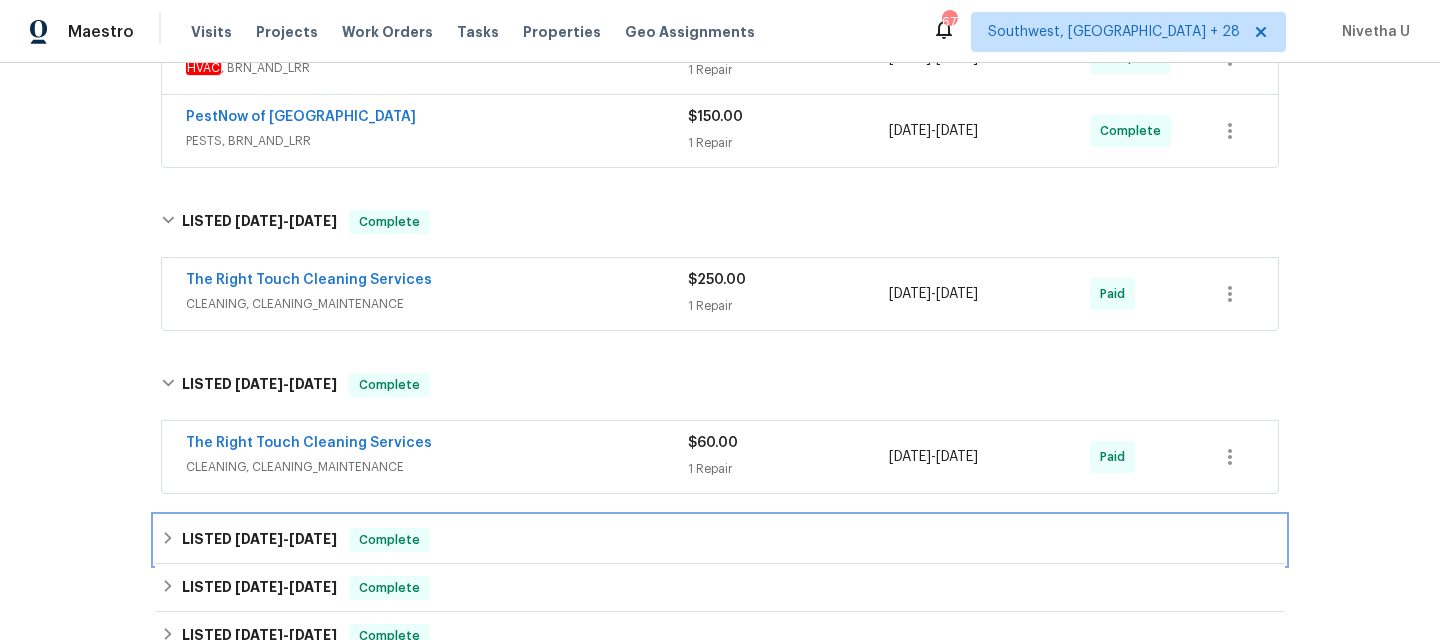 scroll, scrollTop: 422, scrollLeft: 0, axis: vertical 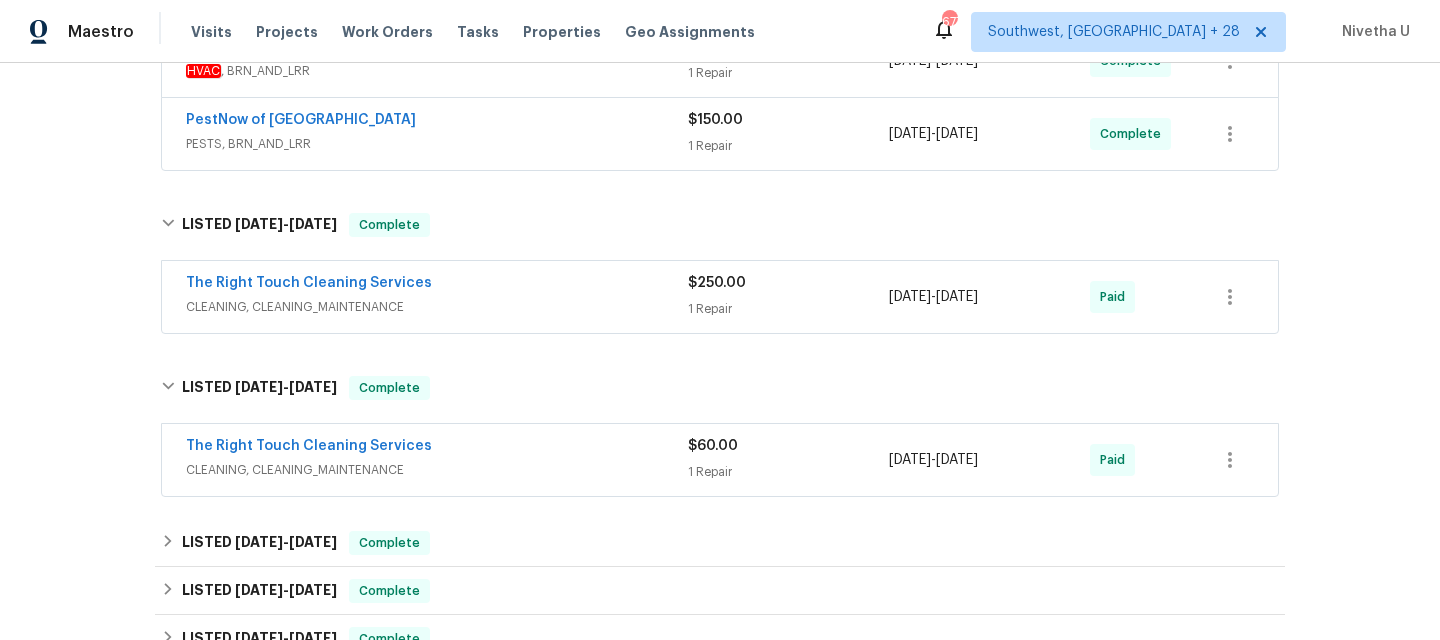 click on "CLEANING, CLEANING_MAINTENANCE" at bounding box center [437, 470] 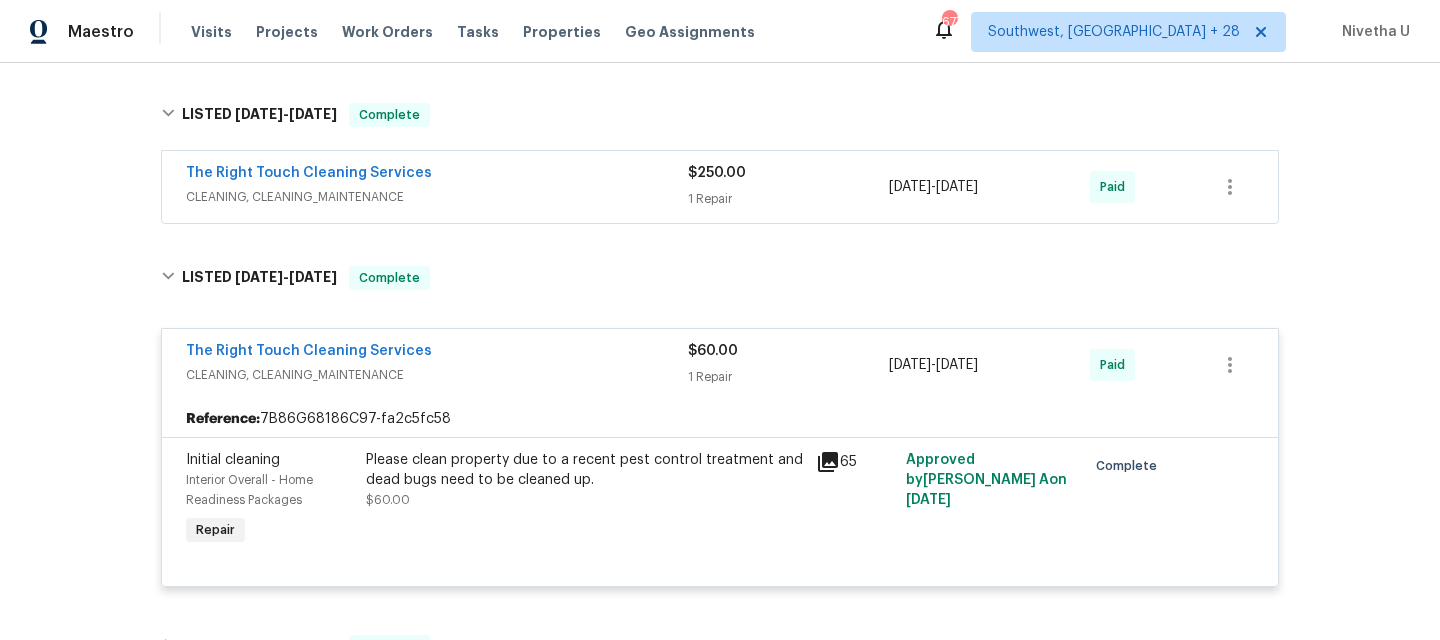 scroll, scrollTop: 504, scrollLeft: 0, axis: vertical 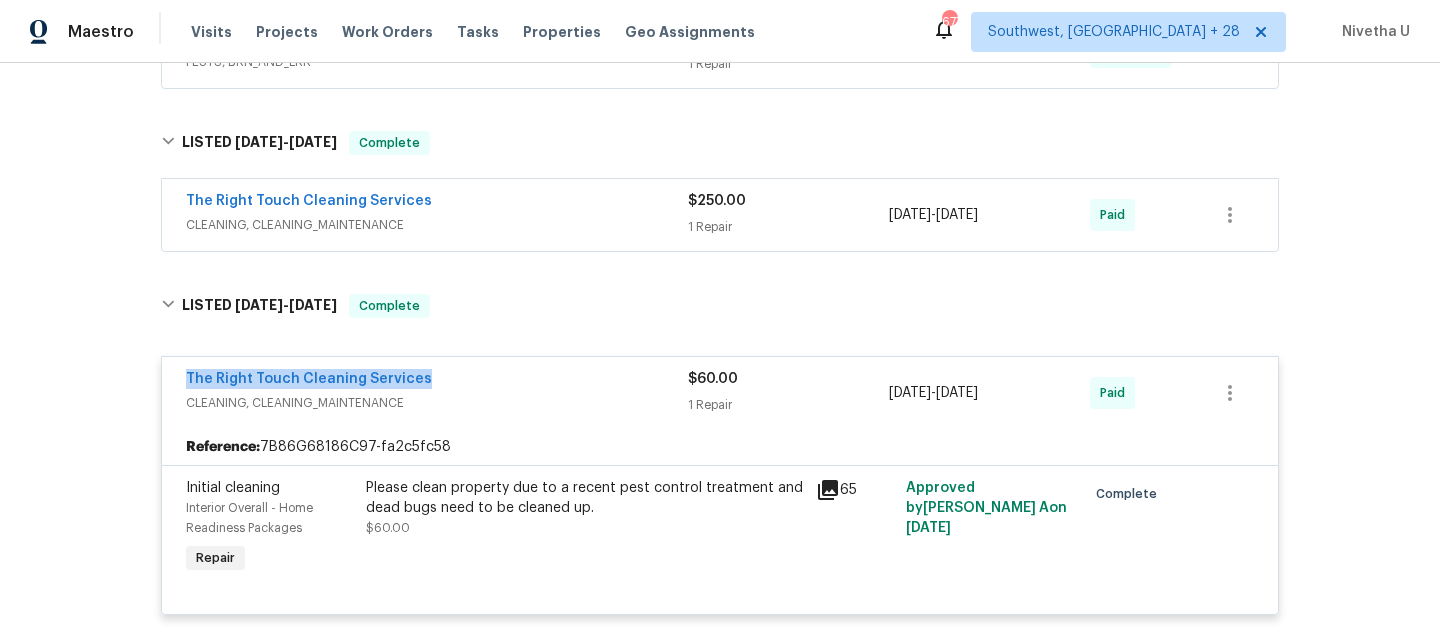 drag, startPoint x: 484, startPoint y: 379, endPoint x: 515, endPoint y: 292, distance: 92.358 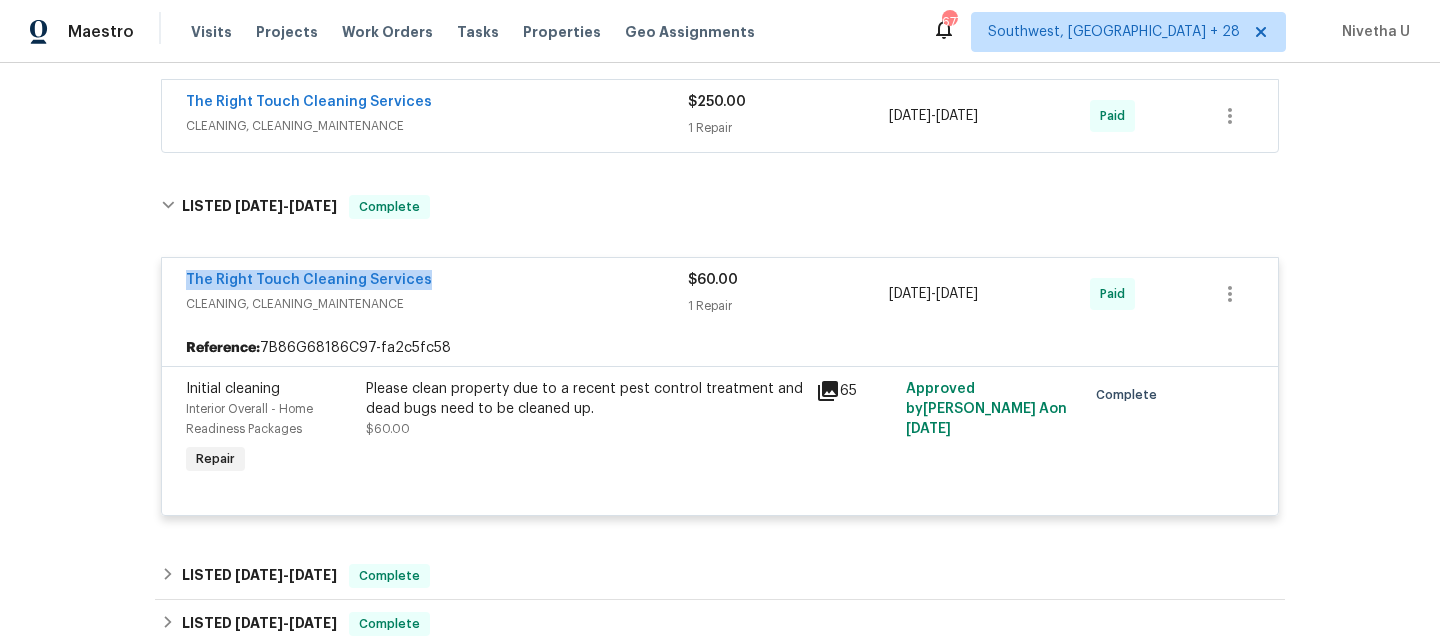 scroll, scrollTop: 605, scrollLeft: 0, axis: vertical 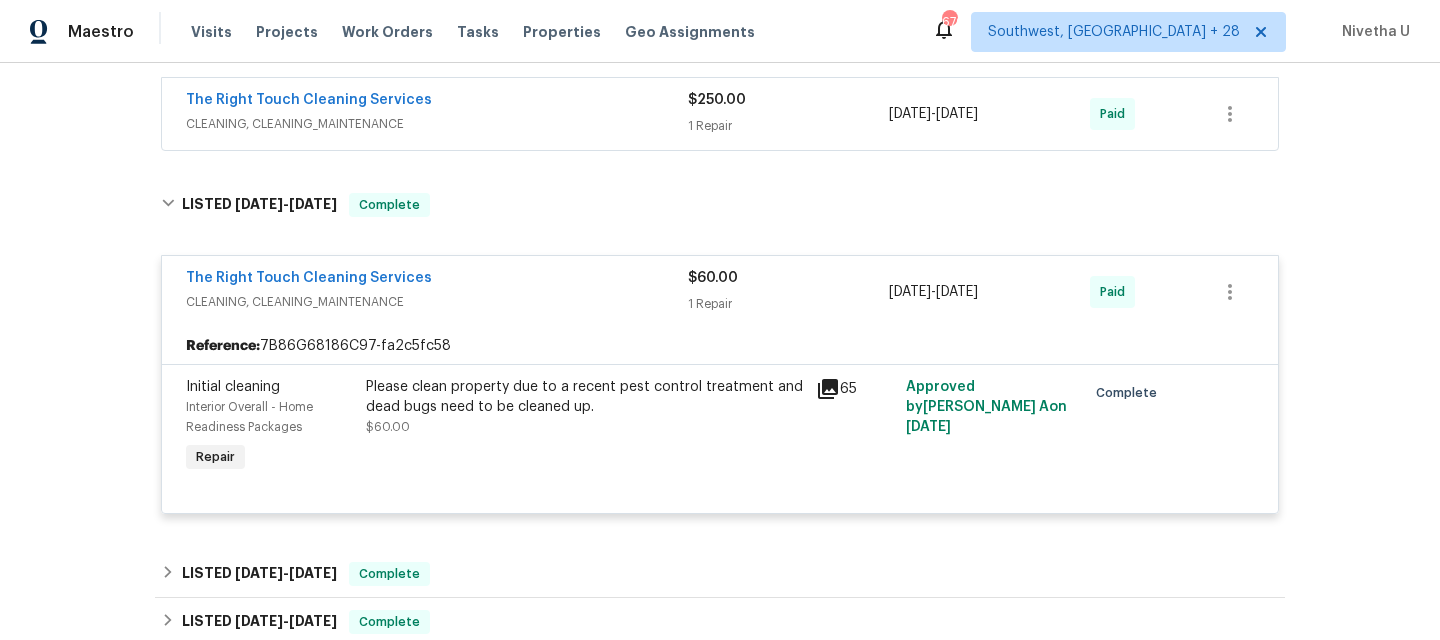 click on "CLEANING, CLEANING_MAINTENANCE" at bounding box center [437, 302] 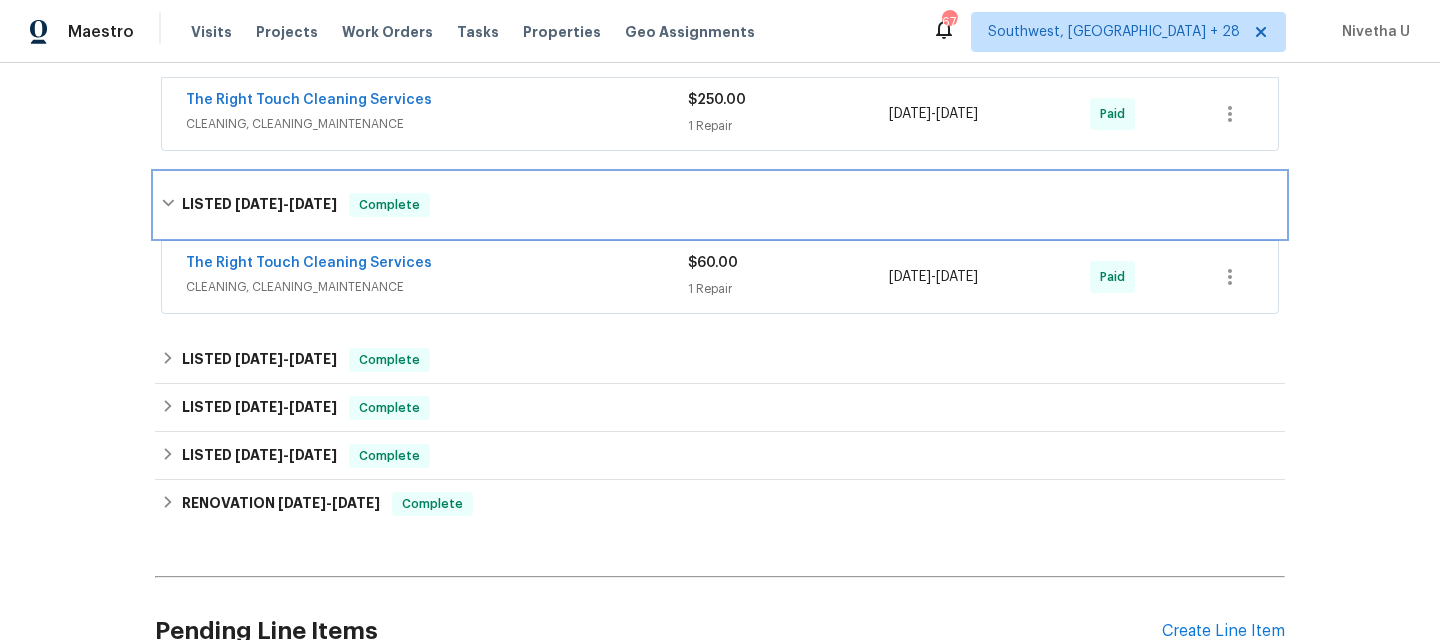click on "LISTED   [DATE]  -  [DATE] Complete" at bounding box center [720, 205] 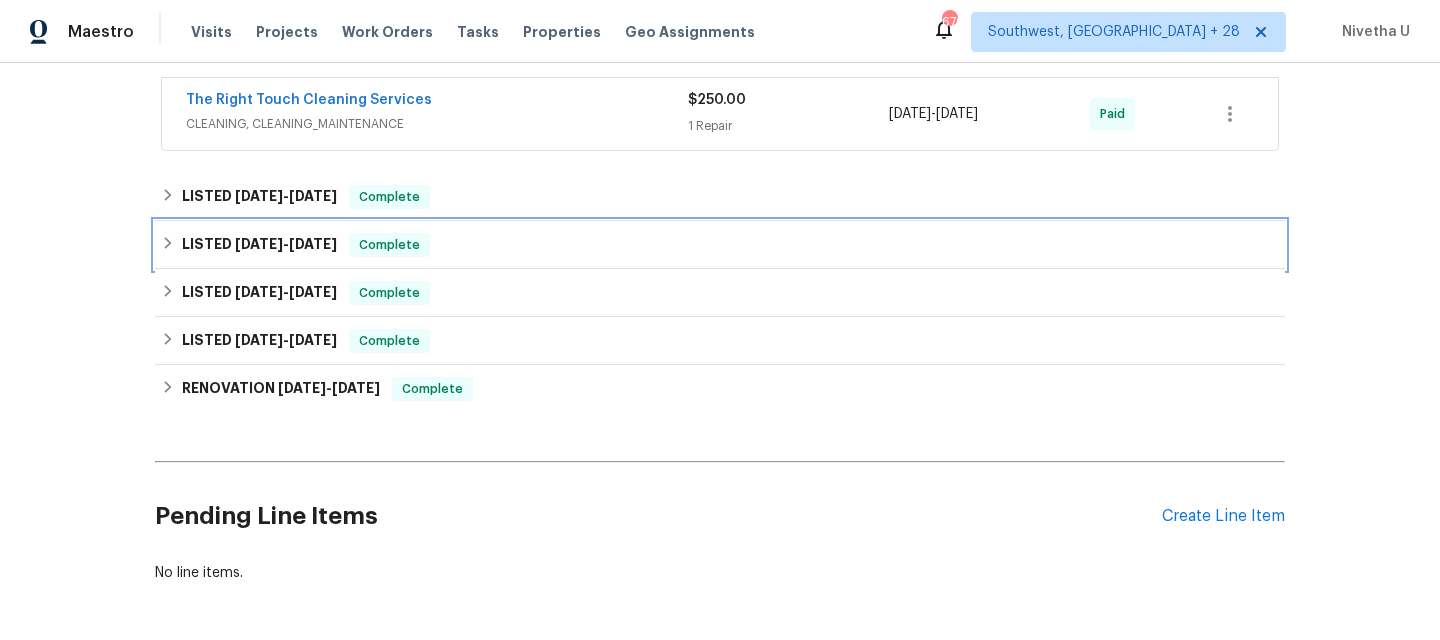 click on "LISTED   [DATE]  -  [DATE] Complete" at bounding box center [720, 245] 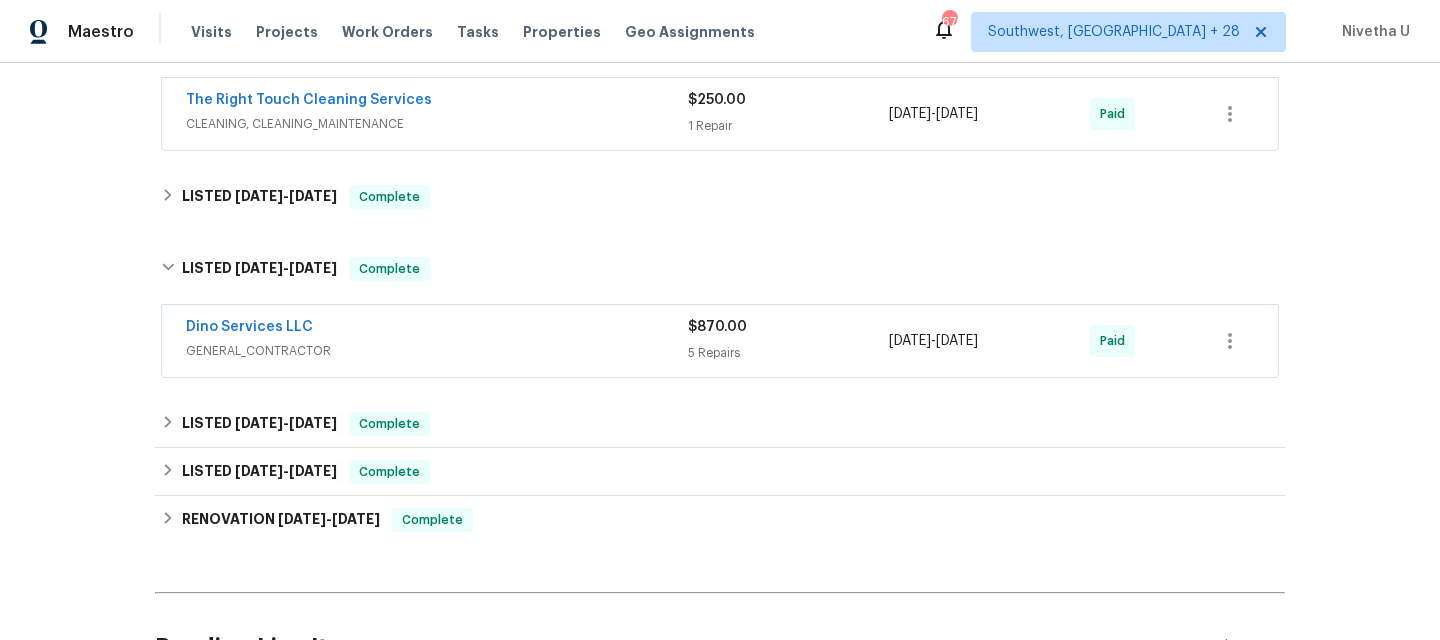 click on "Dino Services LLC GENERAL_CONTRACTOR" at bounding box center [437, 341] 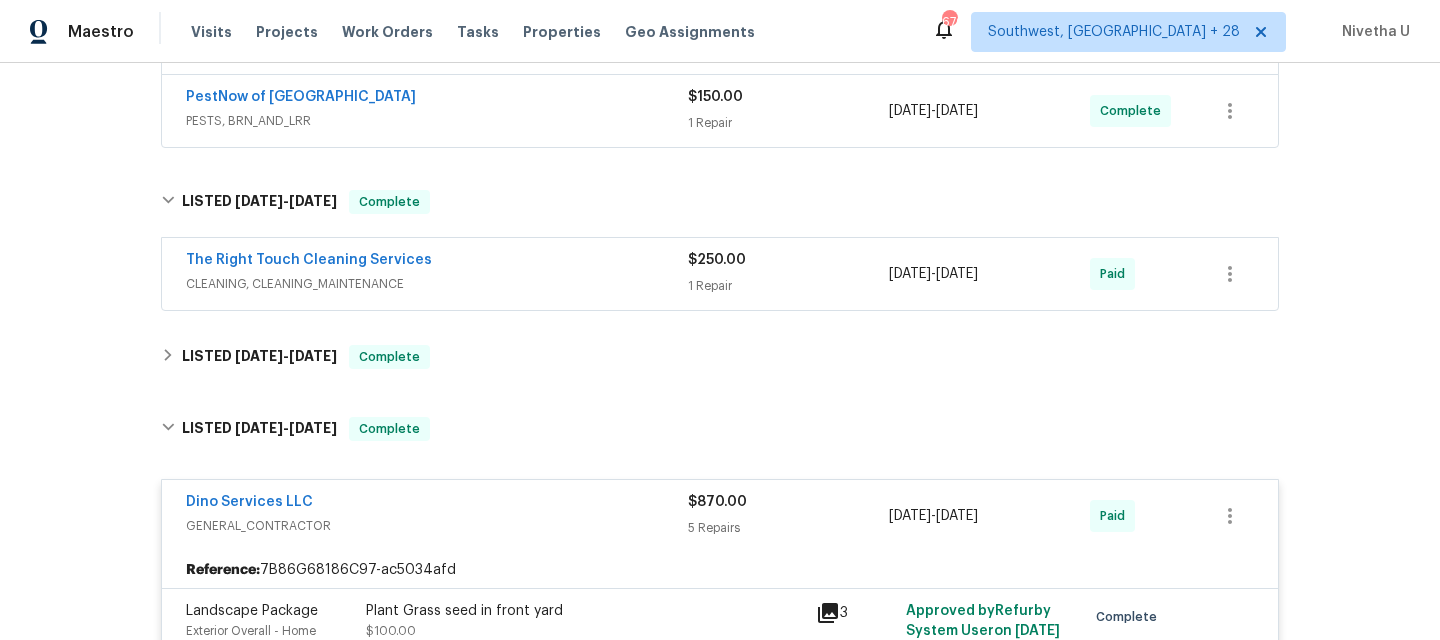 scroll, scrollTop: 463, scrollLeft: 0, axis: vertical 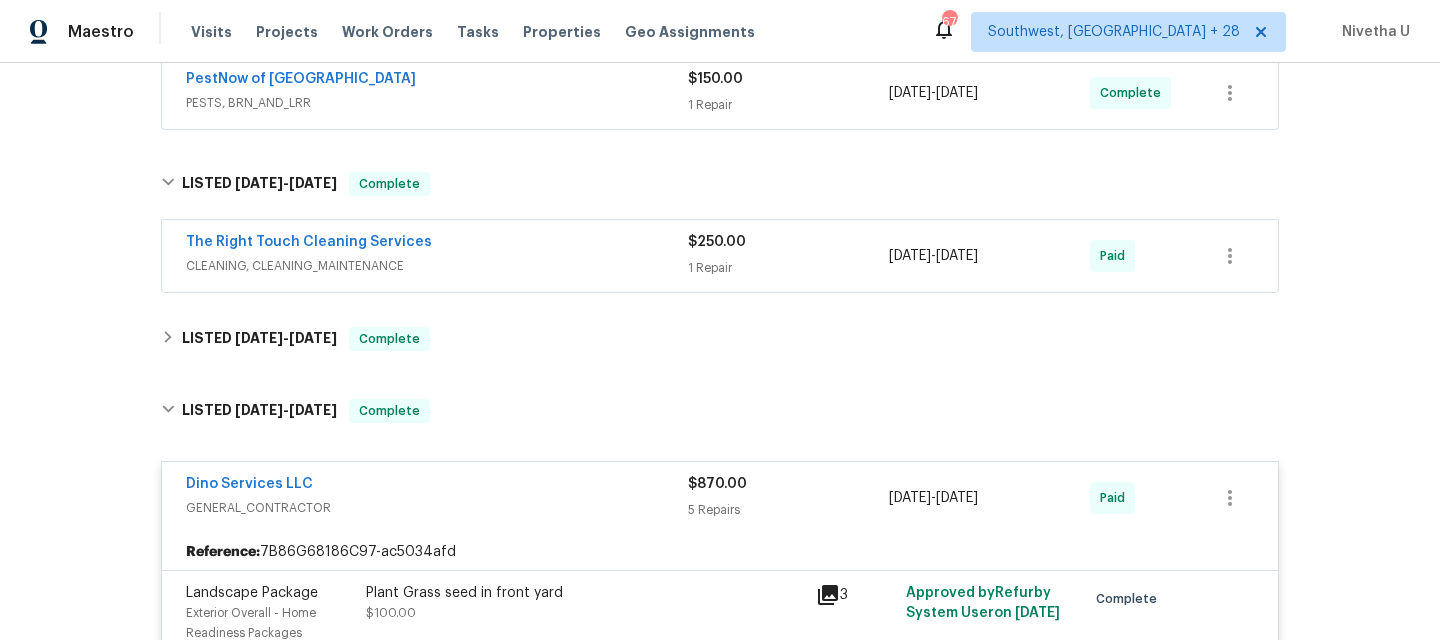 click on "Dino Services LLC" at bounding box center (437, 486) 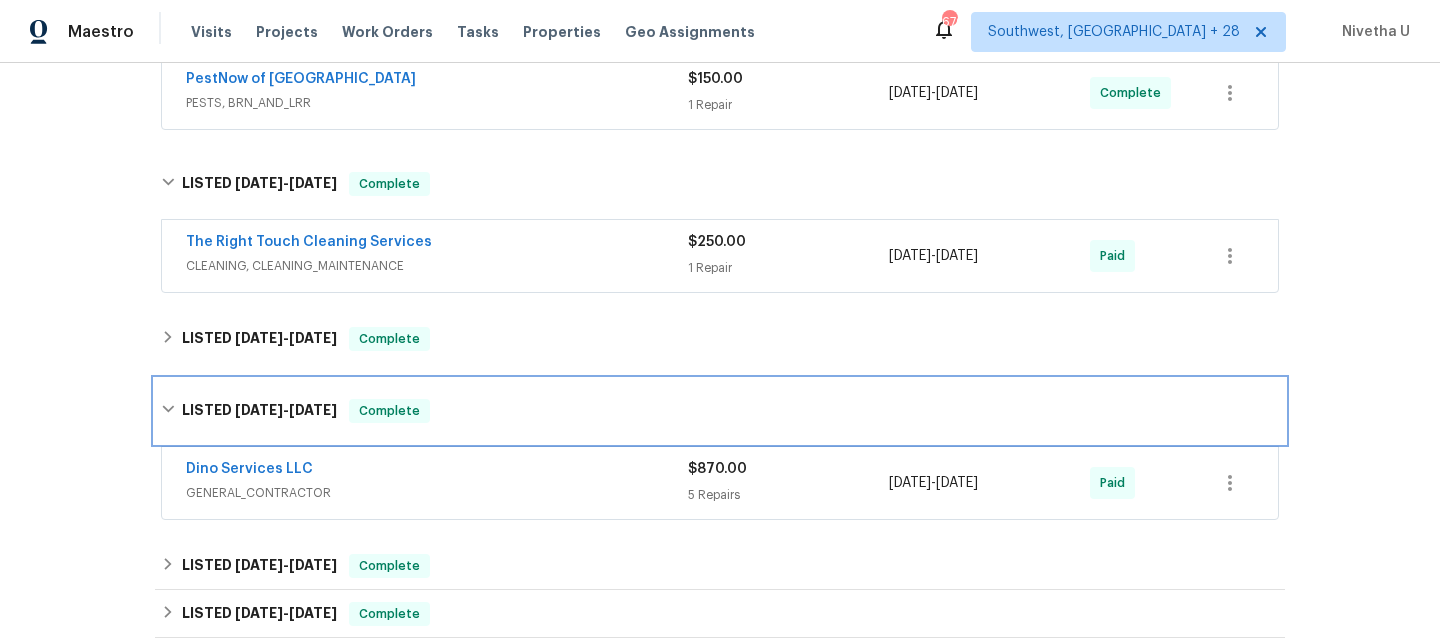 click on "LISTED   [DATE]  -  [DATE] Complete" at bounding box center [720, 411] 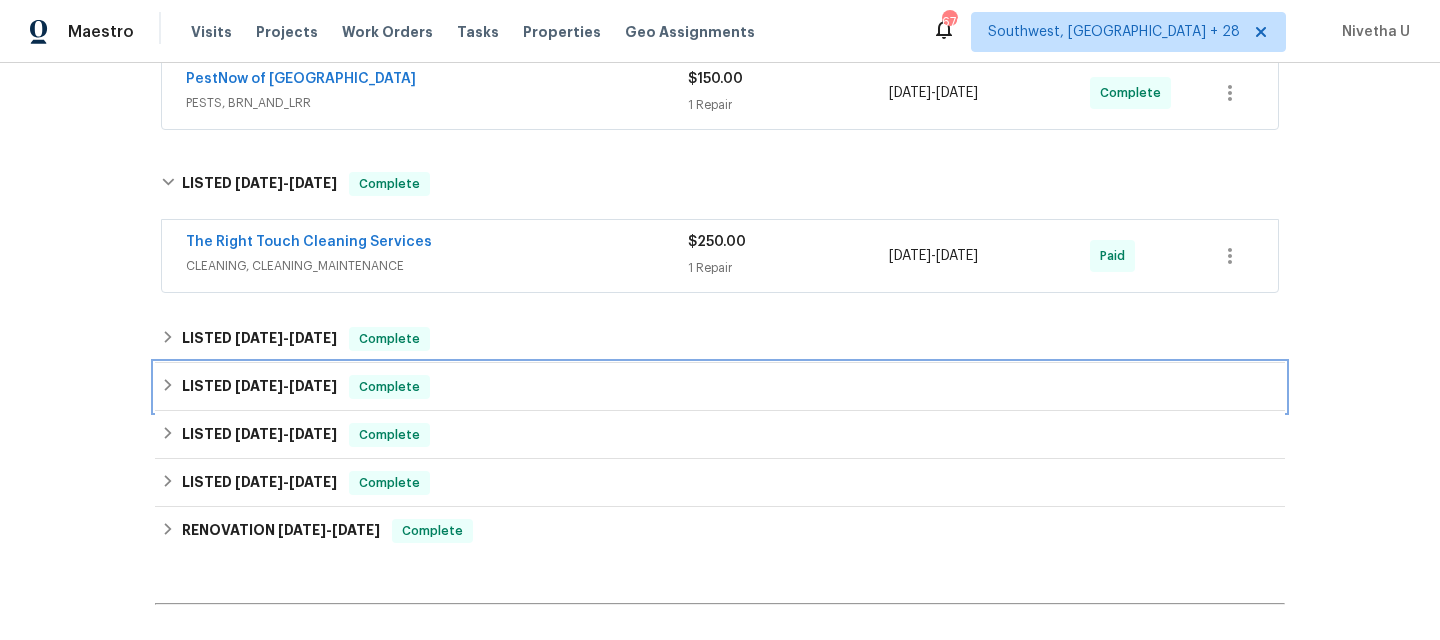 scroll, scrollTop: 319, scrollLeft: 0, axis: vertical 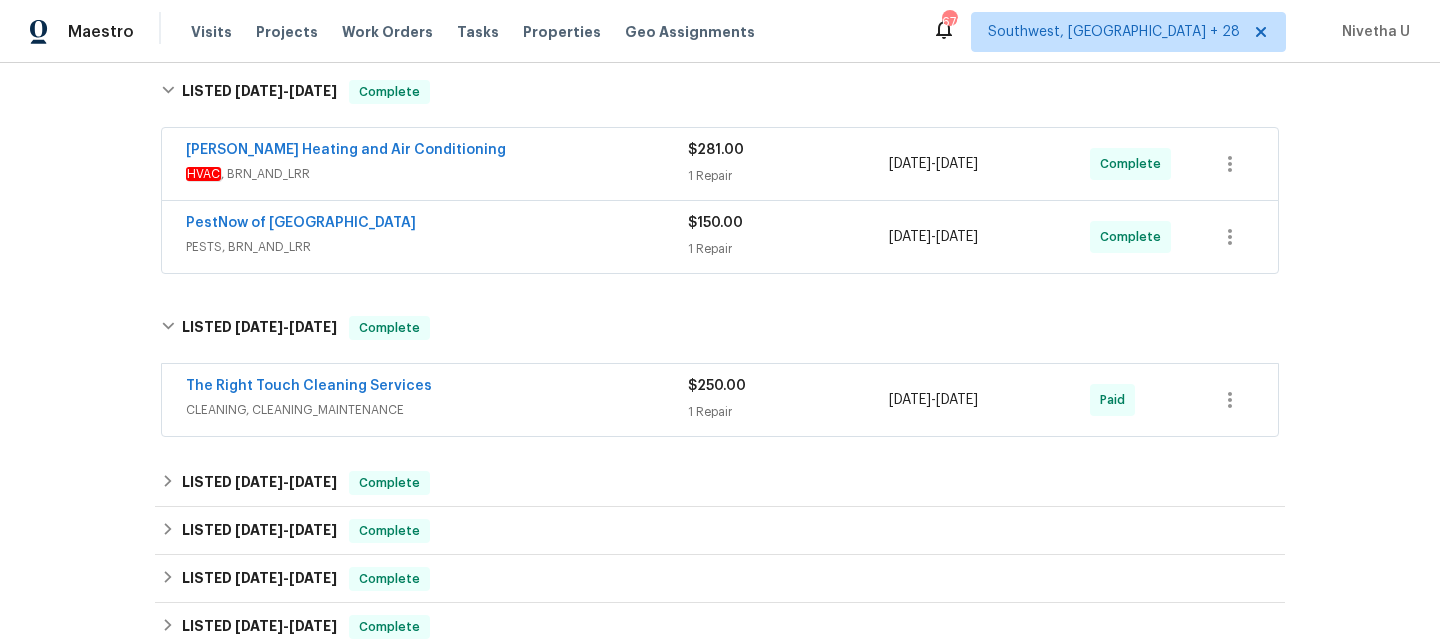 click on "CLEANING, CLEANING_MAINTENANCE" at bounding box center (437, 410) 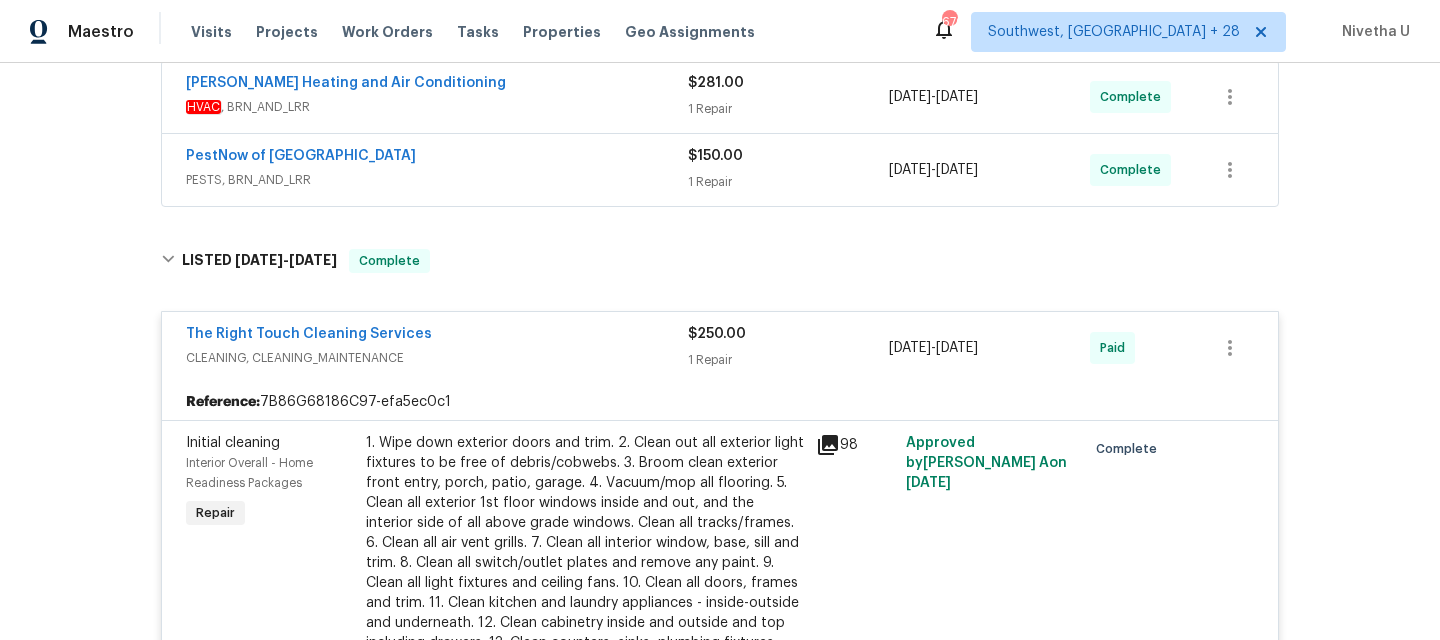 scroll, scrollTop: 385, scrollLeft: 0, axis: vertical 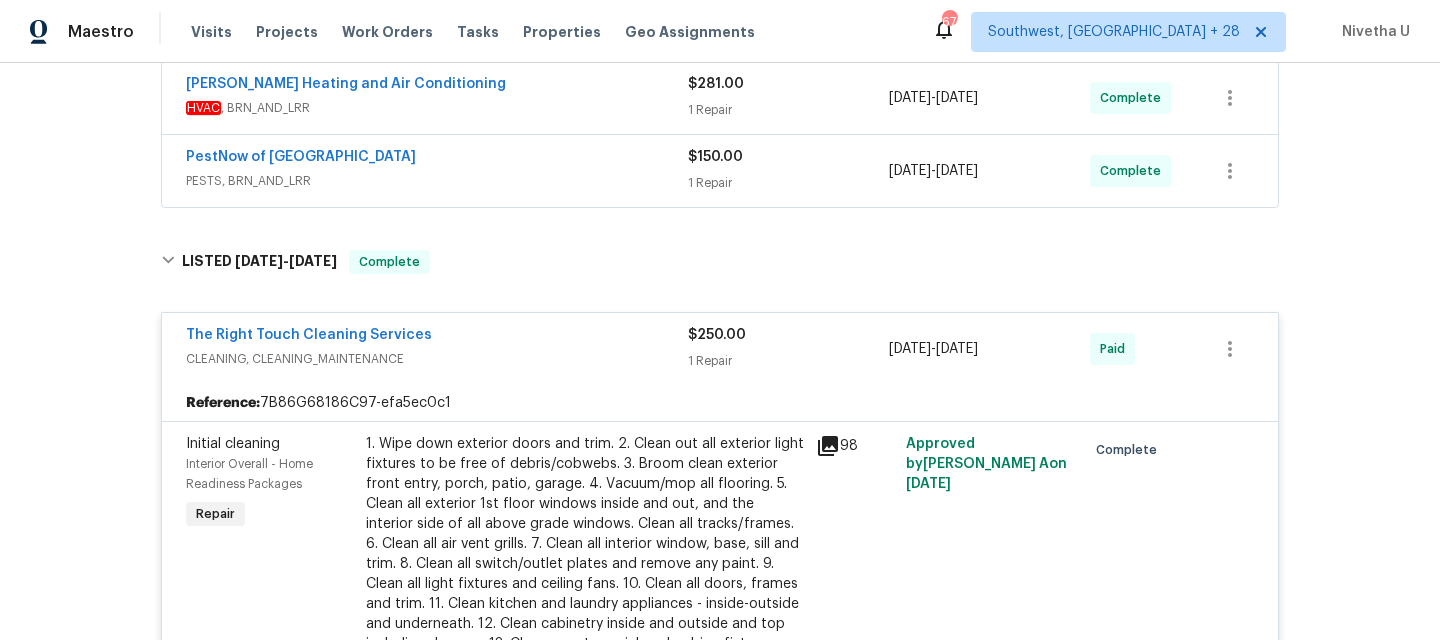 click on "The Right Touch Cleaning Services" at bounding box center [437, 337] 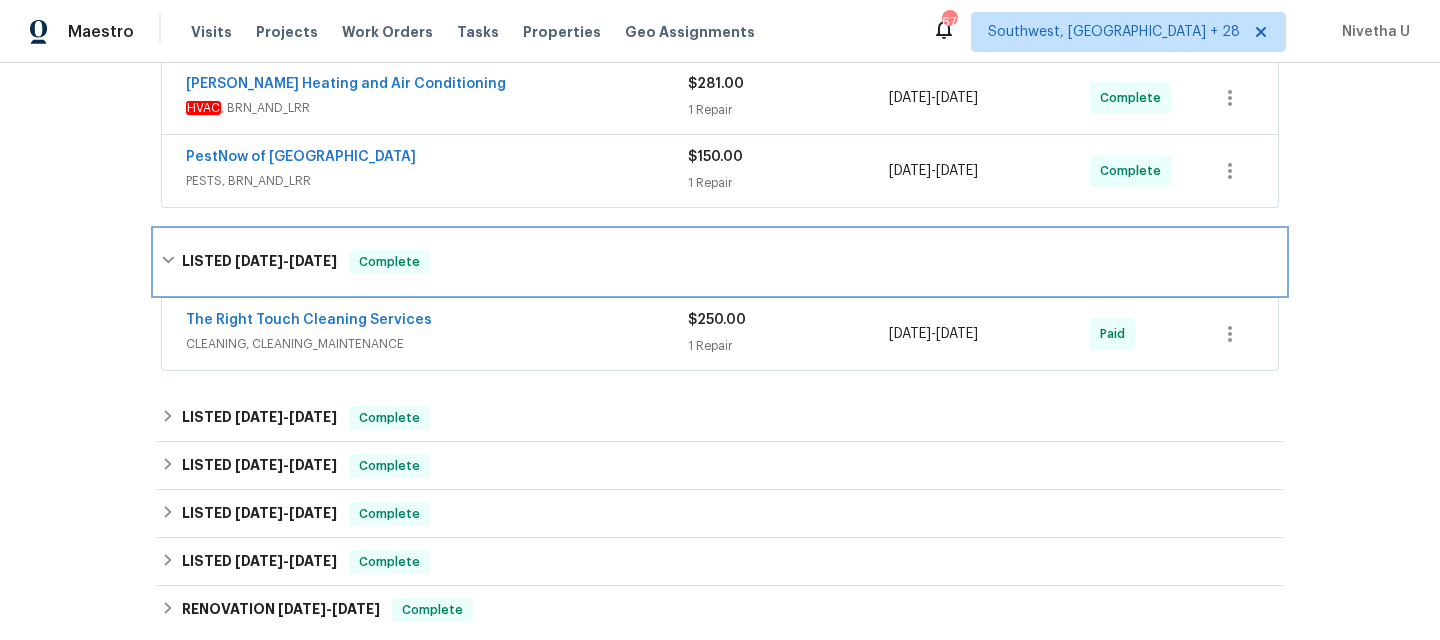 click on "LISTED   [DATE]  -  [DATE] Complete" at bounding box center [720, 262] 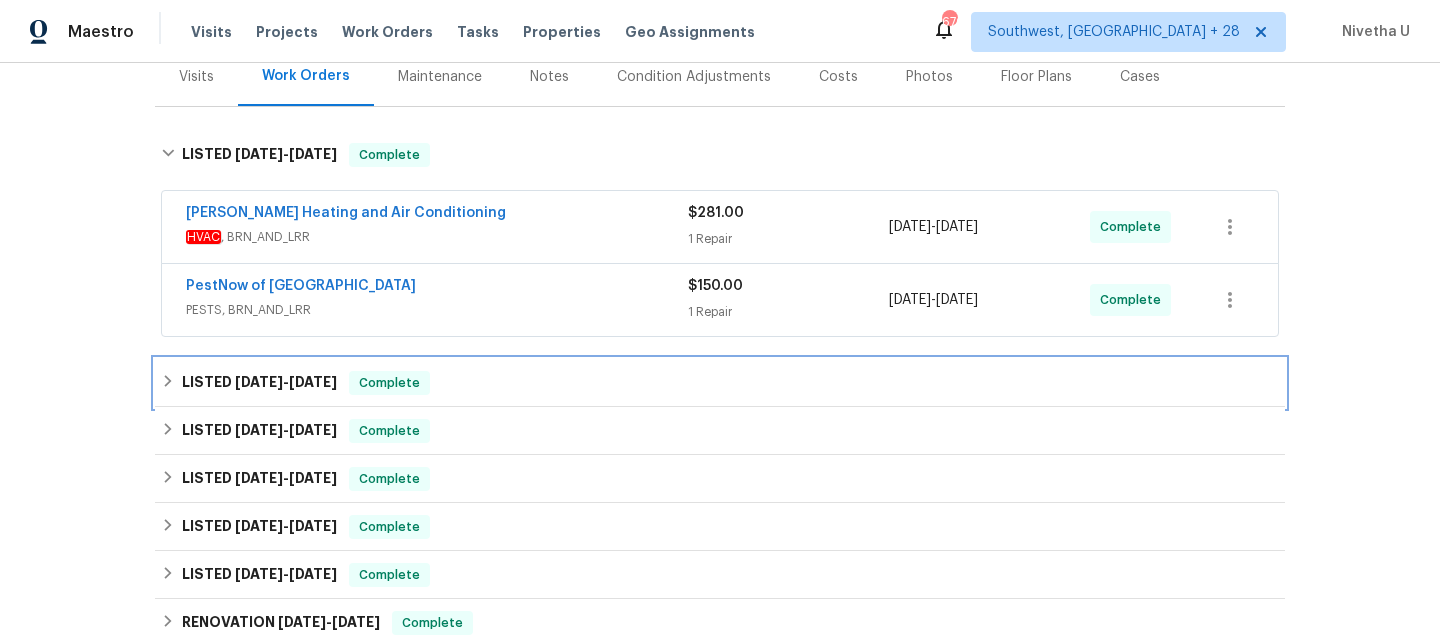 scroll, scrollTop: 207, scrollLeft: 0, axis: vertical 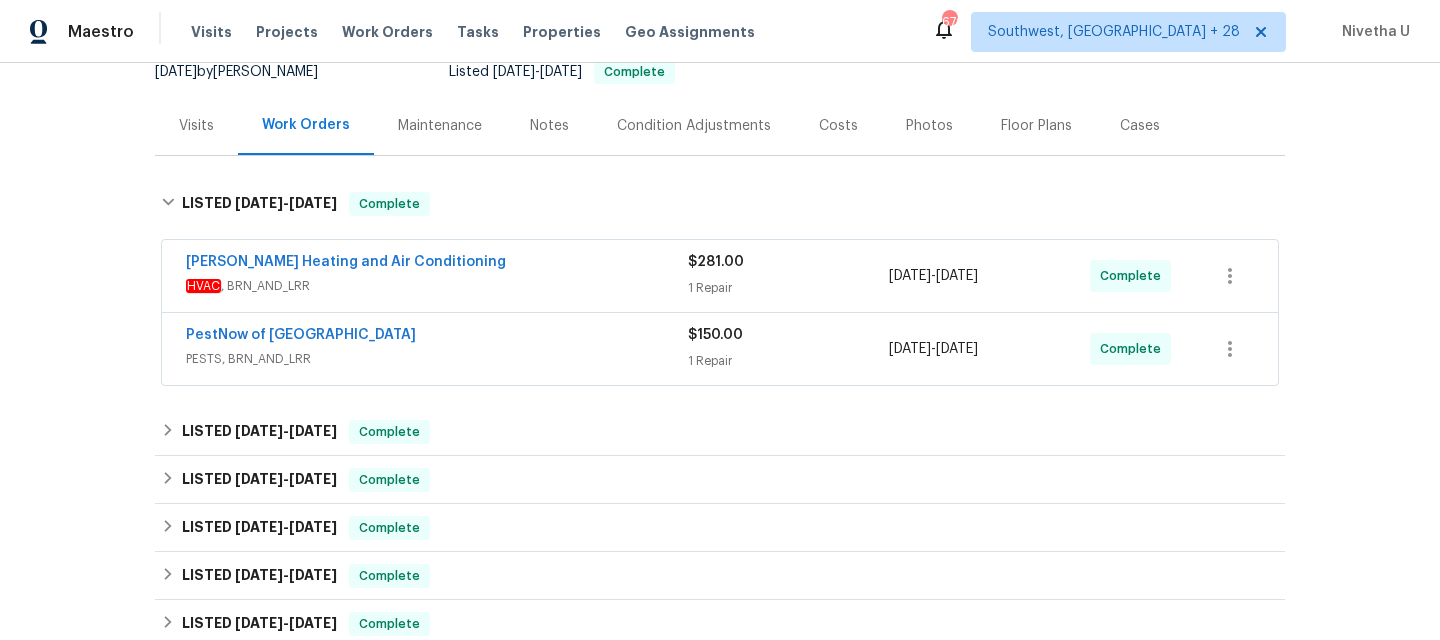 click on "PESTS, BRN_AND_LRR" at bounding box center [437, 359] 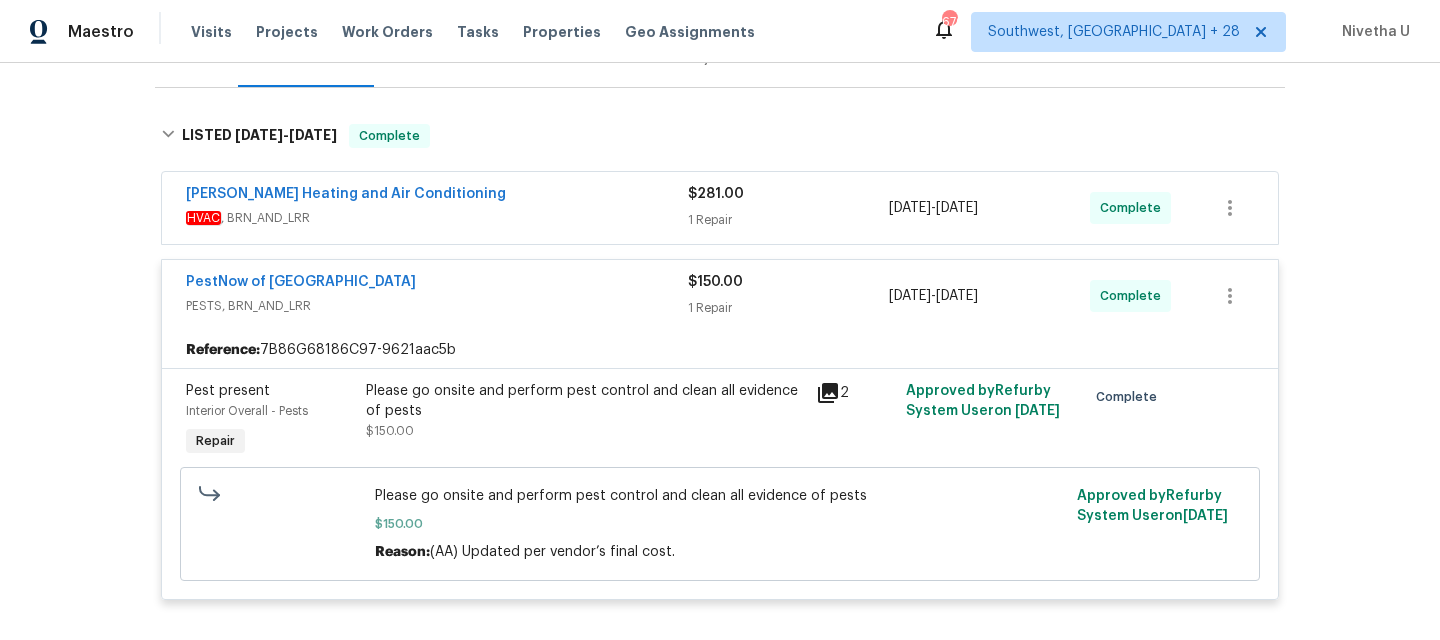 scroll, scrollTop: 271, scrollLeft: 0, axis: vertical 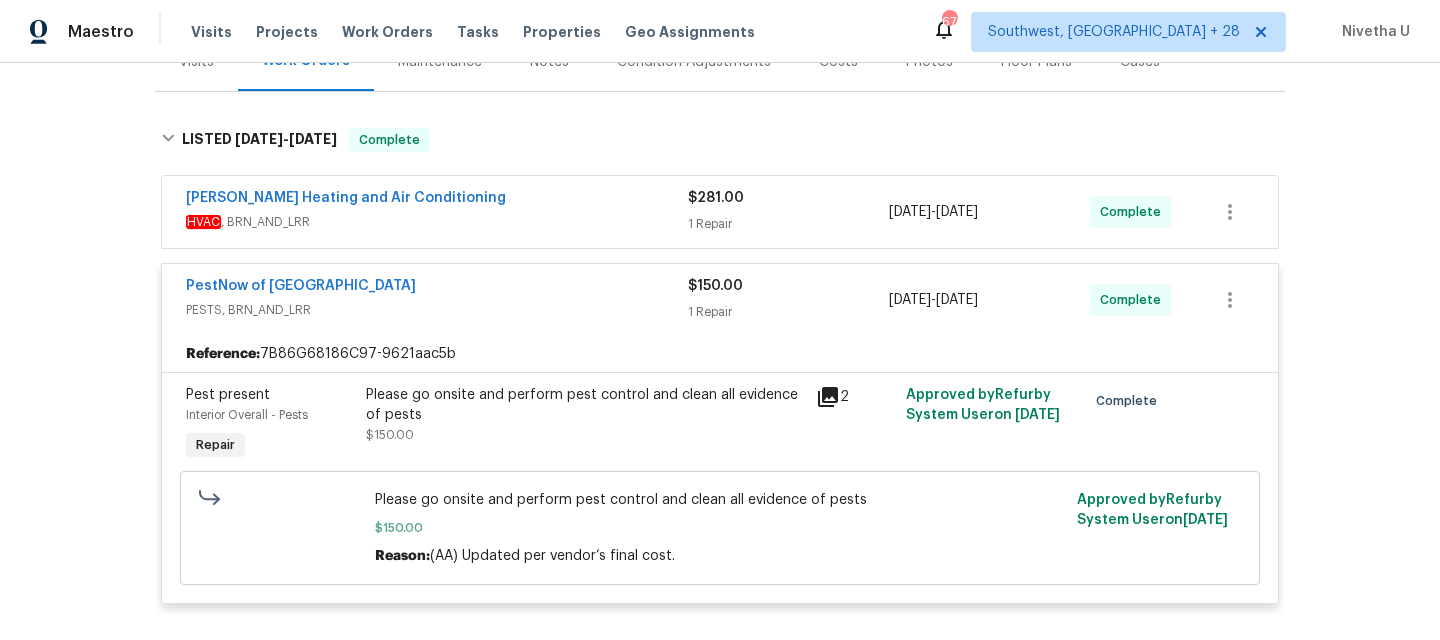 click on "HVAC , BRN_AND_LRR" at bounding box center (437, 222) 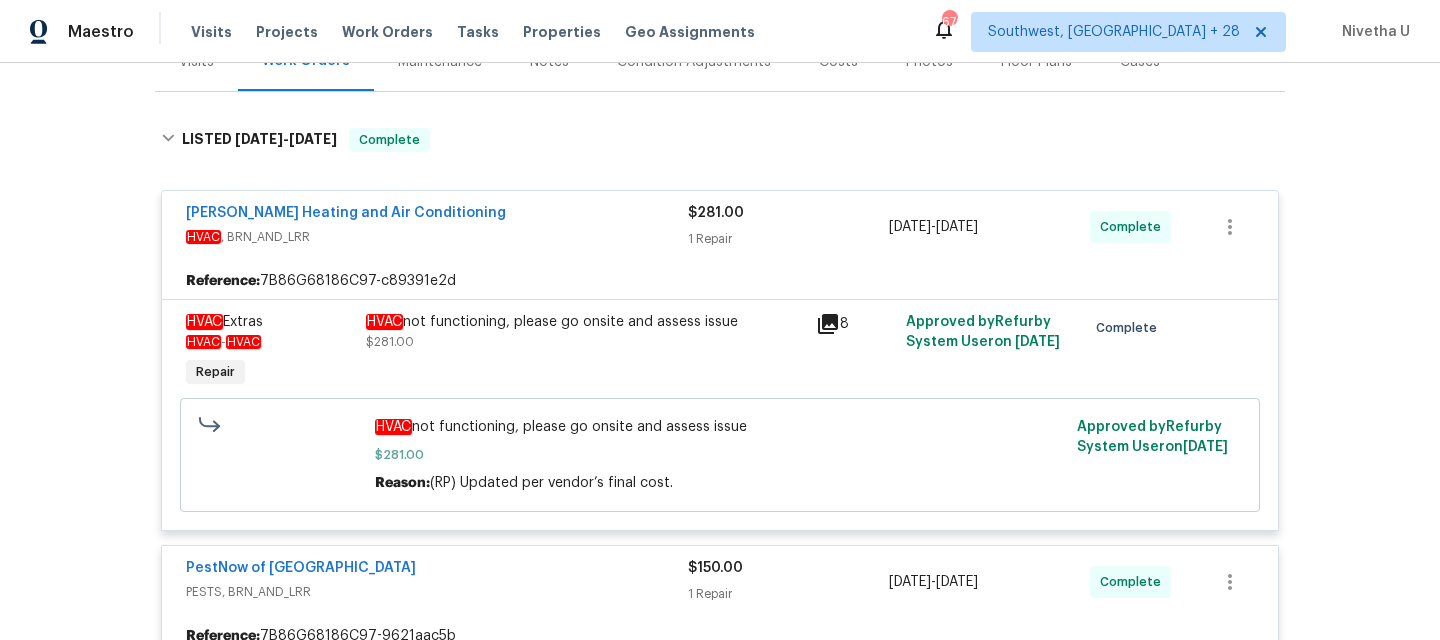 click on "[PERSON_NAME] Heating and Air Conditioning" at bounding box center (437, 215) 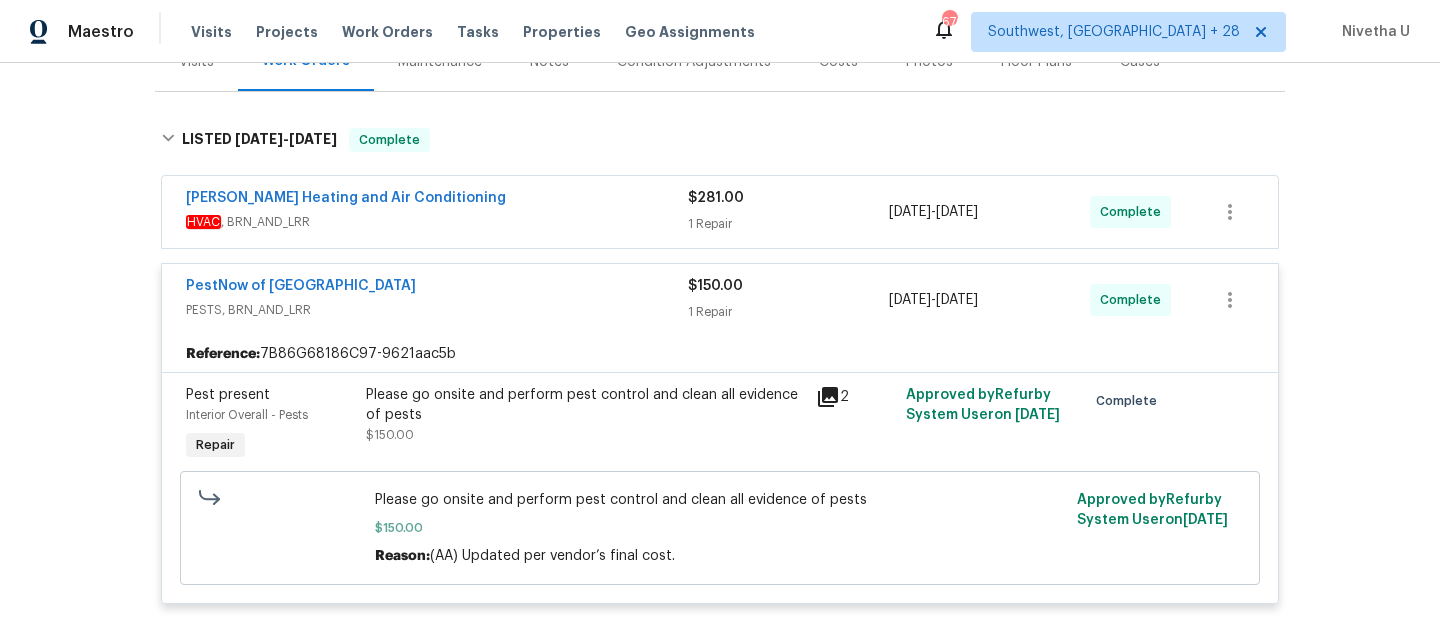 click on "HVAC , BRN_AND_LRR" at bounding box center (437, 222) 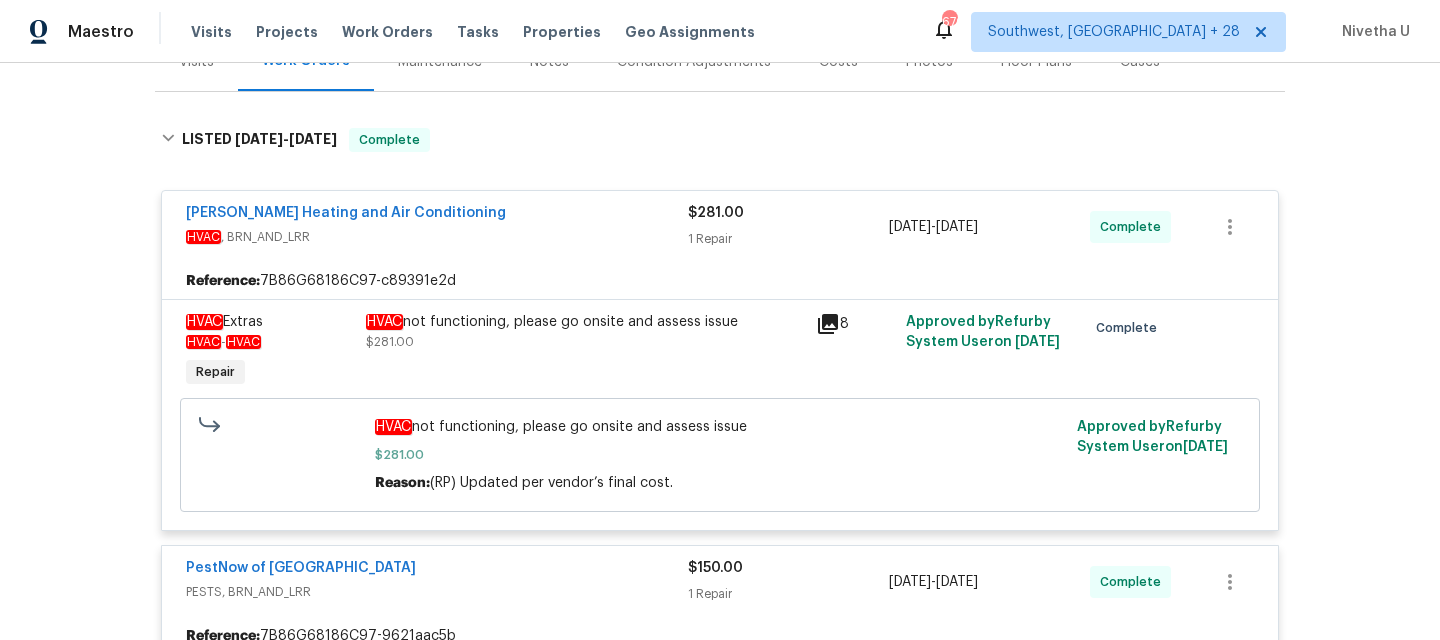 click on "HVAC , BRN_AND_LRR" at bounding box center [437, 237] 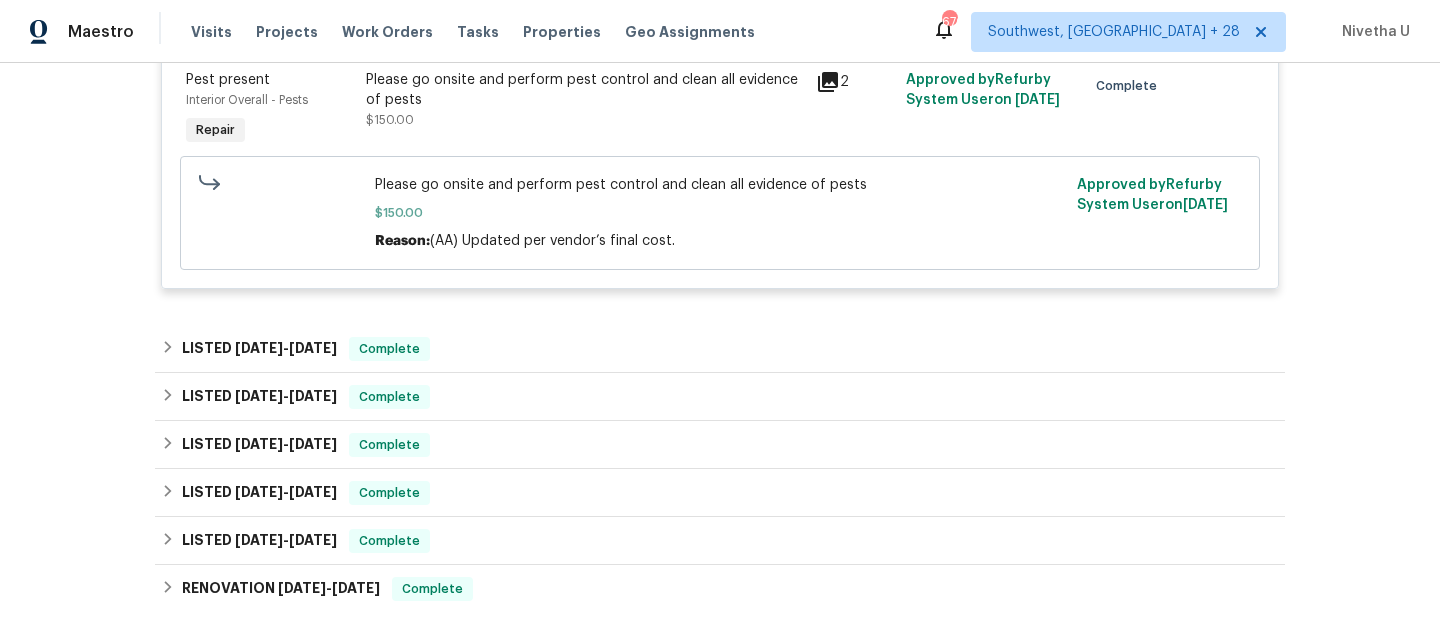 scroll, scrollTop: 590, scrollLeft: 0, axis: vertical 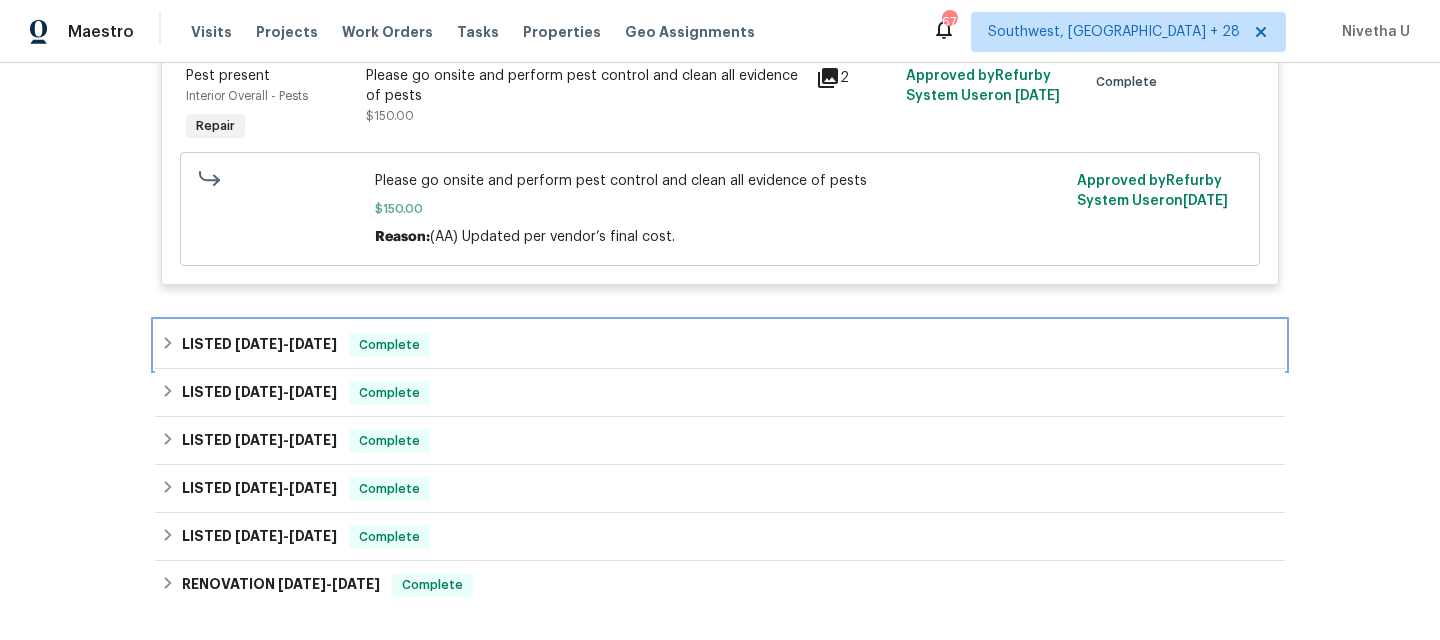 click on "LISTED   [DATE]  -  [DATE] Complete" at bounding box center [720, 345] 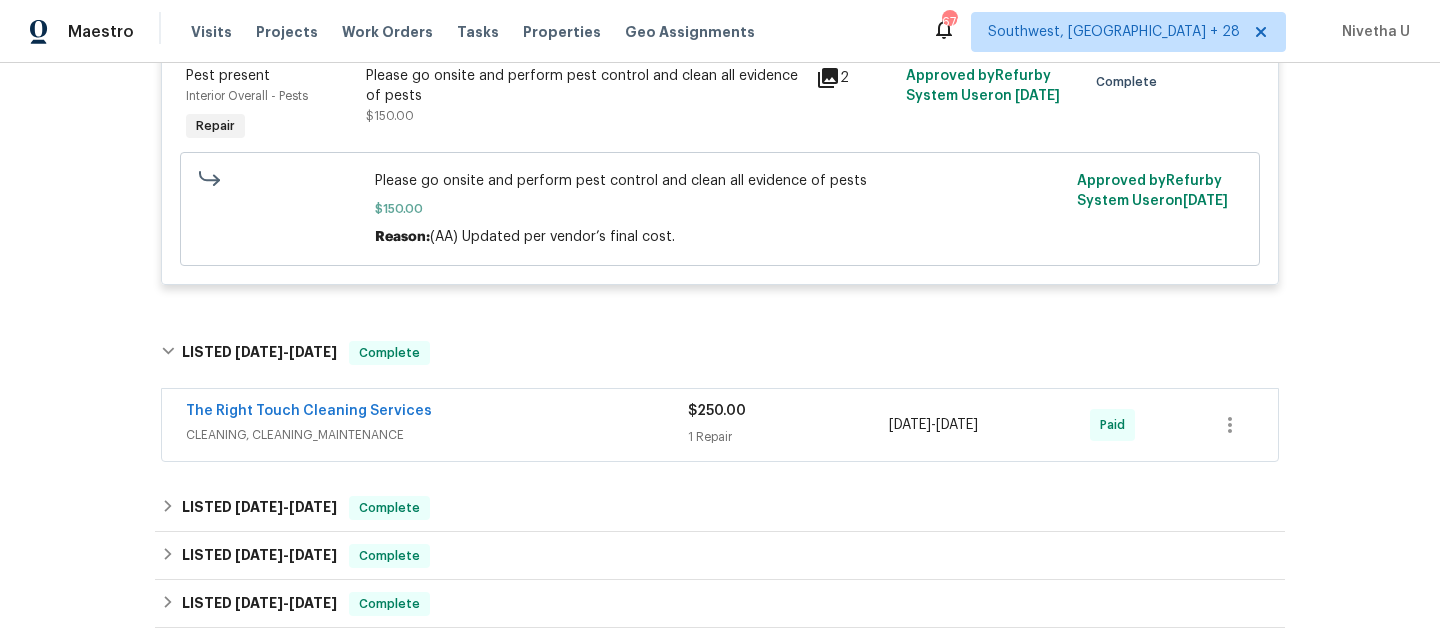 click on "The Right Touch Cleaning Services" at bounding box center [437, 413] 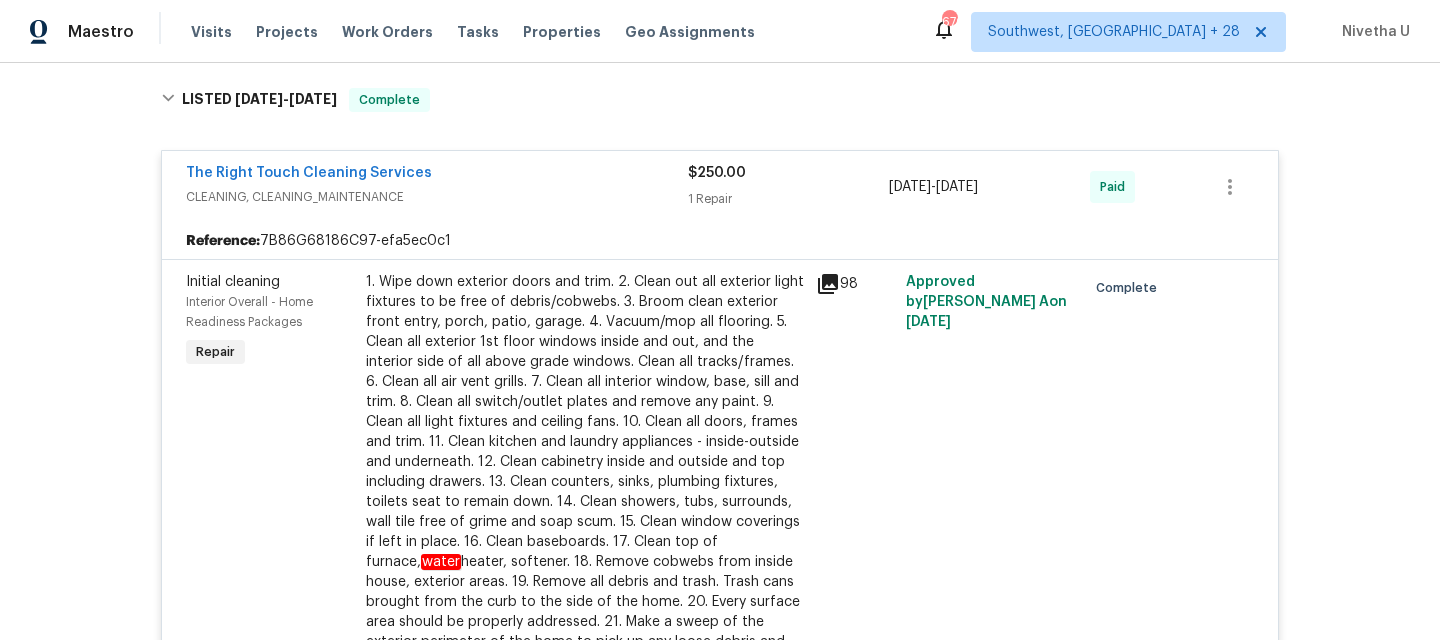 scroll, scrollTop: 833, scrollLeft: 0, axis: vertical 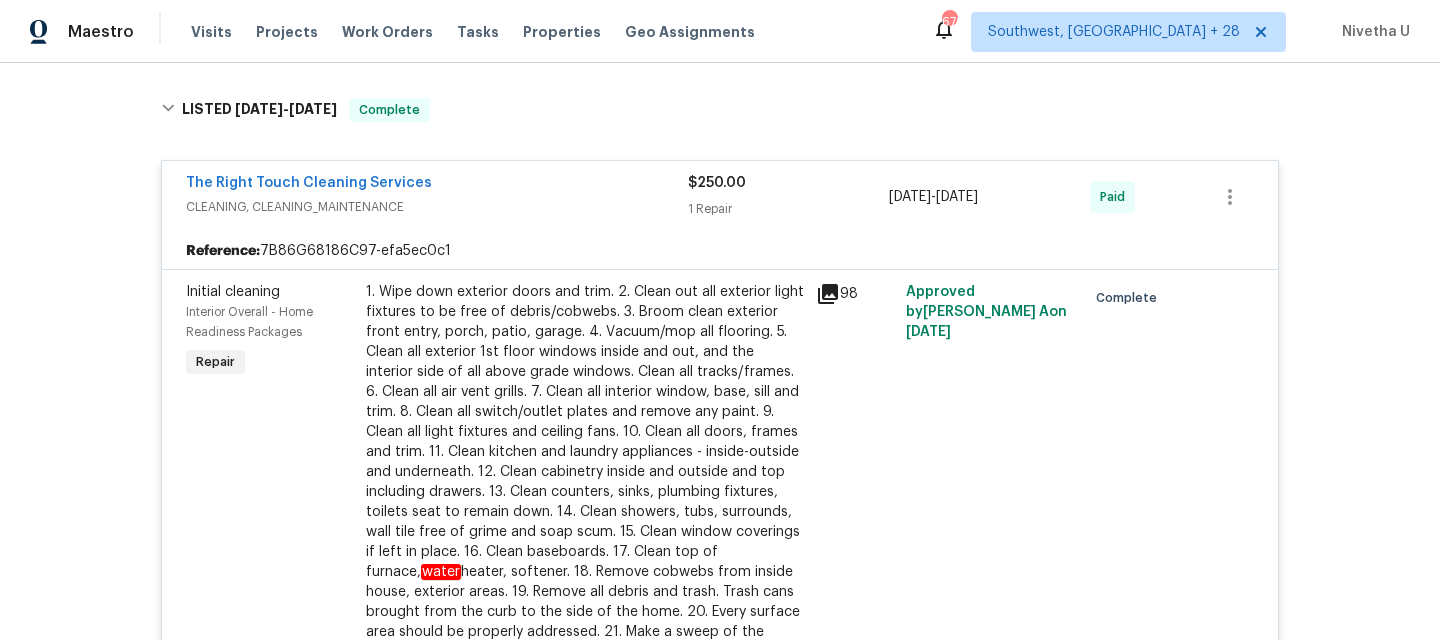 click on "CLEANING, CLEANING_MAINTENANCE" at bounding box center (437, 207) 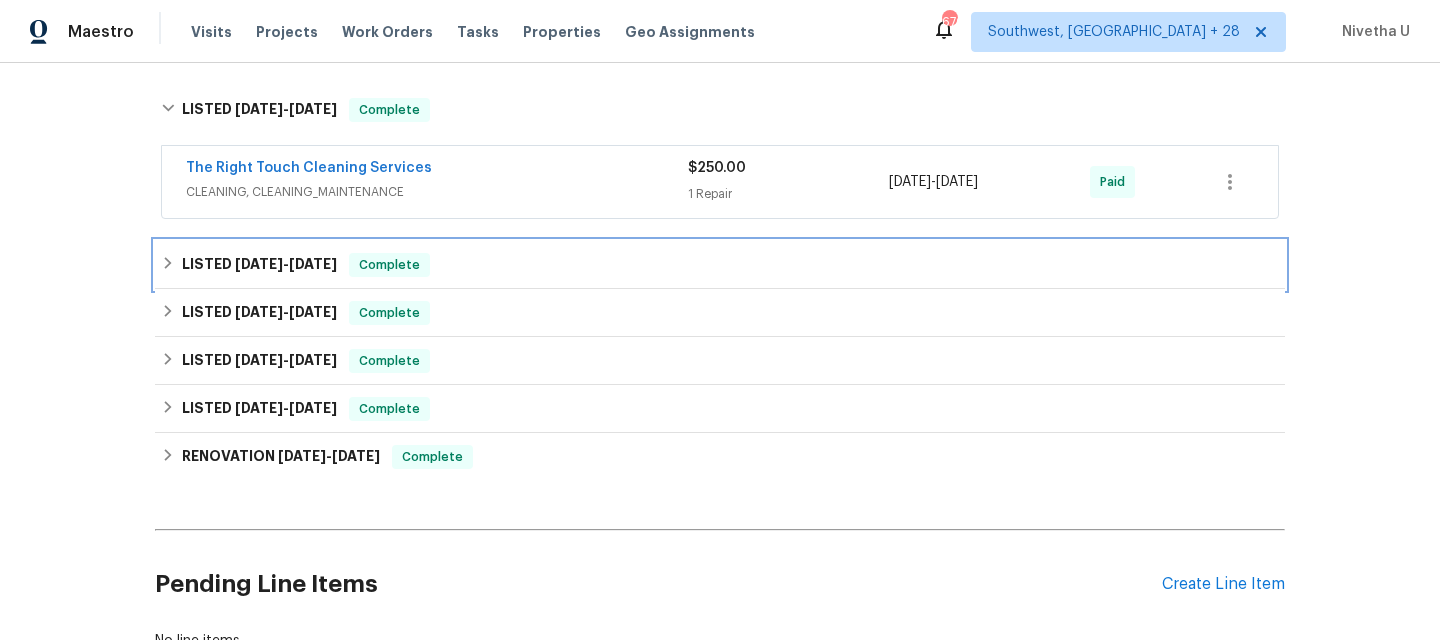 click on "LISTED   [DATE]  -  [DATE] Complete" at bounding box center (720, 265) 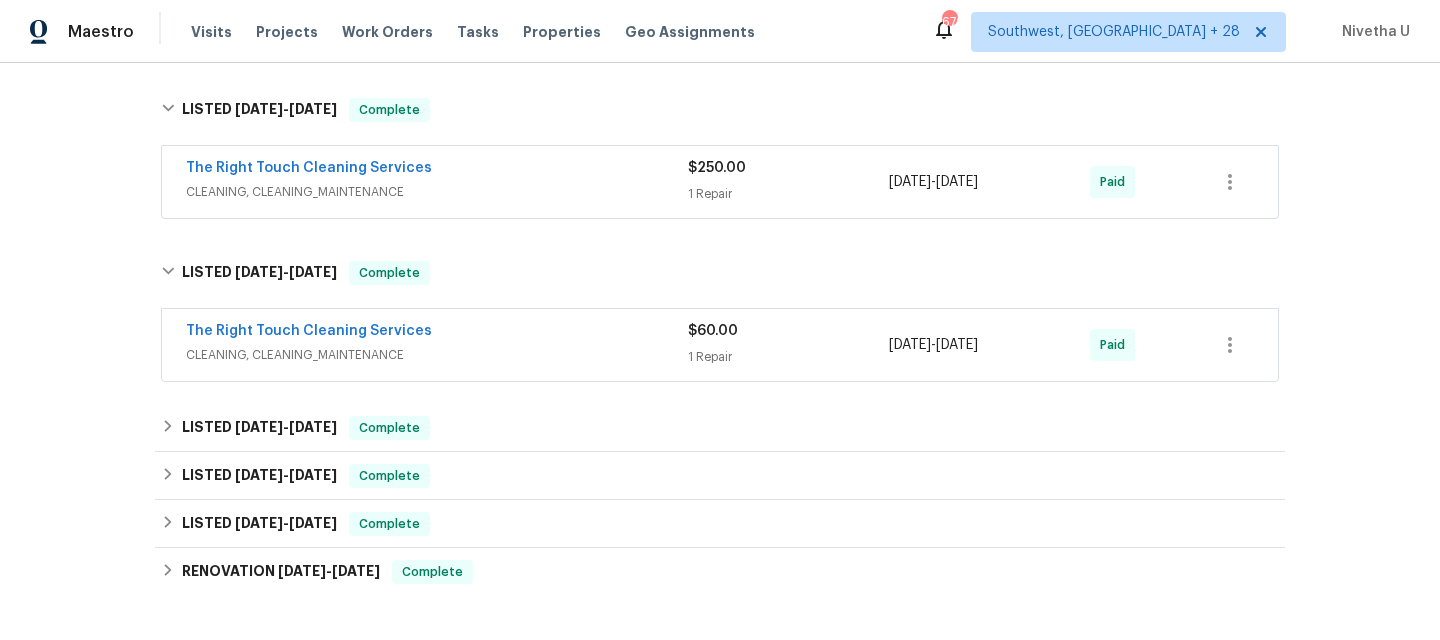 click on "CLEANING, CLEANING_MAINTENANCE" at bounding box center (437, 355) 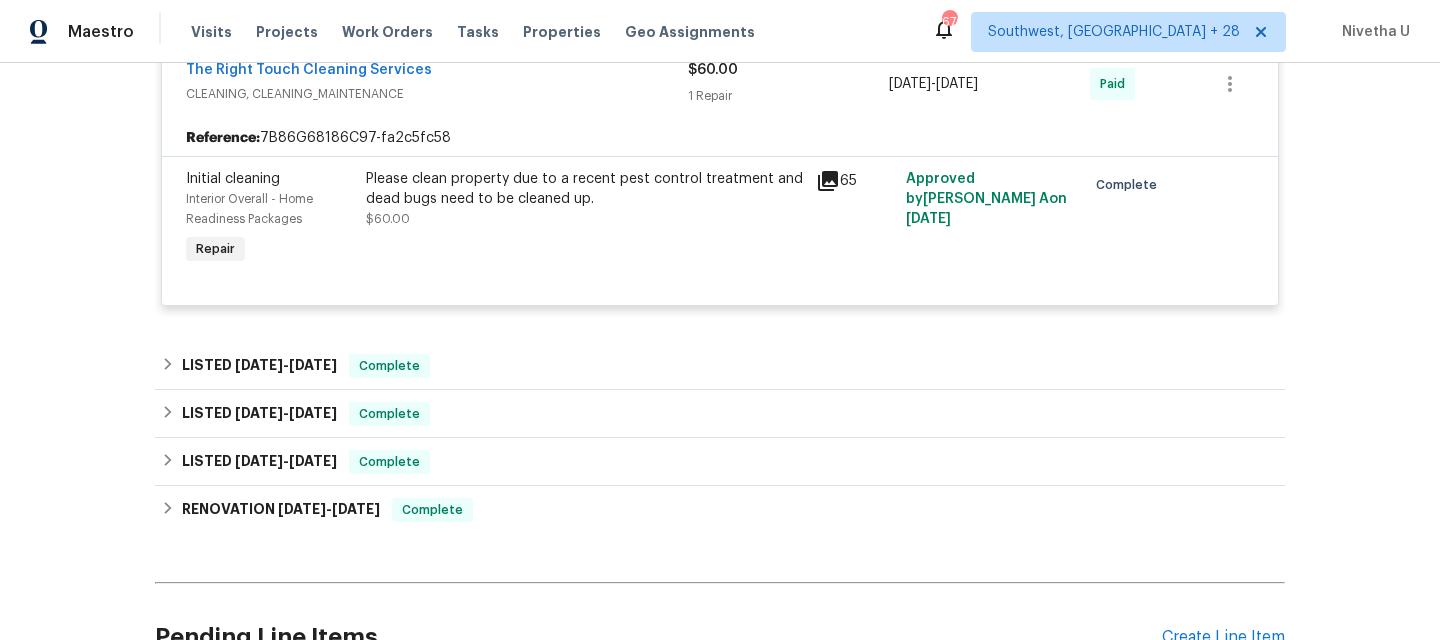scroll, scrollTop: 1113, scrollLeft: 0, axis: vertical 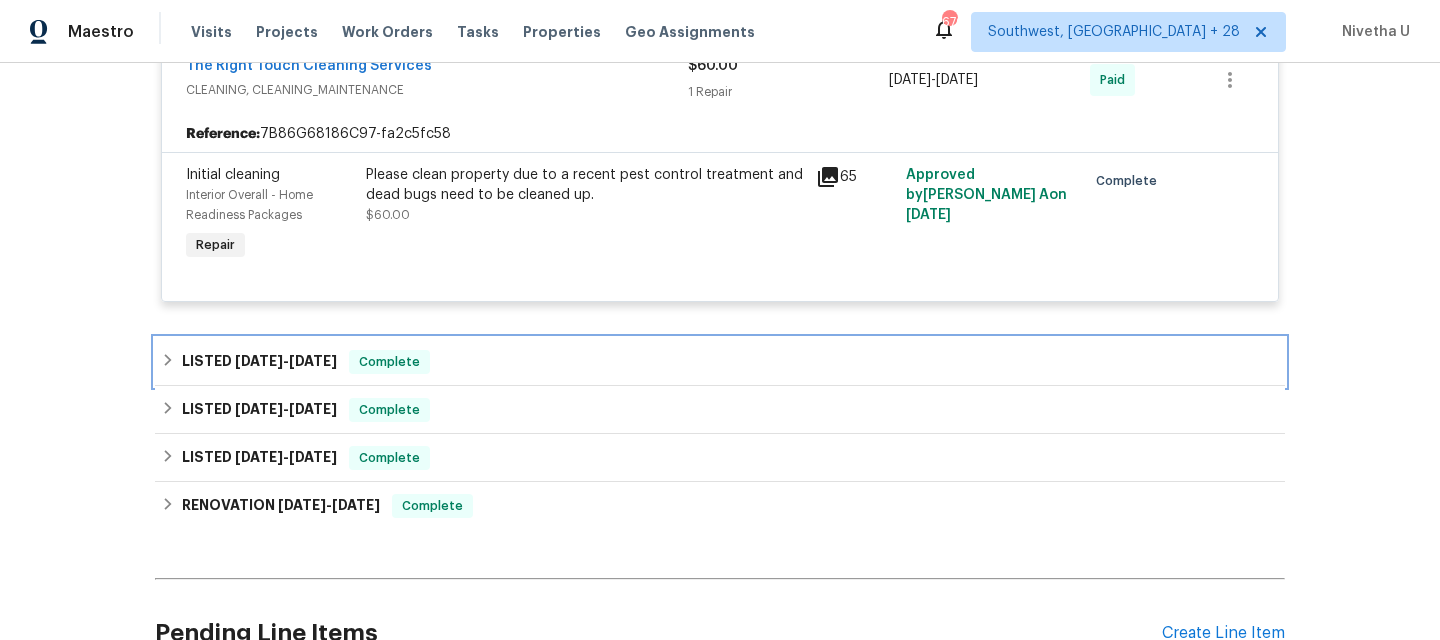 click on "LISTED   [DATE]  -  [DATE] Complete" at bounding box center (720, 362) 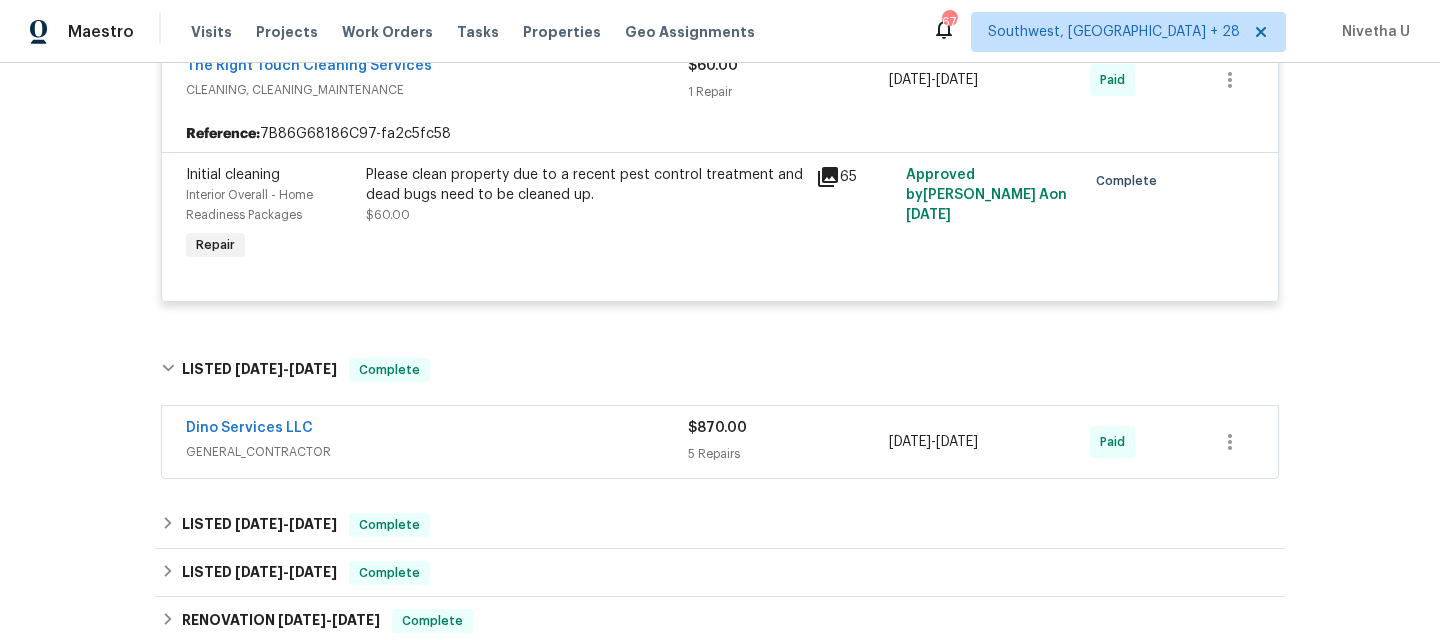 click on "GENERAL_CONTRACTOR" at bounding box center (437, 452) 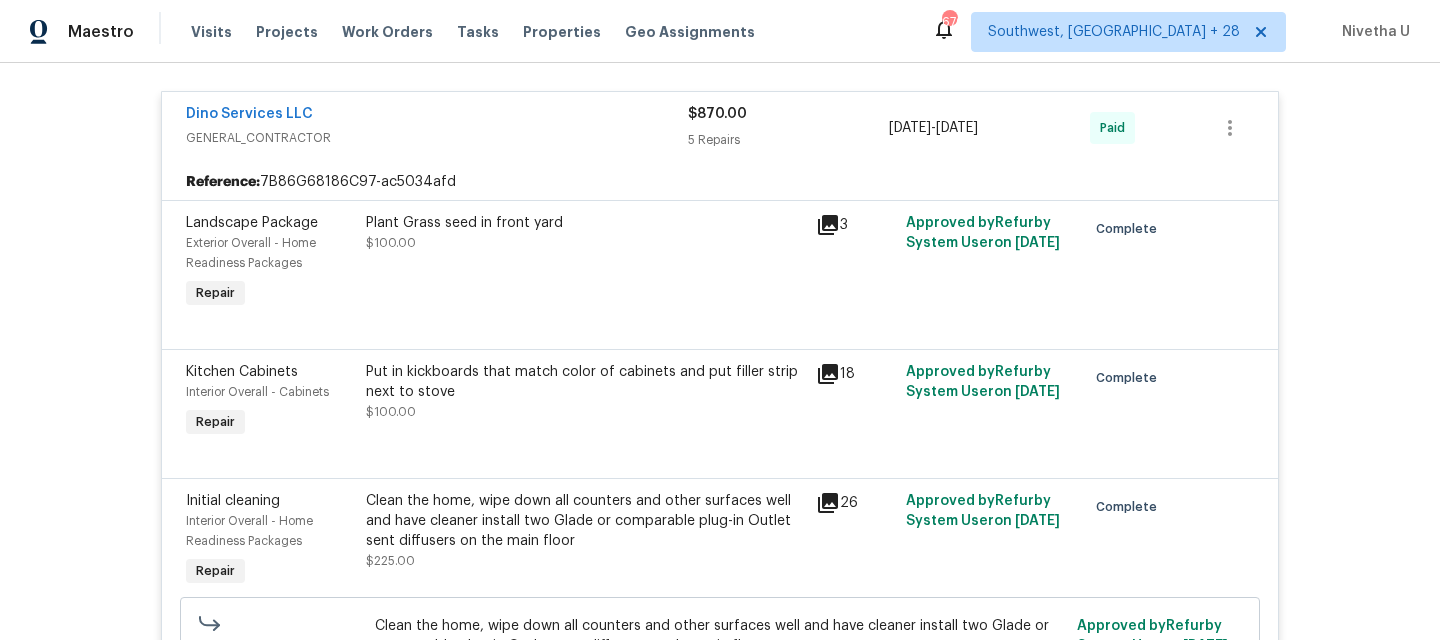 scroll, scrollTop: 1317, scrollLeft: 0, axis: vertical 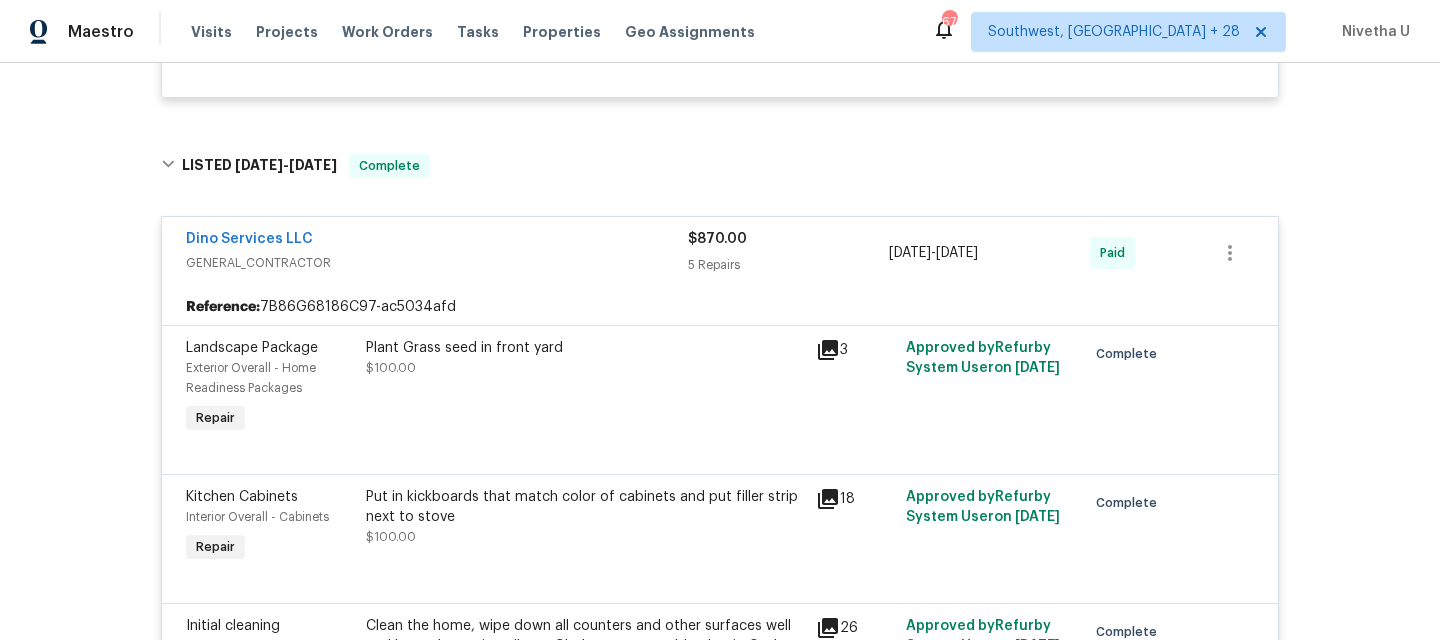 click on "Dino Services LLC" at bounding box center (437, 241) 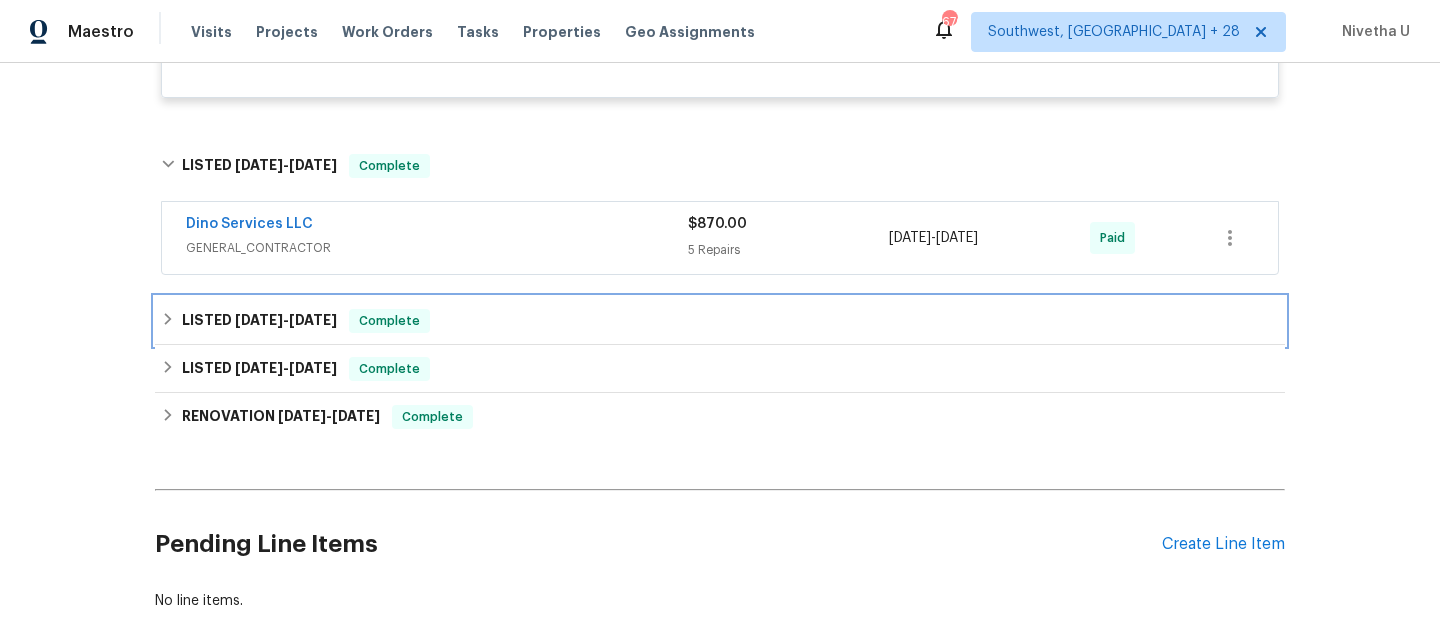 click on "LISTED   [DATE]  -  [DATE] Complete" at bounding box center [720, 321] 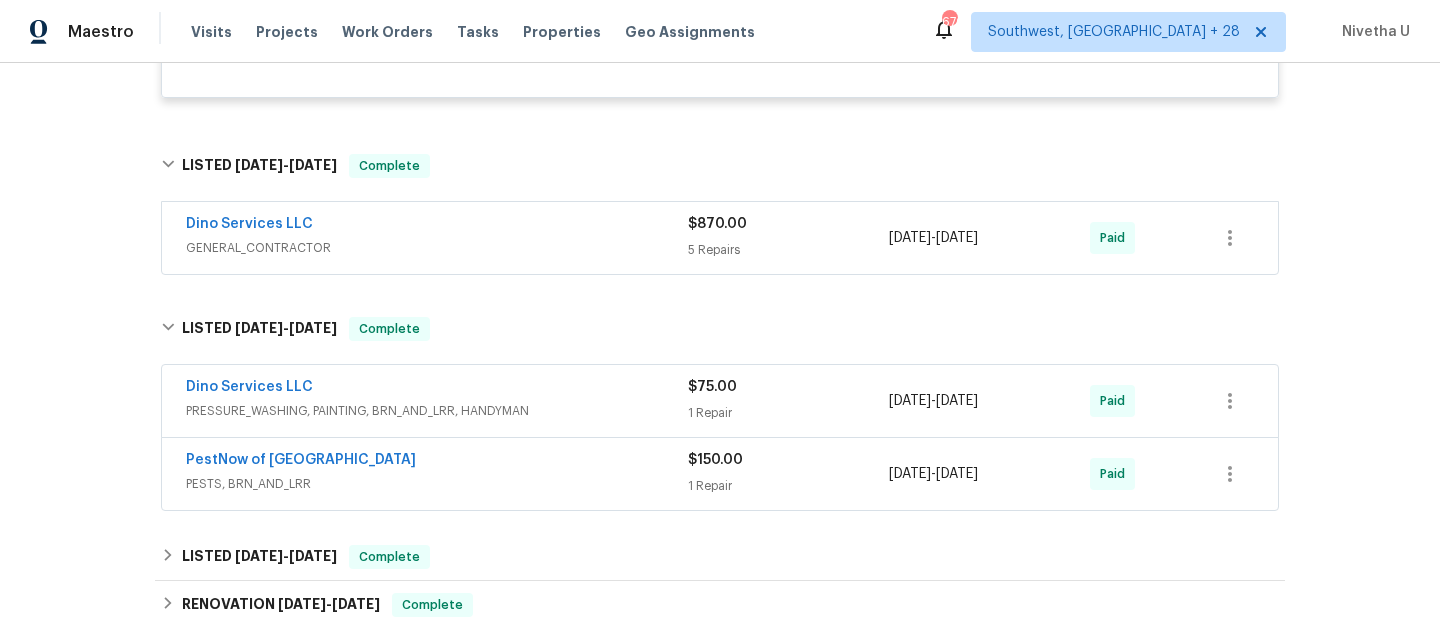 click on "PESTS, BRN_AND_LRR" at bounding box center (437, 484) 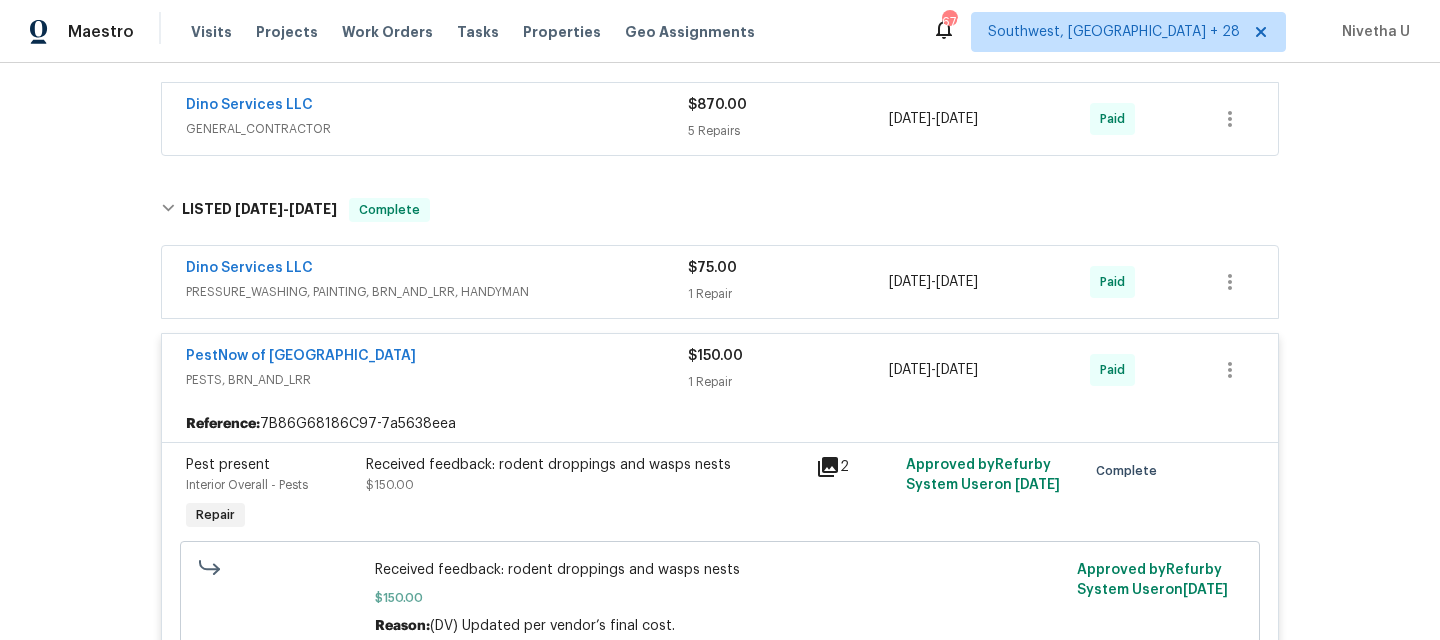scroll, scrollTop: 1438, scrollLeft: 0, axis: vertical 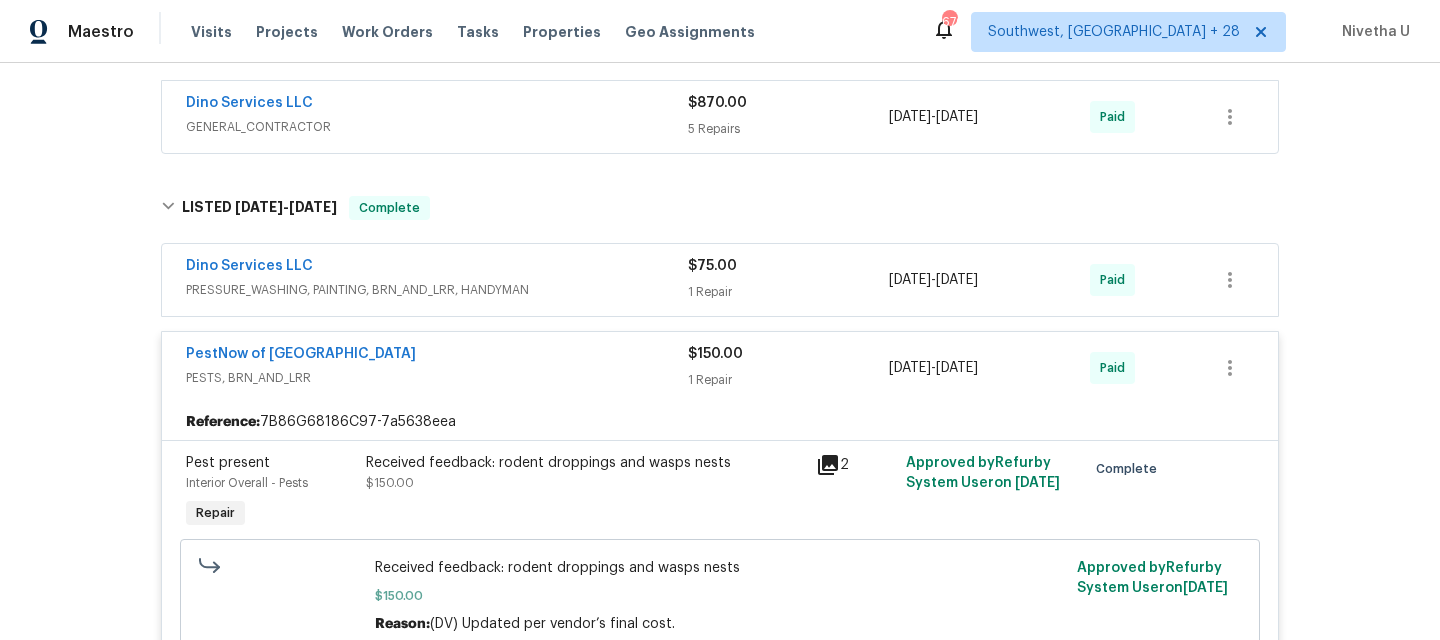 click on "PestNow of Central VA PESTS, BRN_AND_LRR $150.00 1 Repair [DATE]  -  [DATE] Paid" at bounding box center [720, 368] 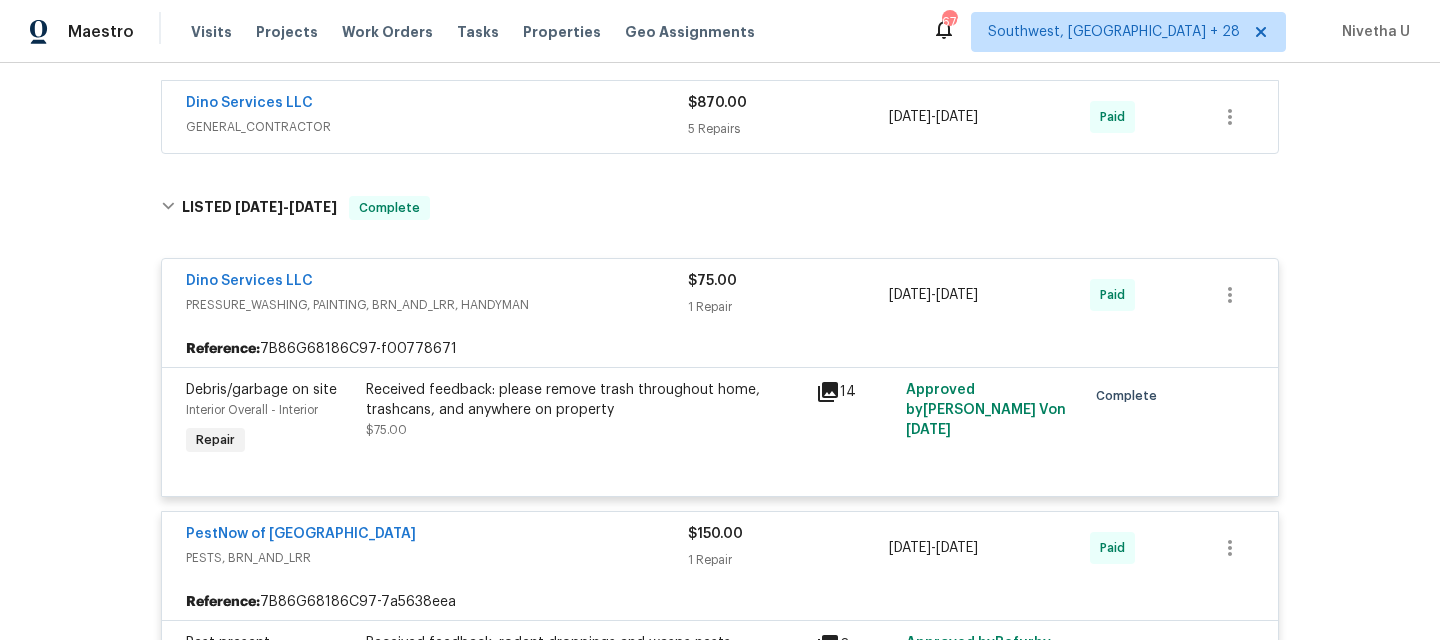 click on "PRESSURE_WASHING, PAINTING, BRN_AND_LRR, HANDYMAN" at bounding box center [437, 305] 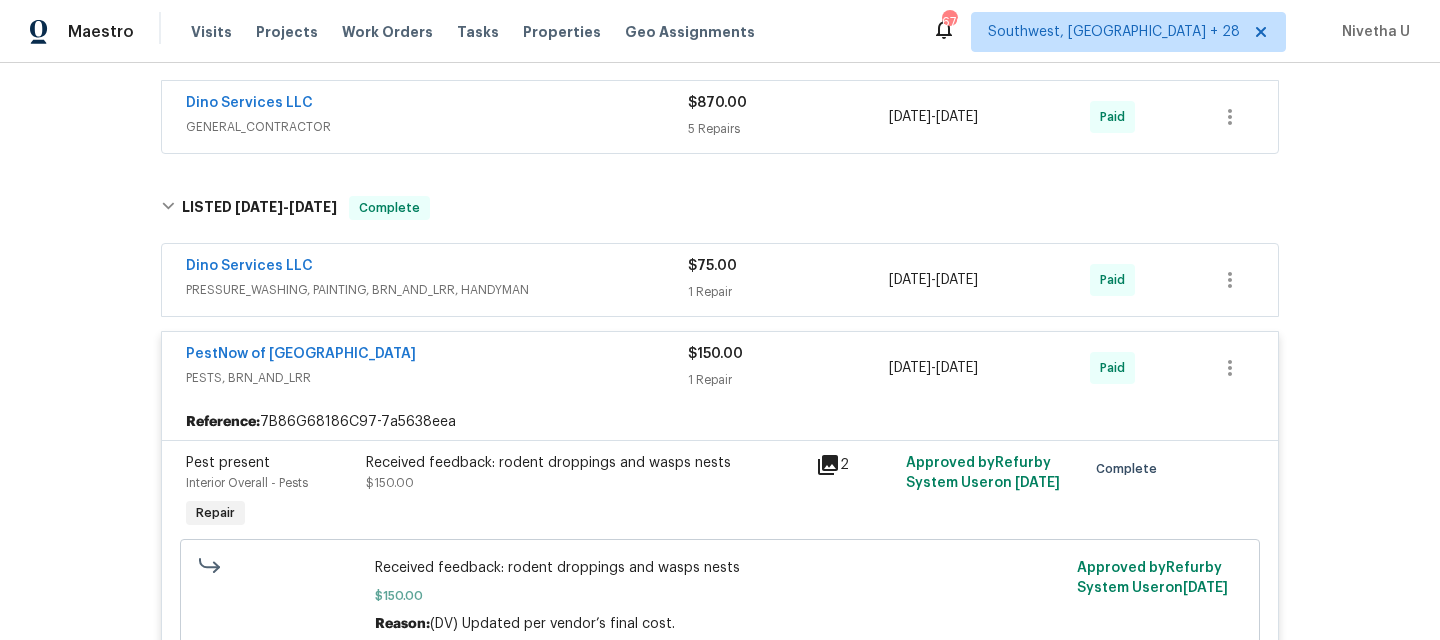 click on "PestNow of Central VA PESTS, BRN_AND_LRR $150.00 1 Repair [DATE]  -  [DATE] Paid" at bounding box center [720, 368] 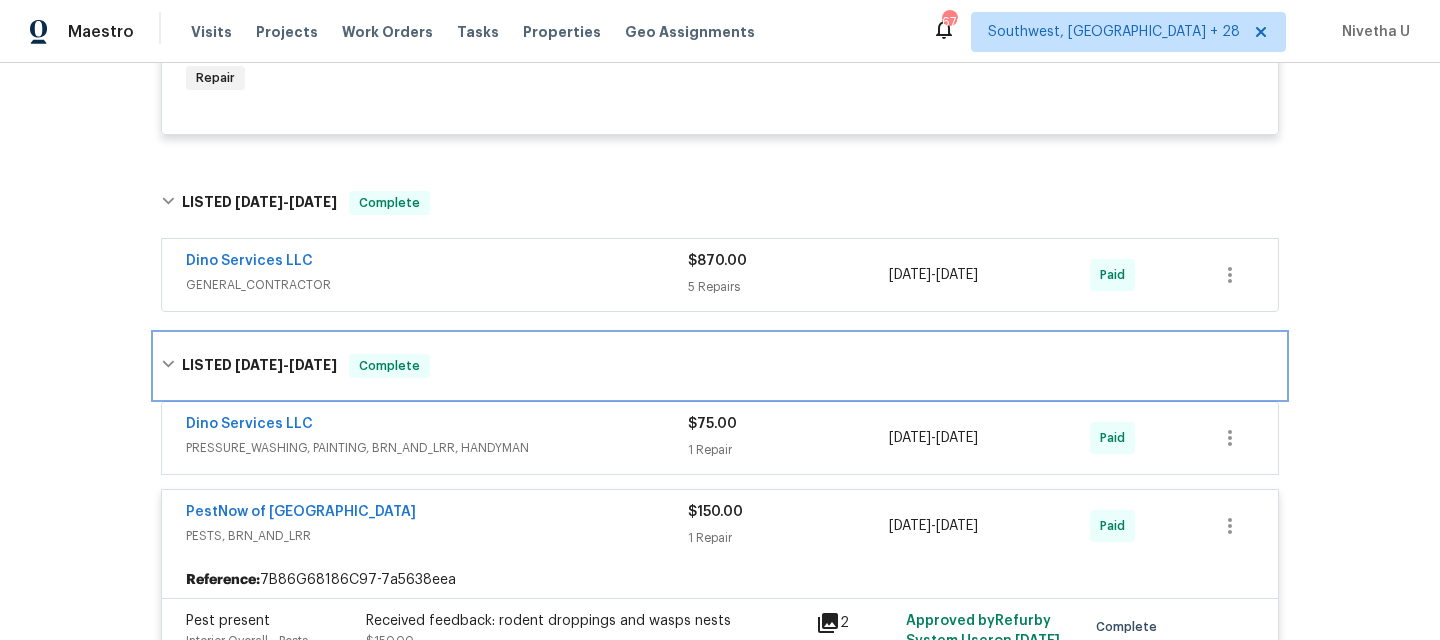 click on "LISTED   [DATE]  -  [DATE] Complete" at bounding box center (720, 366) 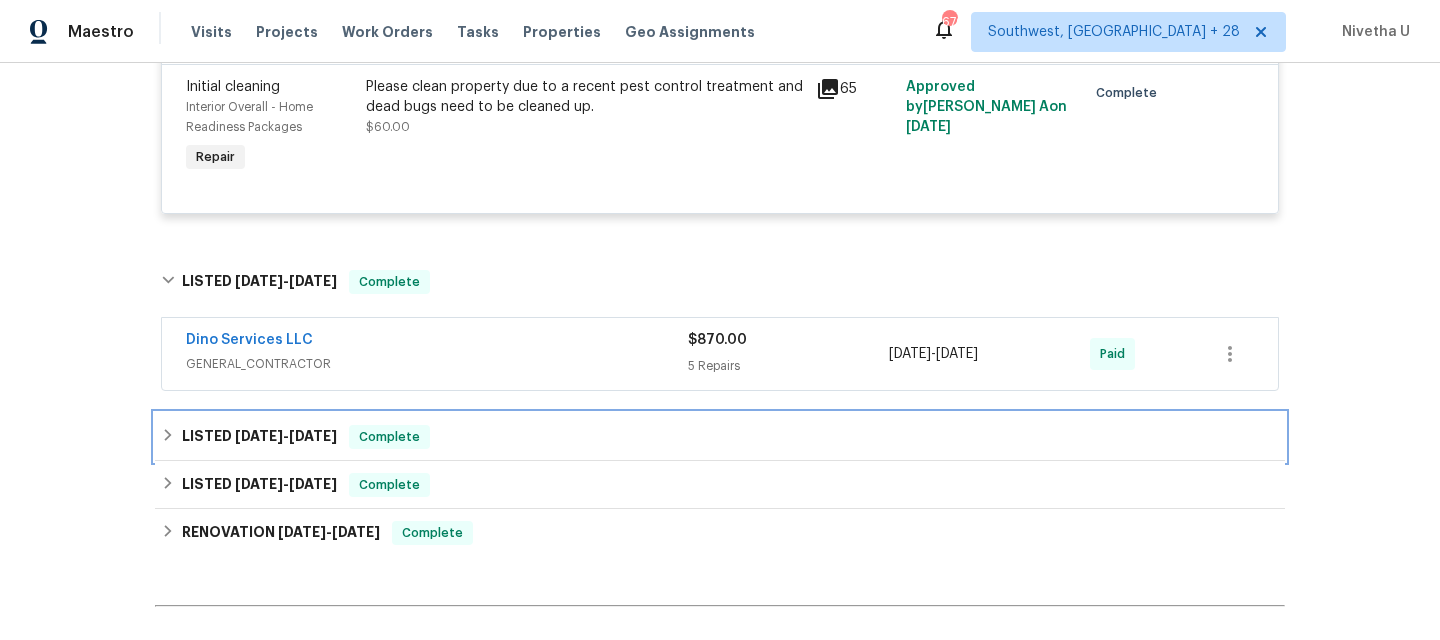 scroll, scrollTop: 1188, scrollLeft: 0, axis: vertical 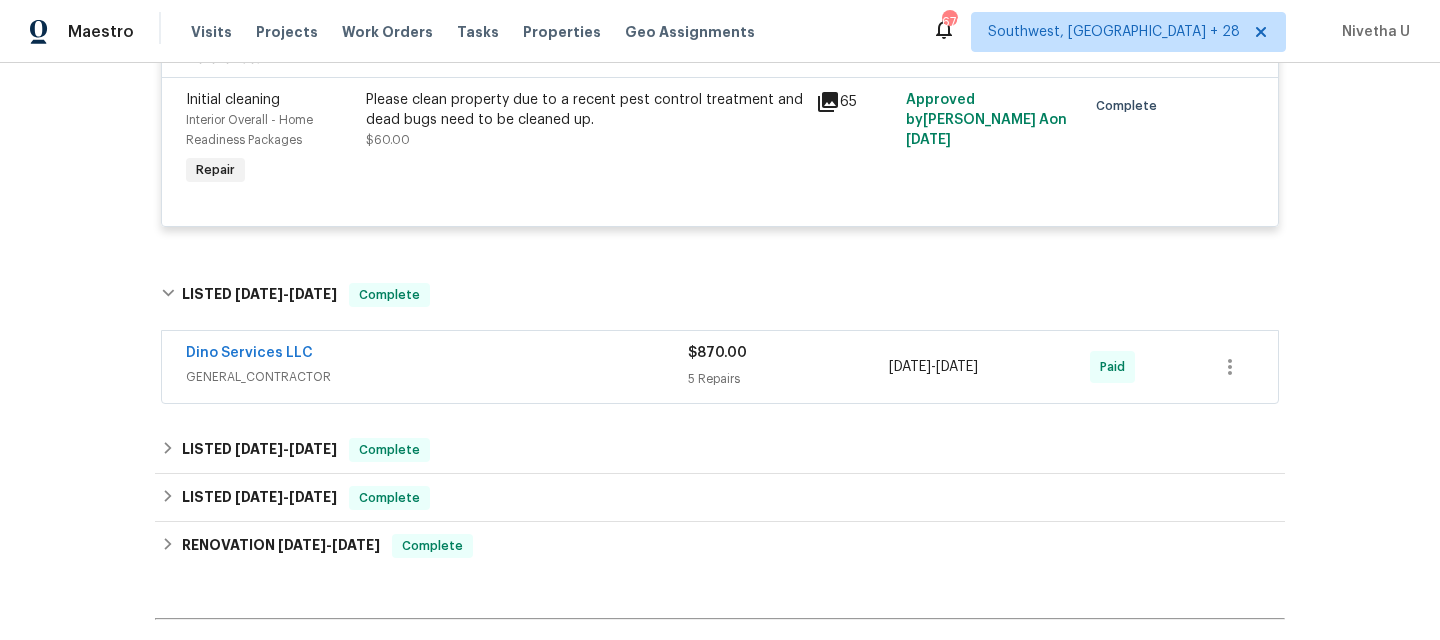 click on "GENERAL_CONTRACTOR" at bounding box center (437, 377) 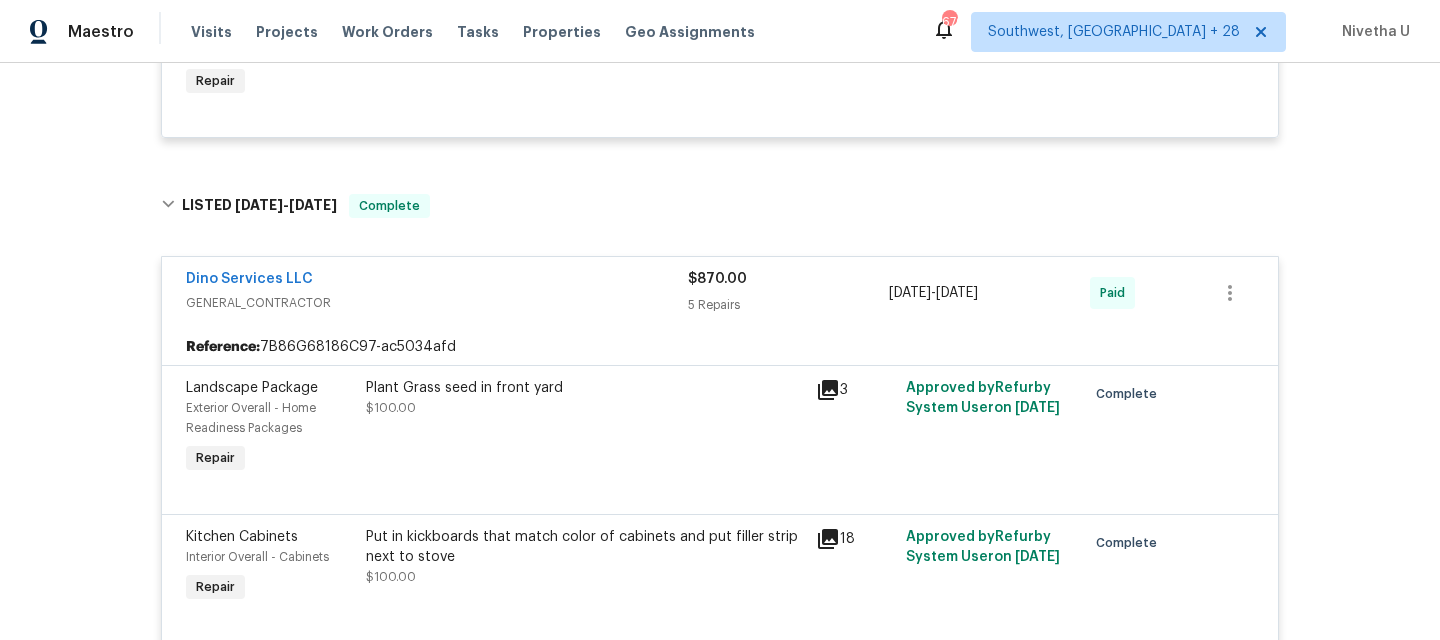 scroll, scrollTop: 1253, scrollLeft: 0, axis: vertical 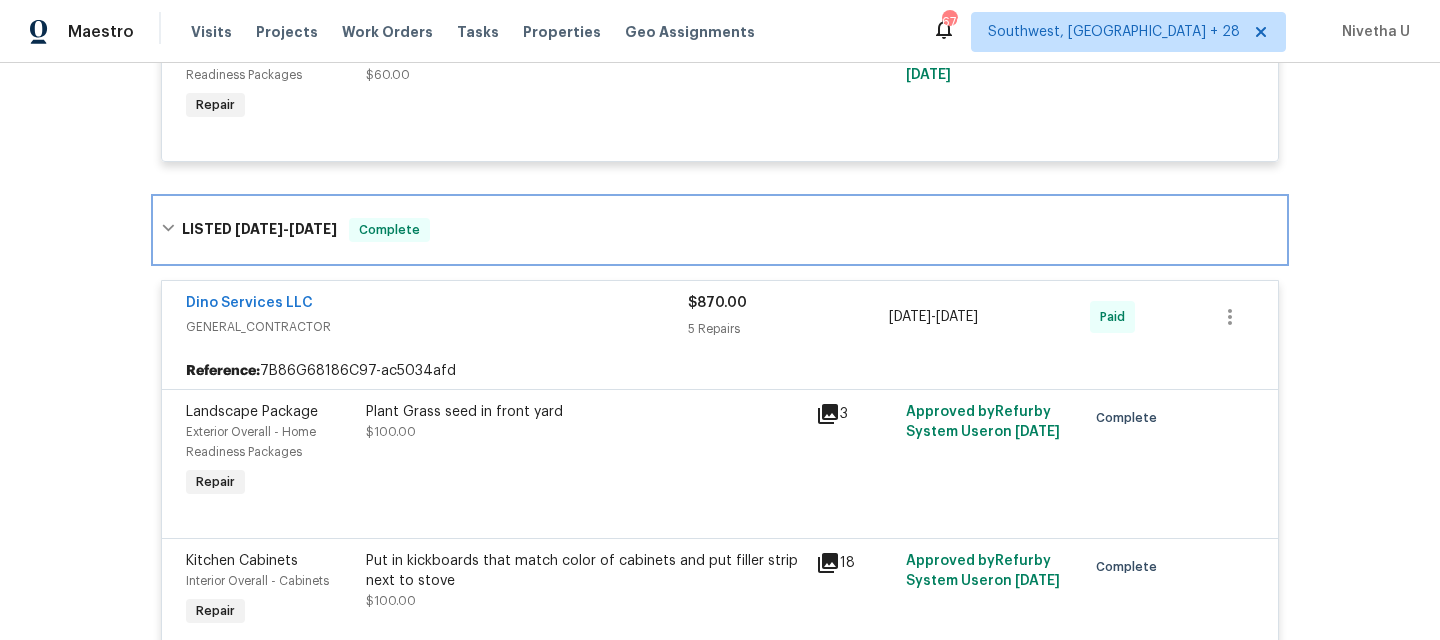 click on "LISTED   [DATE]  -  [DATE] Complete" at bounding box center (720, 230) 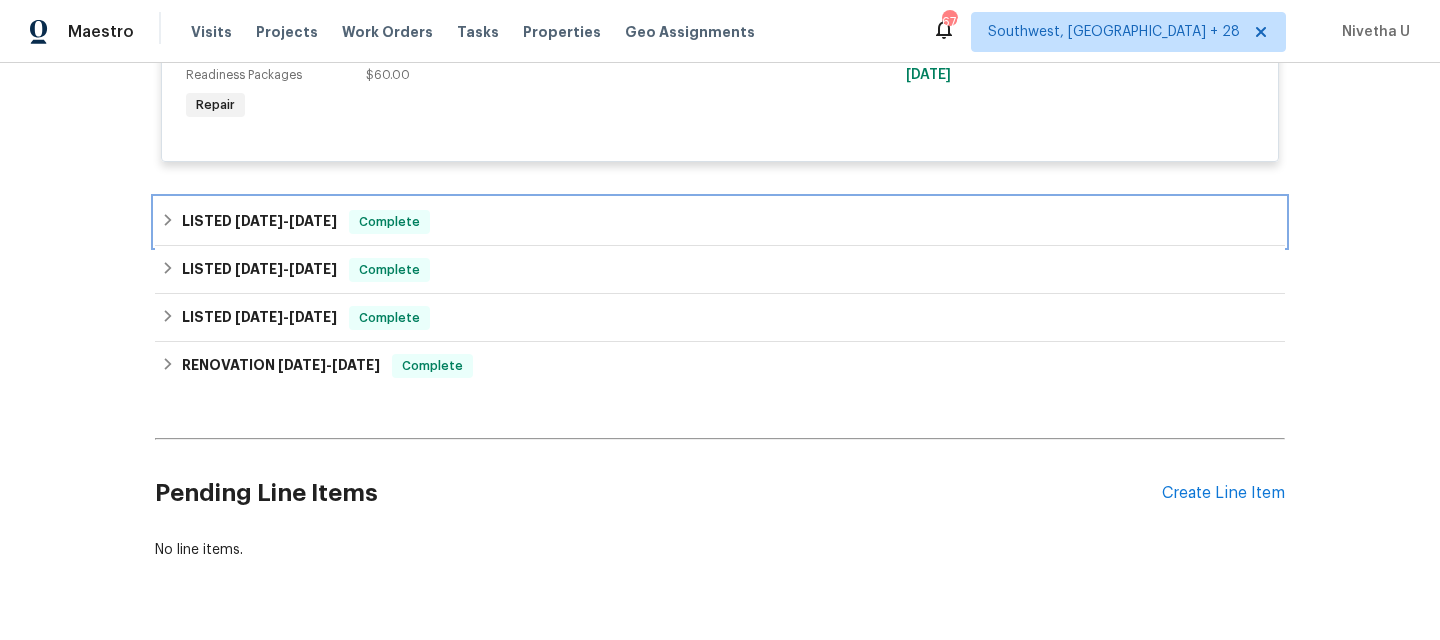 scroll, scrollTop: 910, scrollLeft: 0, axis: vertical 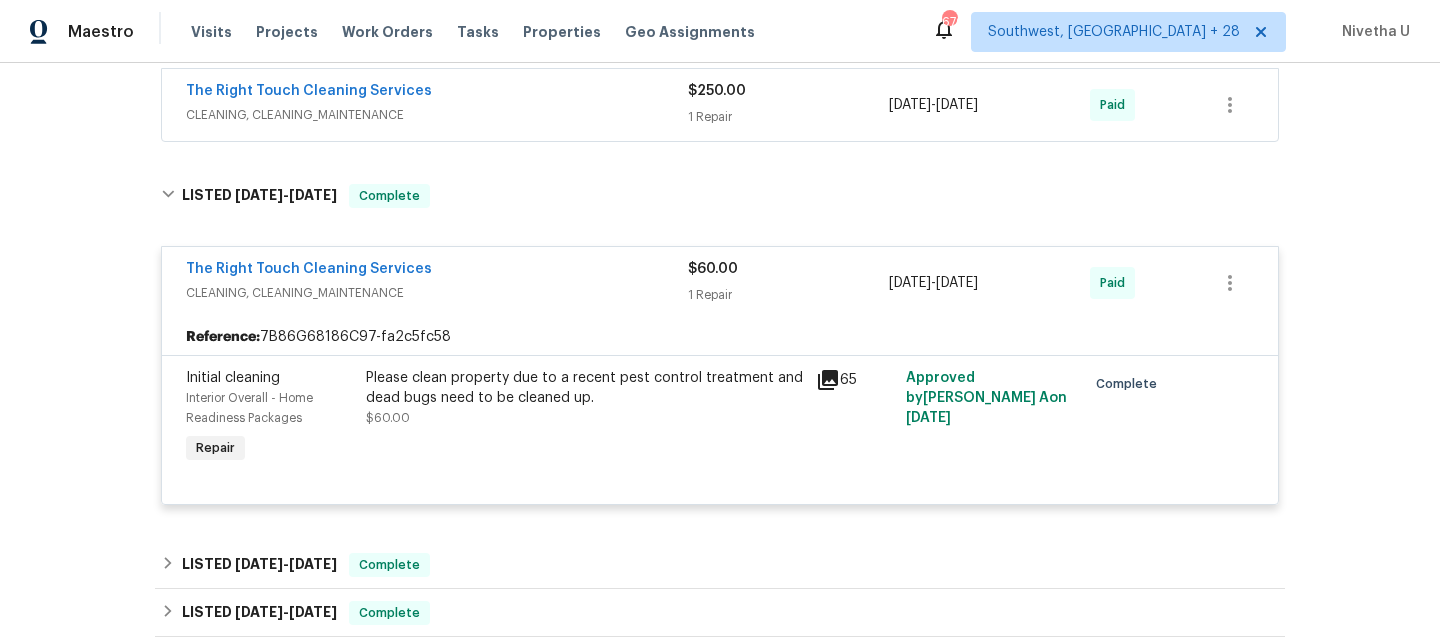 click on "The Right Touch Cleaning Services" at bounding box center (437, 271) 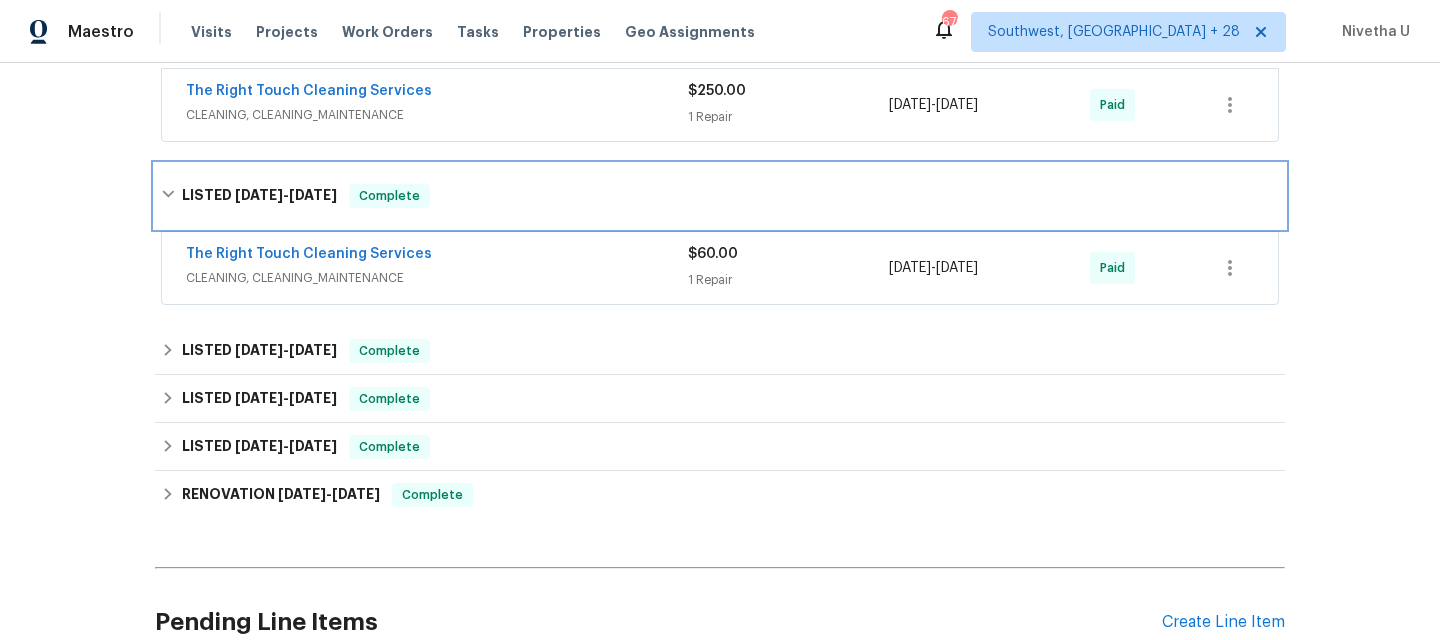 click on "LISTED   [DATE]  -  [DATE] Complete" at bounding box center (720, 196) 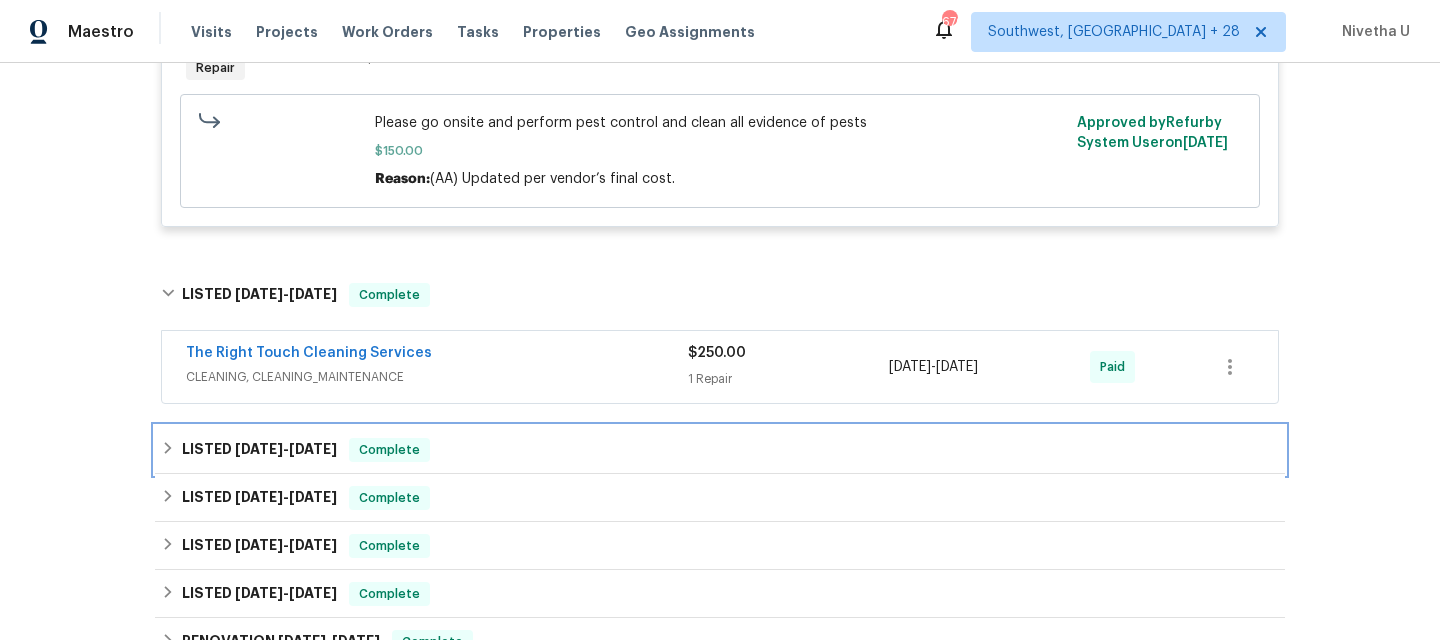 scroll, scrollTop: 645, scrollLeft: 0, axis: vertical 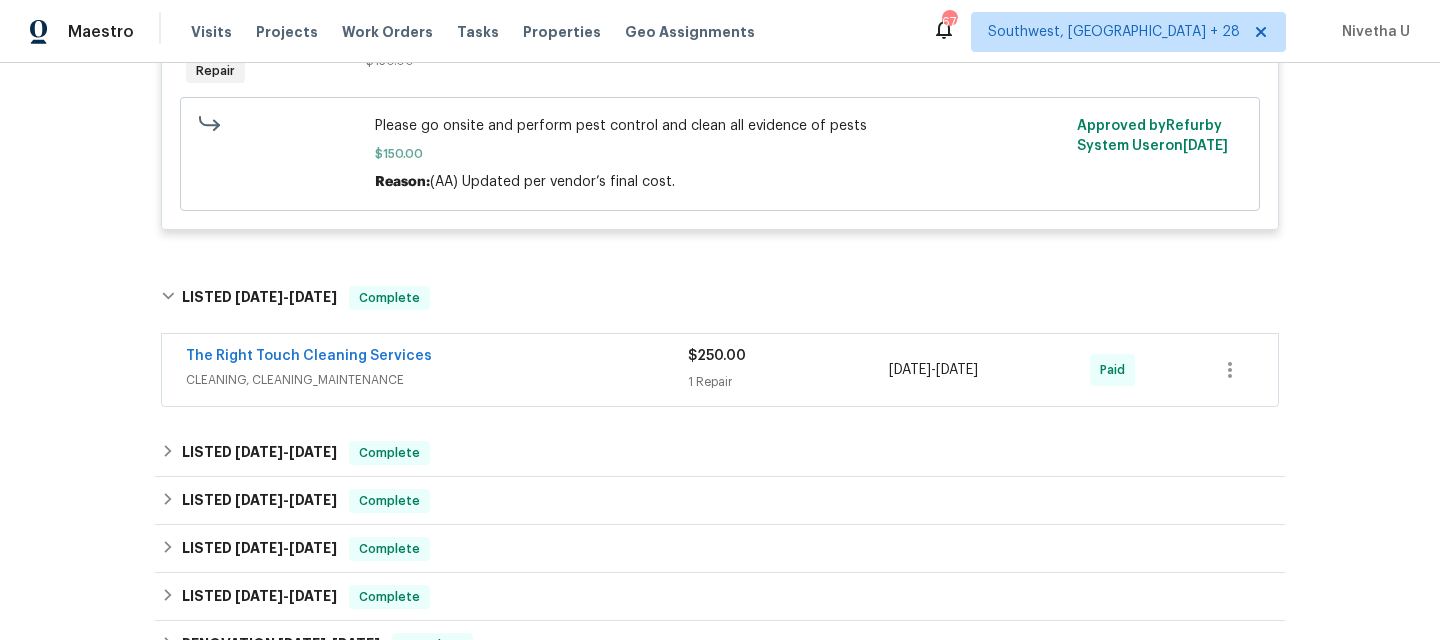 click on "CLEANING, CLEANING_MAINTENANCE" at bounding box center [437, 380] 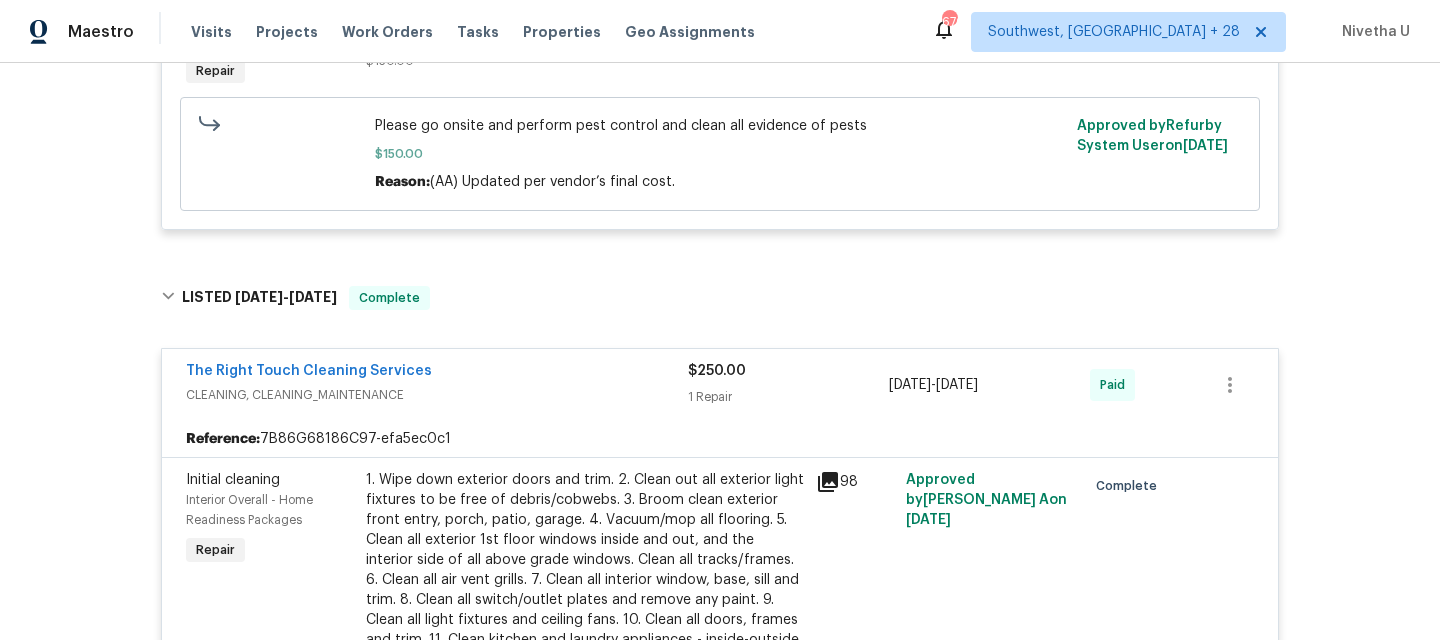 click on "CLEANING, CLEANING_MAINTENANCE" at bounding box center [437, 395] 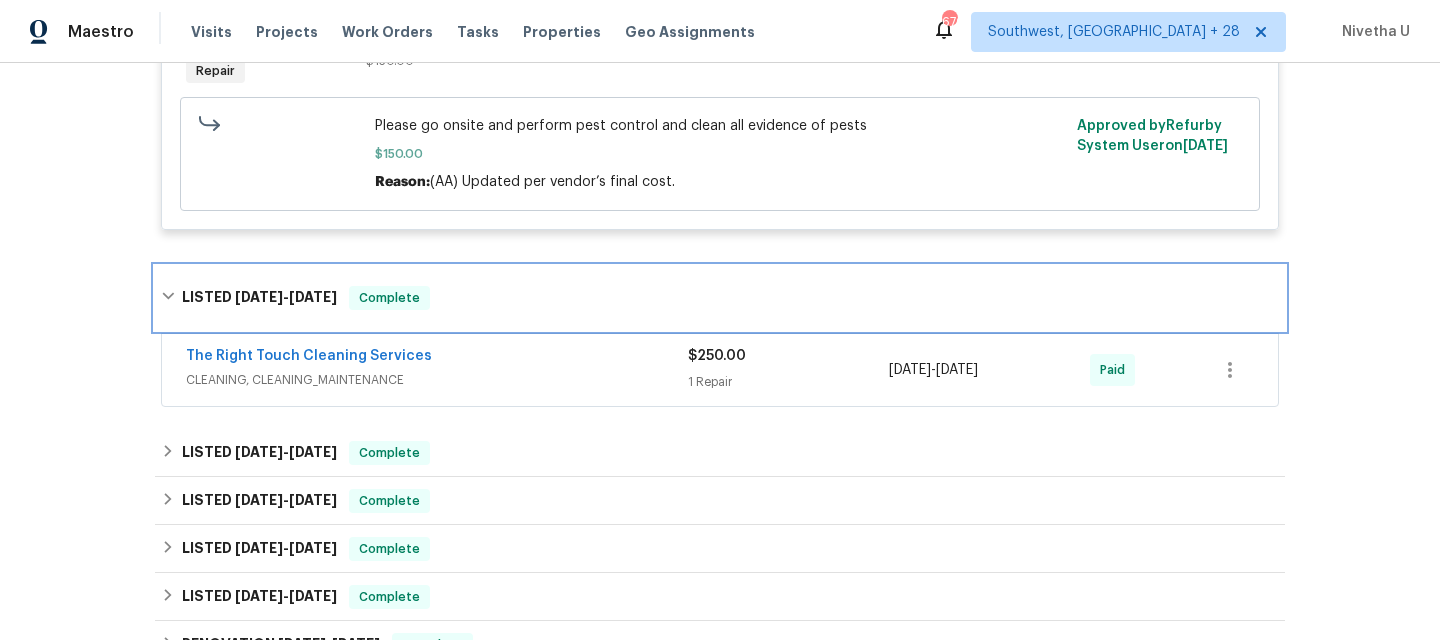 click on "LISTED   [DATE]  -  [DATE] Complete" at bounding box center (720, 298) 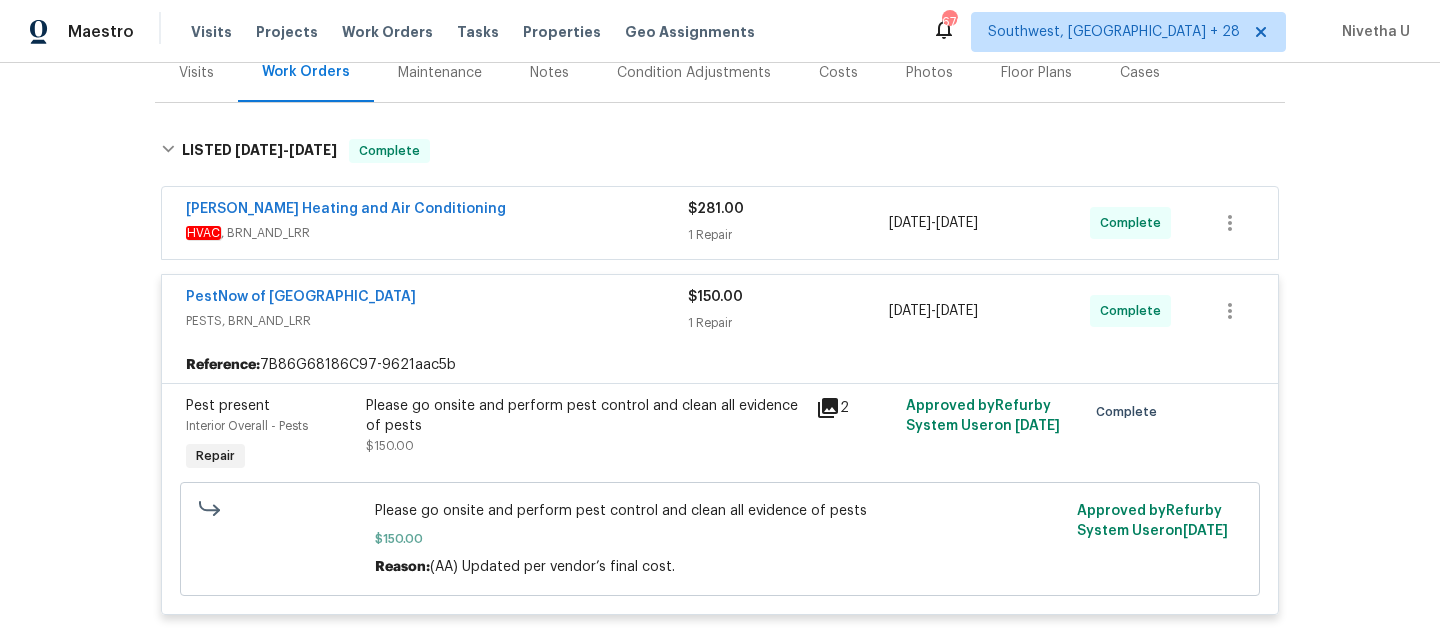 scroll, scrollTop: 244, scrollLeft: 0, axis: vertical 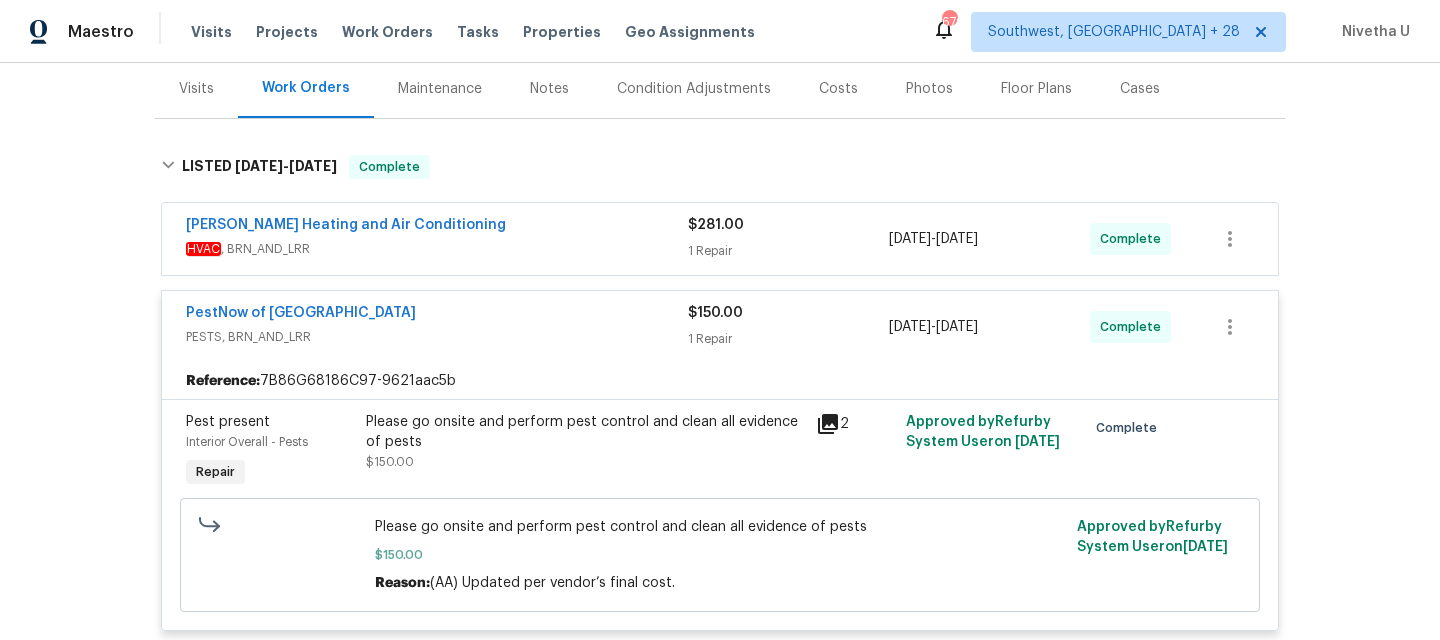 click on "HVAC , BRN_AND_LRR" at bounding box center (437, 249) 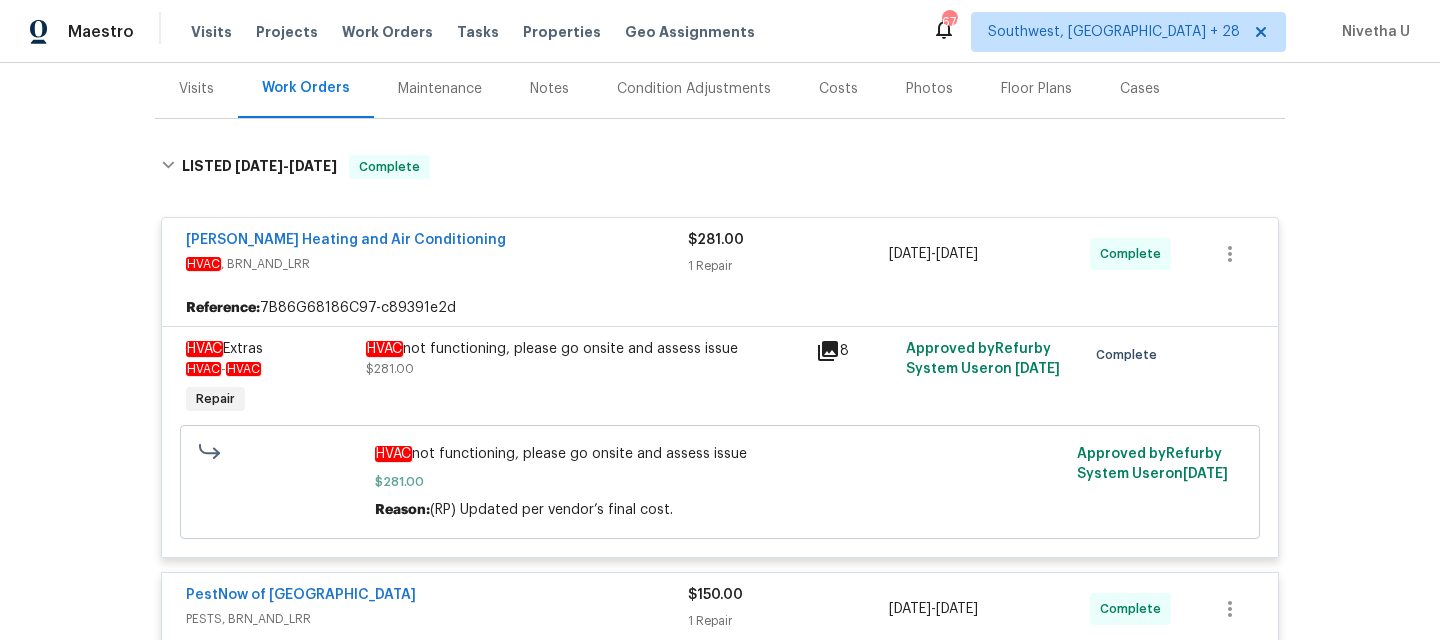 click on "HVAC , BRN_AND_LRR" at bounding box center [437, 264] 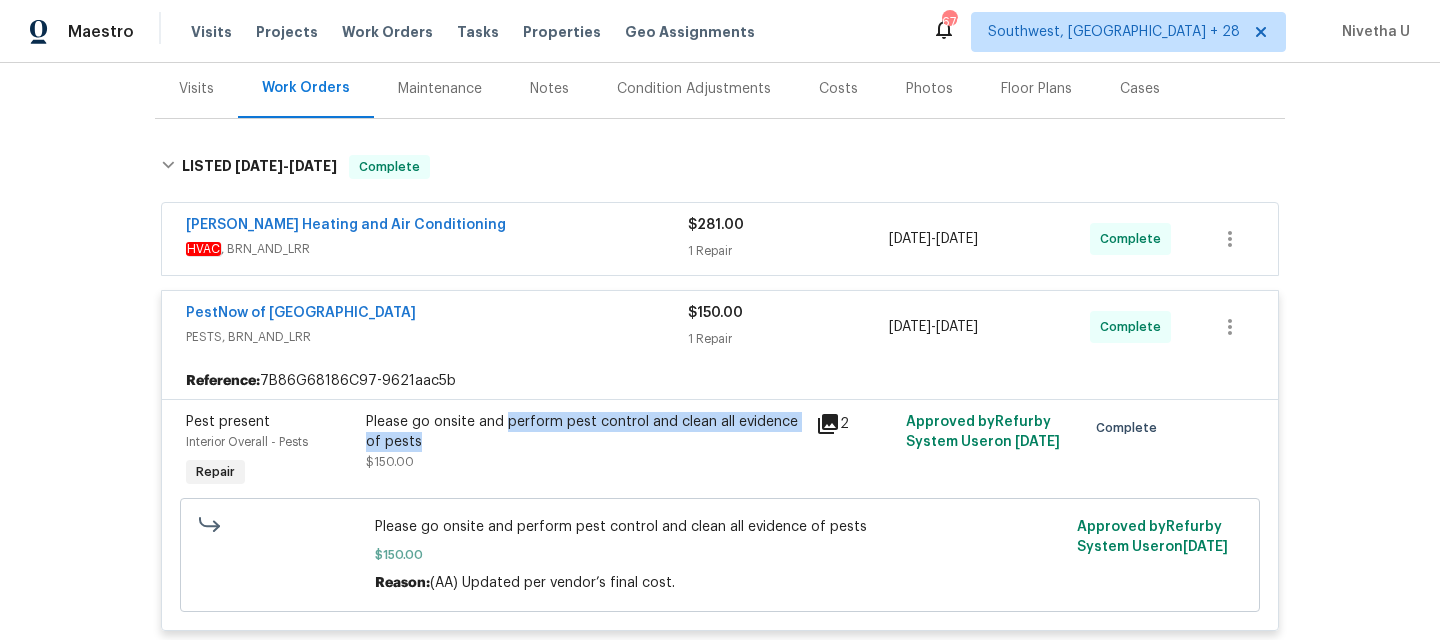 drag, startPoint x: 497, startPoint y: 428, endPoint x: 787, endPoint y: 440, distance: 290.24817 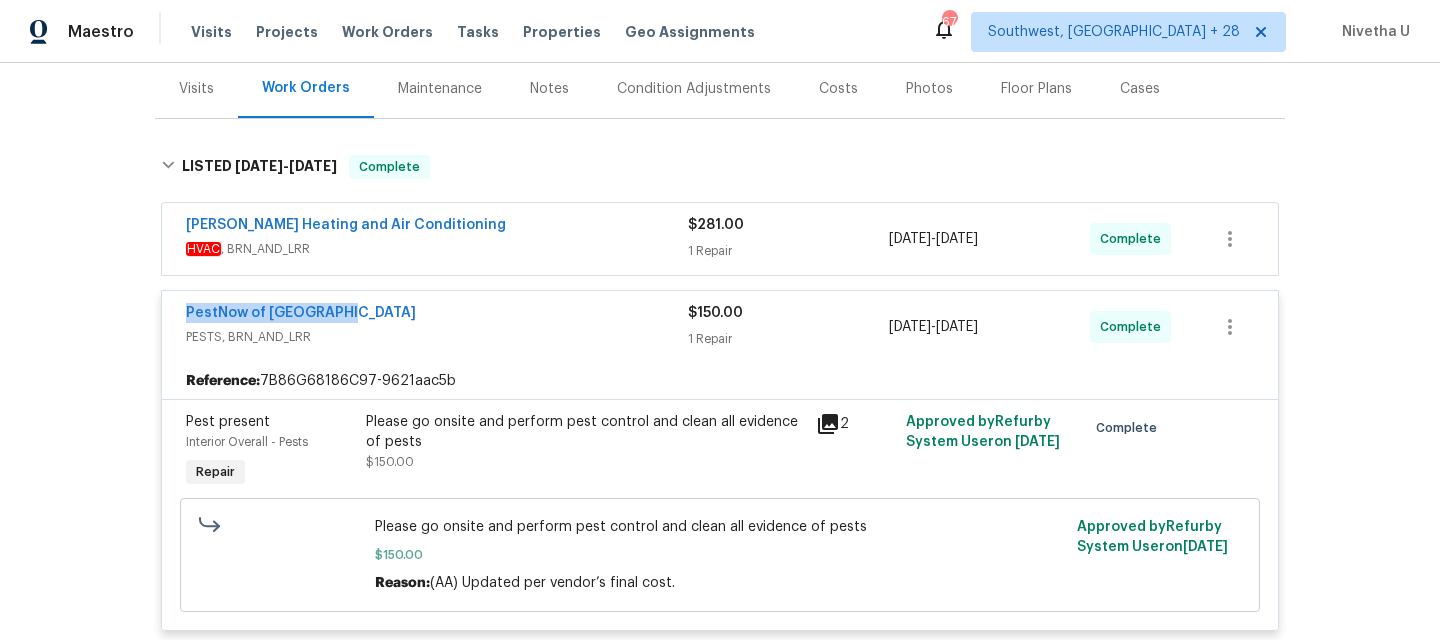 drag, startPoint x: 361, startPoint y: 313, endPoint x: 120, endPoint y: 313, distance: 241 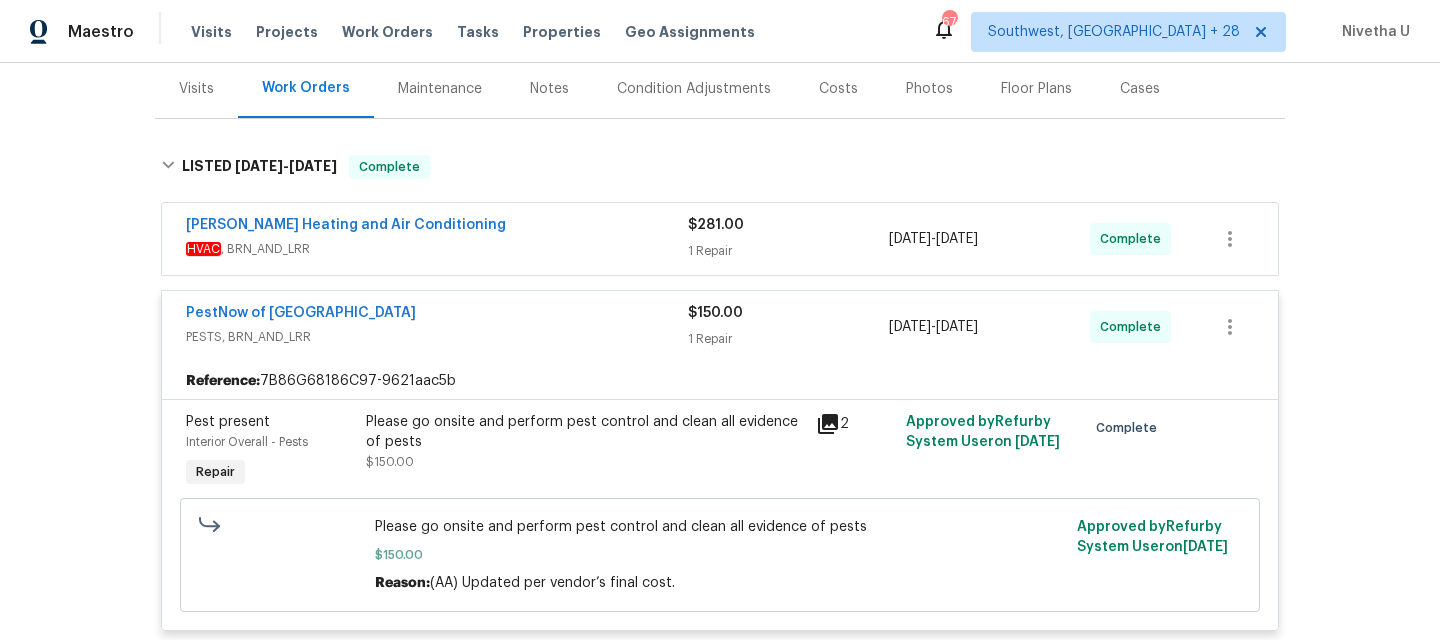 click on "PESTS, BRN_AND_LRR" at bounding box center [437, 337] 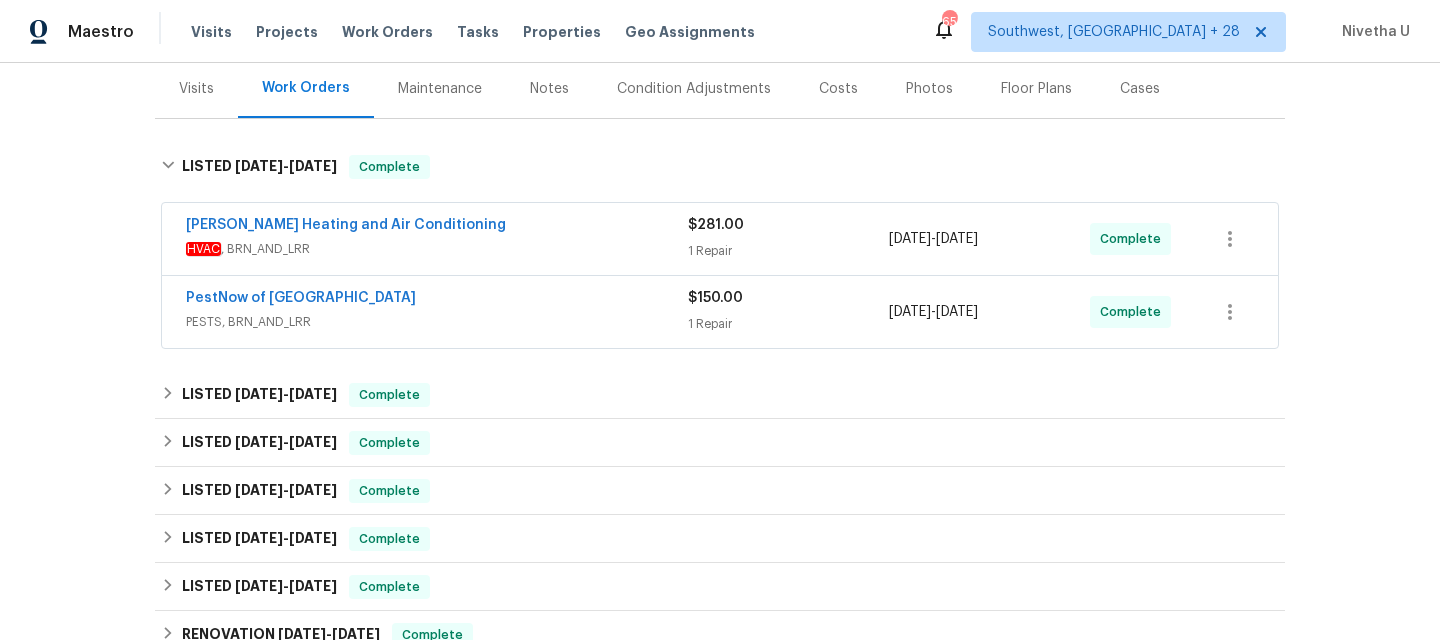 scroll, scrollTop: 0, scrollLeft: 0, axis: both 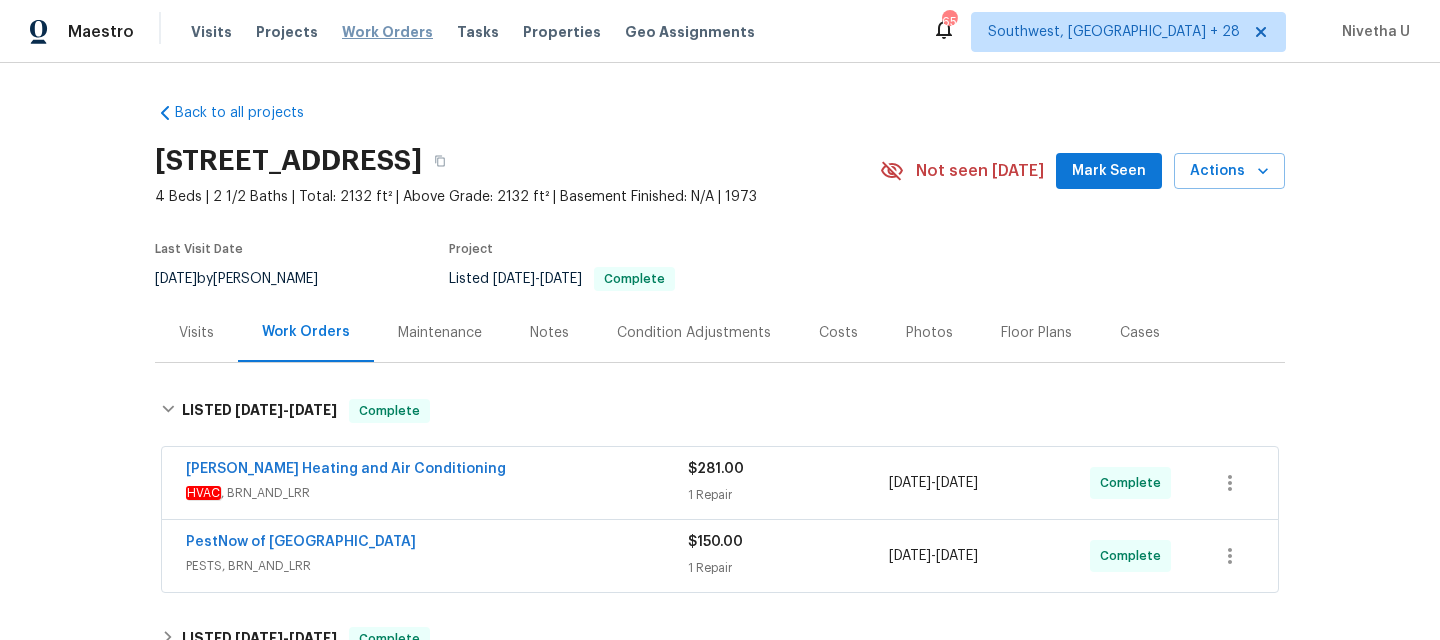 click on "Work Orders" at bounding box center (387, 32) 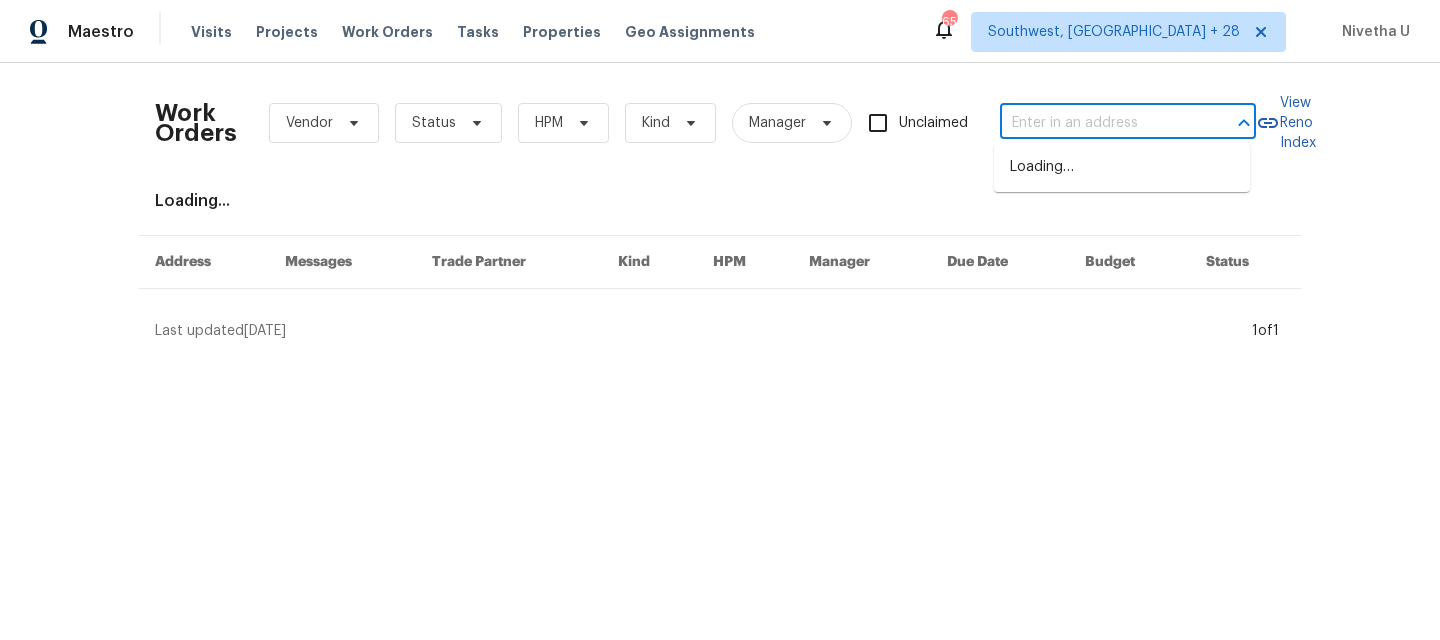 click at bounding box center (1100, 123) 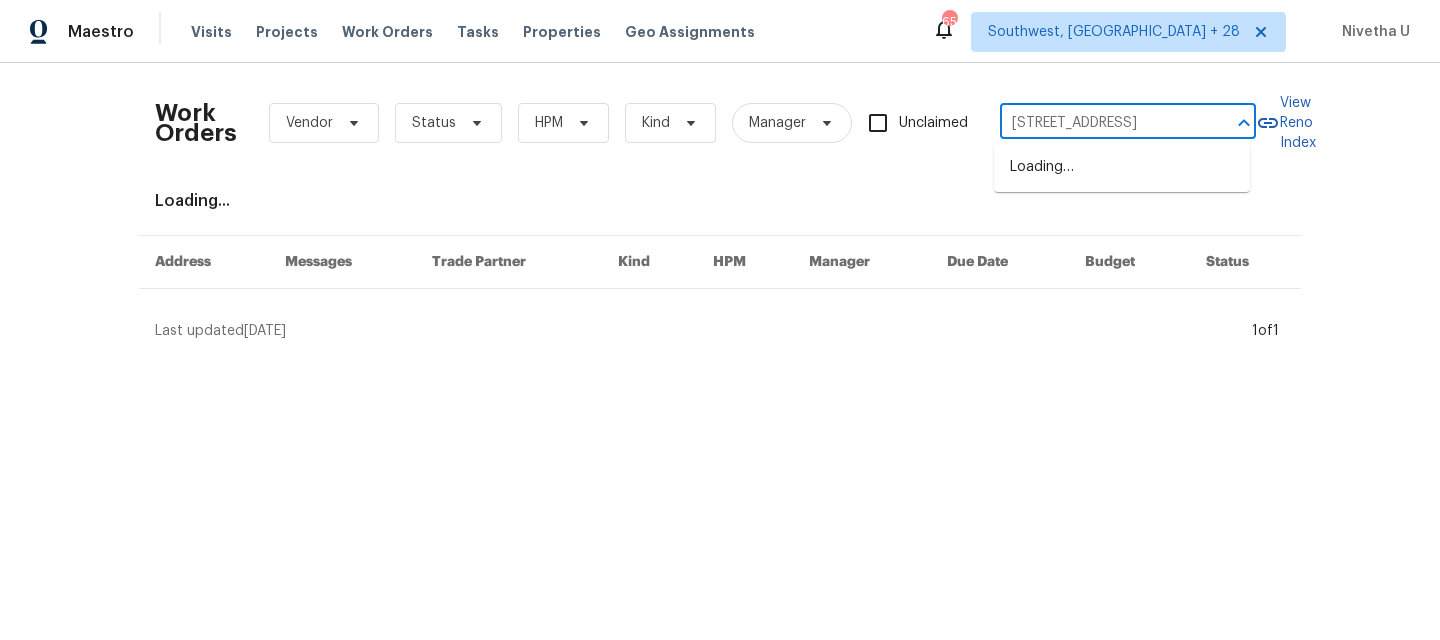 scroll, scrollTop: 0, scrollLeft: 48, axis: horizontal 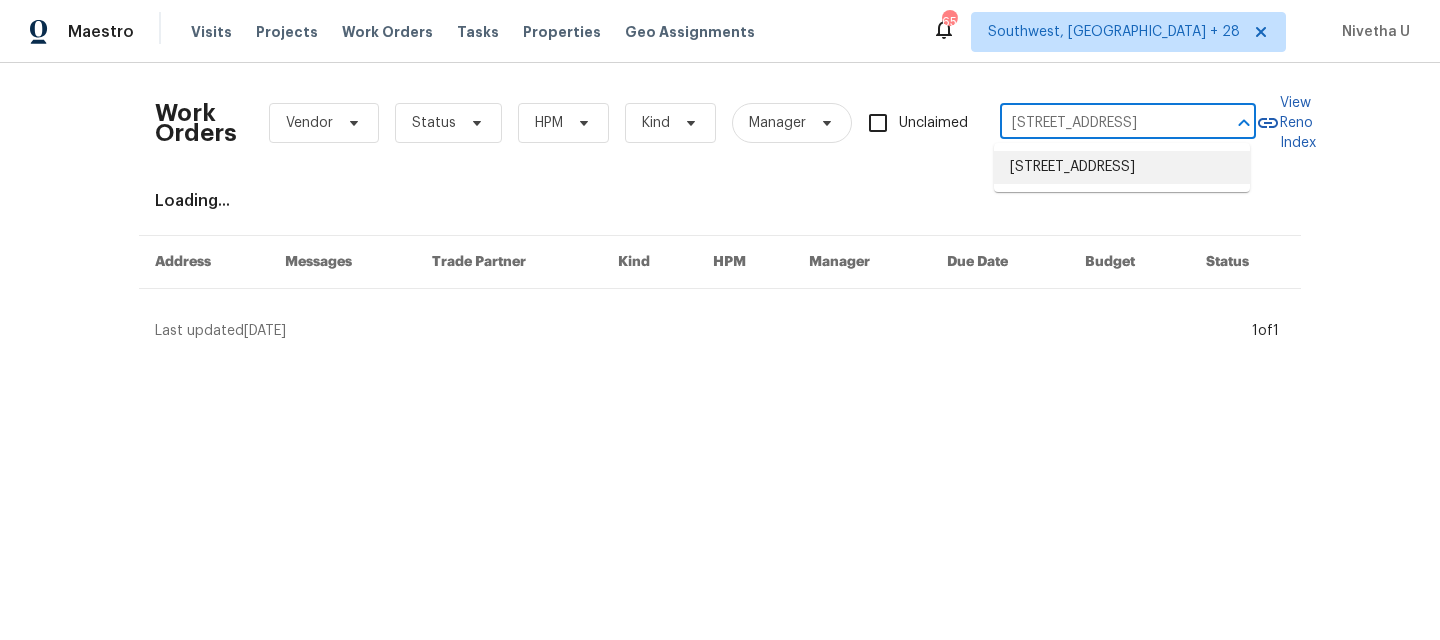 click on "[STREET_ADDRESS]" at bounding box center (1122, 167) 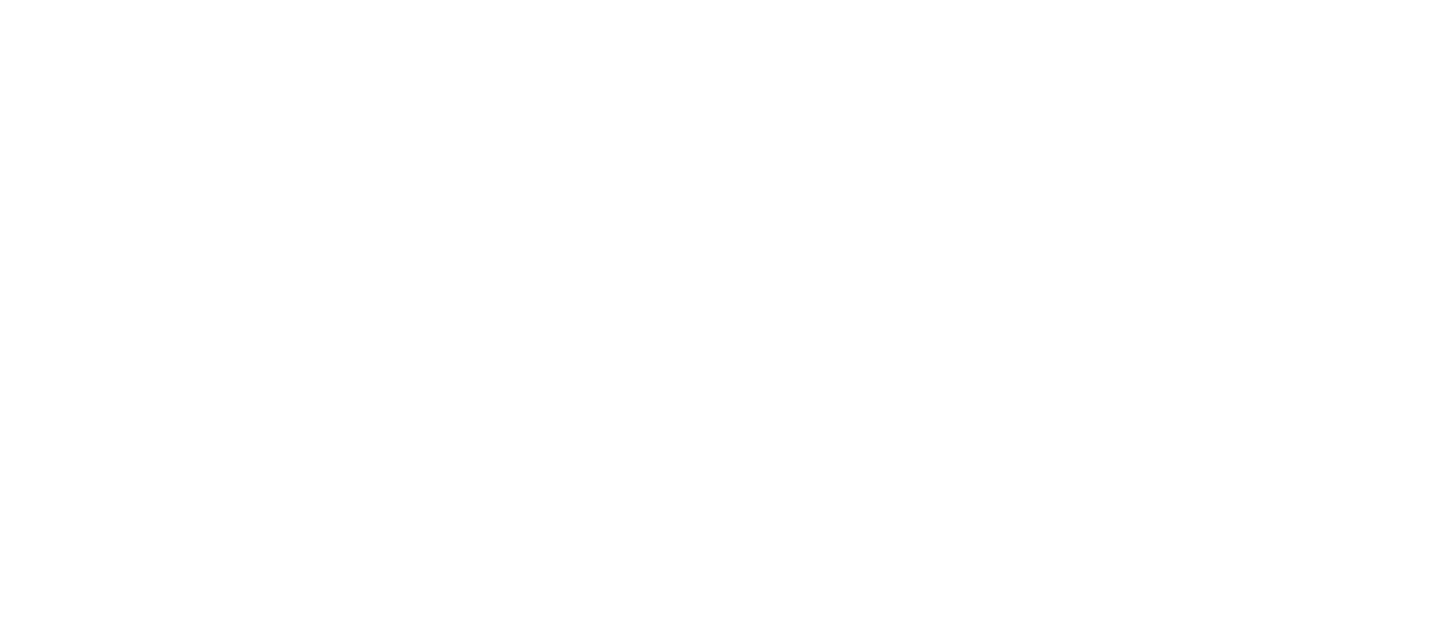 scroll, scrollTop: 0, scrollLeft: 0, axis: both 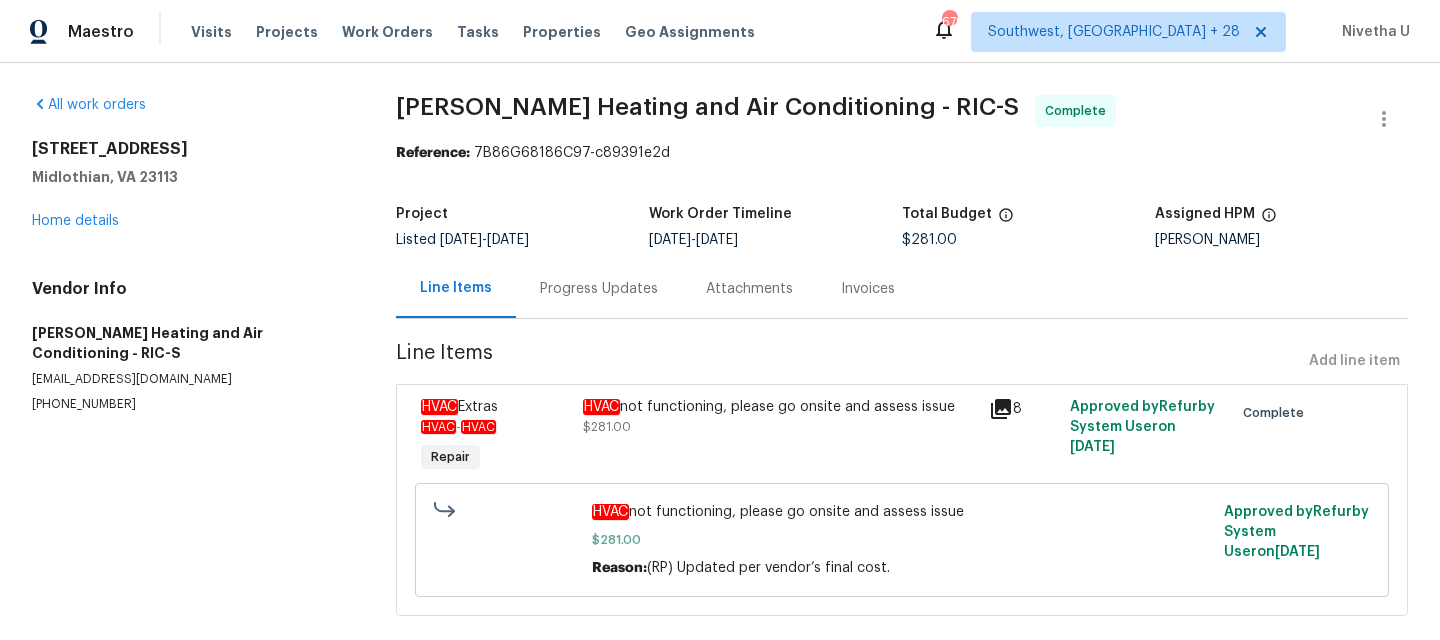 click on "Progress Updates" at bounding box center [599, 288] 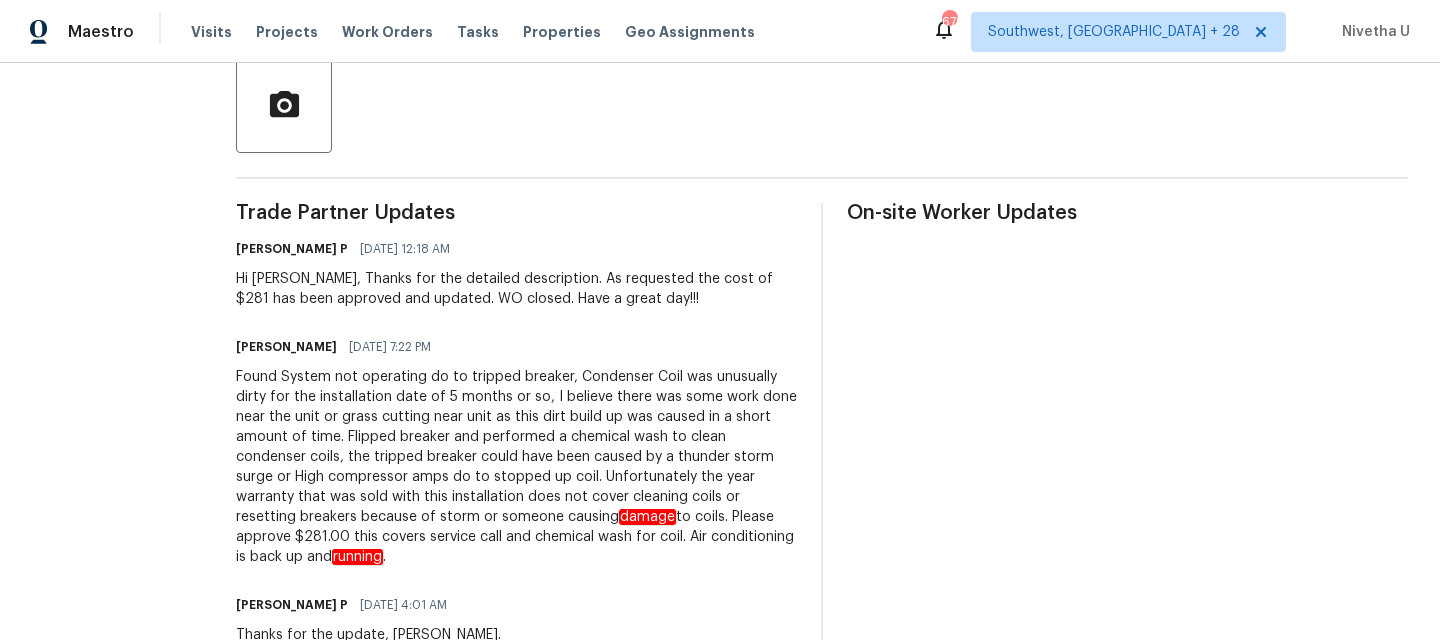 scroll, scrollTop: 0, scrollLeft: 0, axis: both 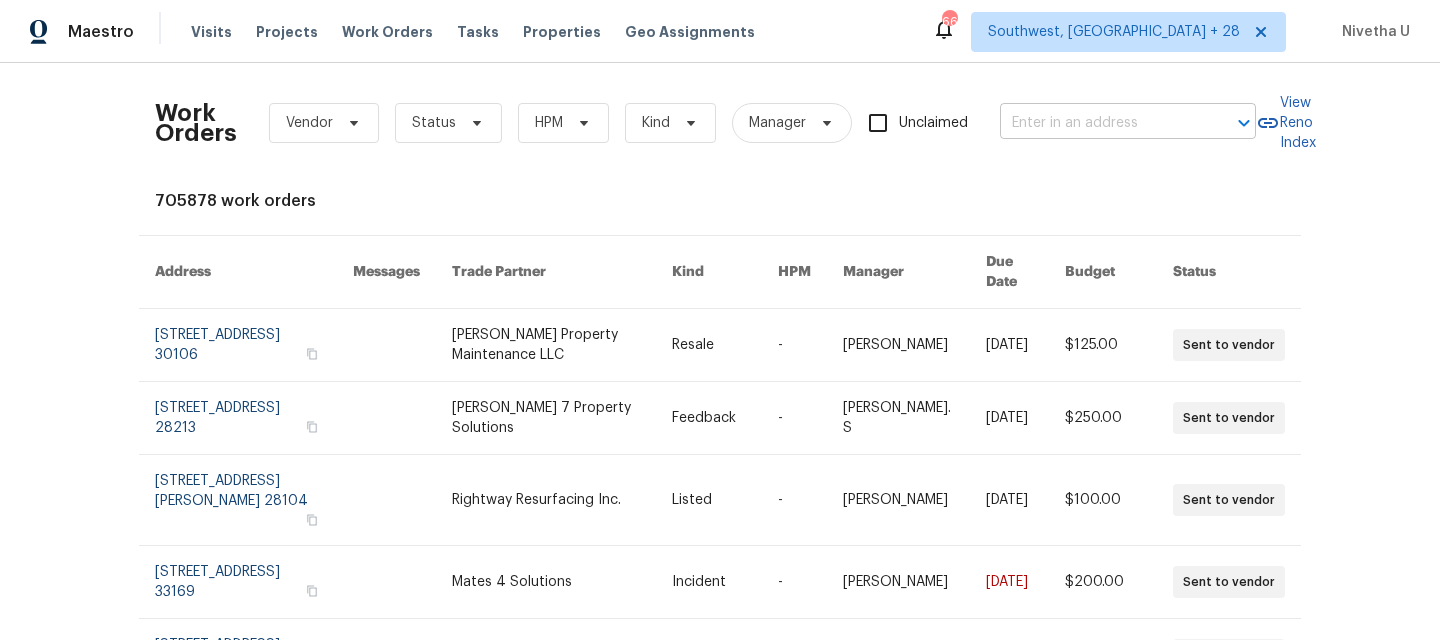 click at bounding box center [1100, 123] 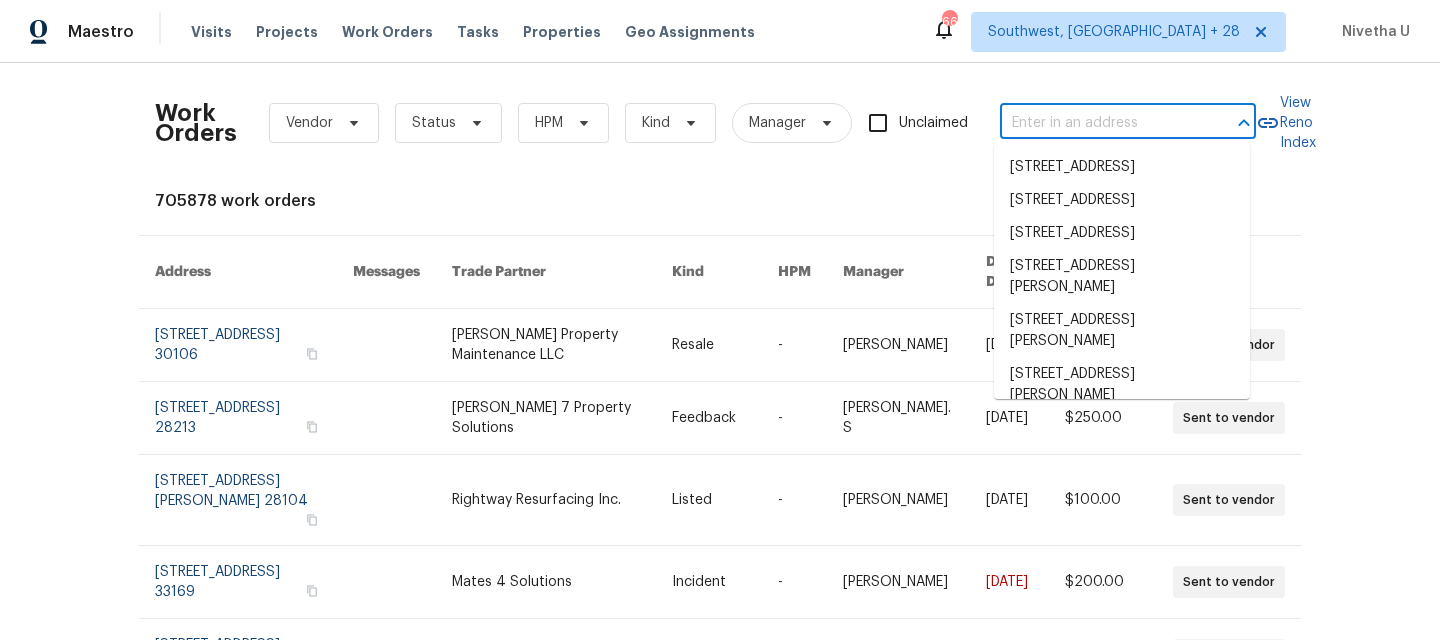 paste on "36 Crescent Chase Dallas, GA 30157" 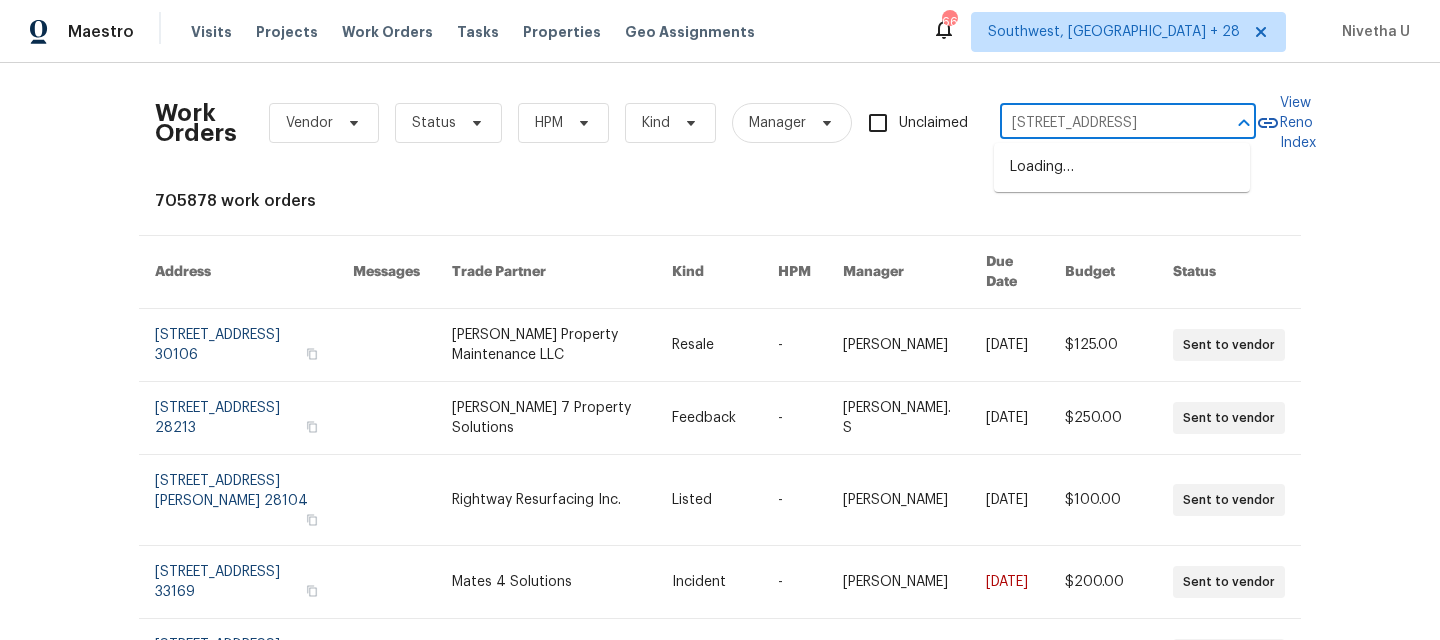 scroll, scrollTop: 0, scrollLeft: 48, axis: horizontal 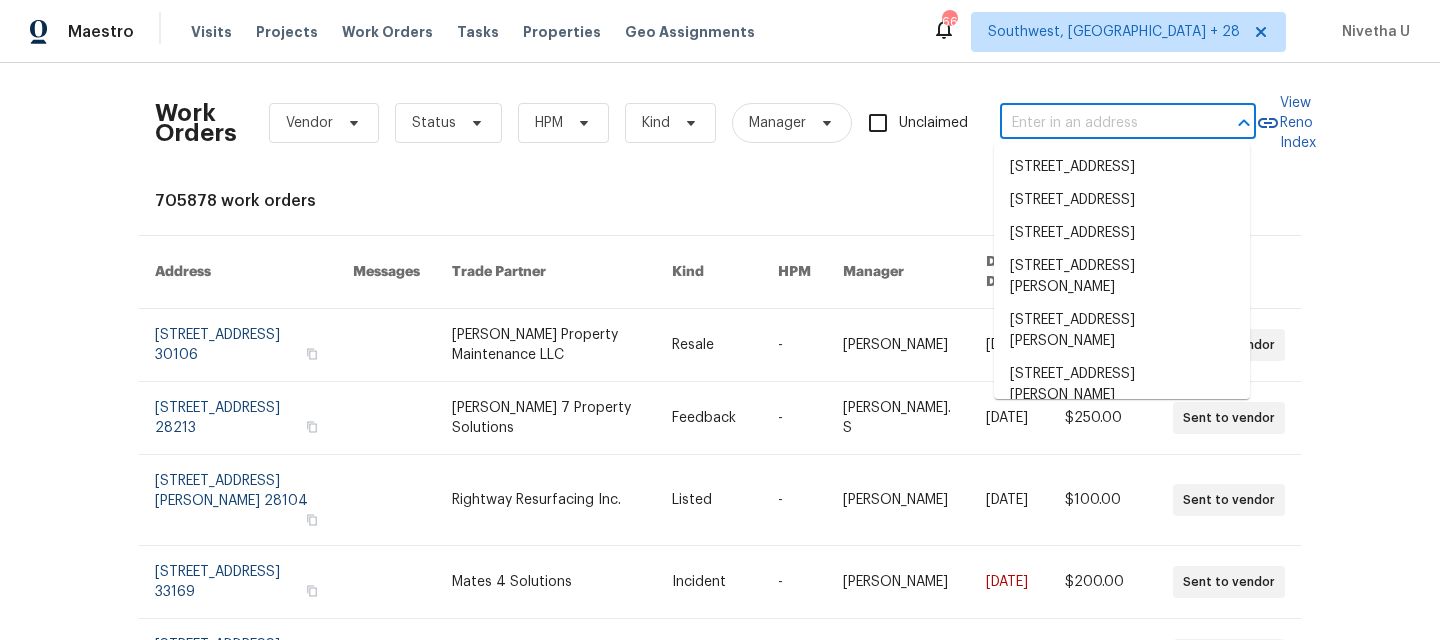 click at bounding box center [1100, 123] 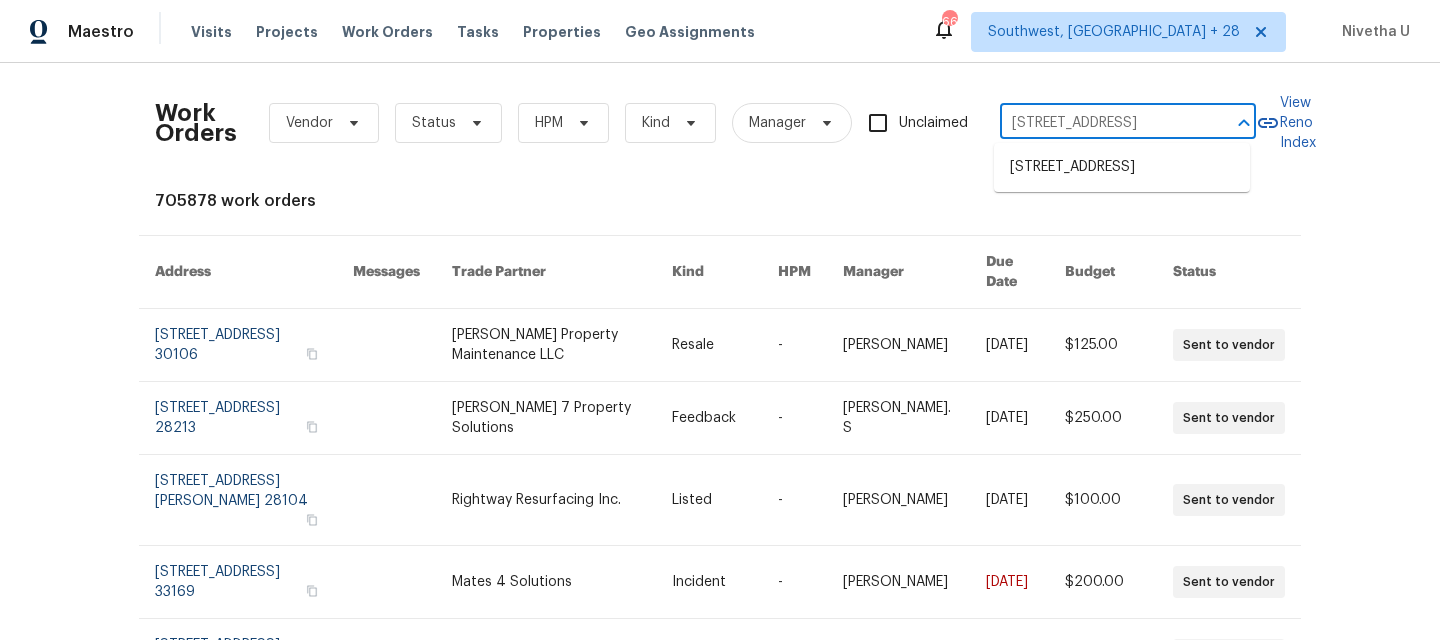 scroll, scrollTop: 0, scrollLeft: 48, axis: horizontal 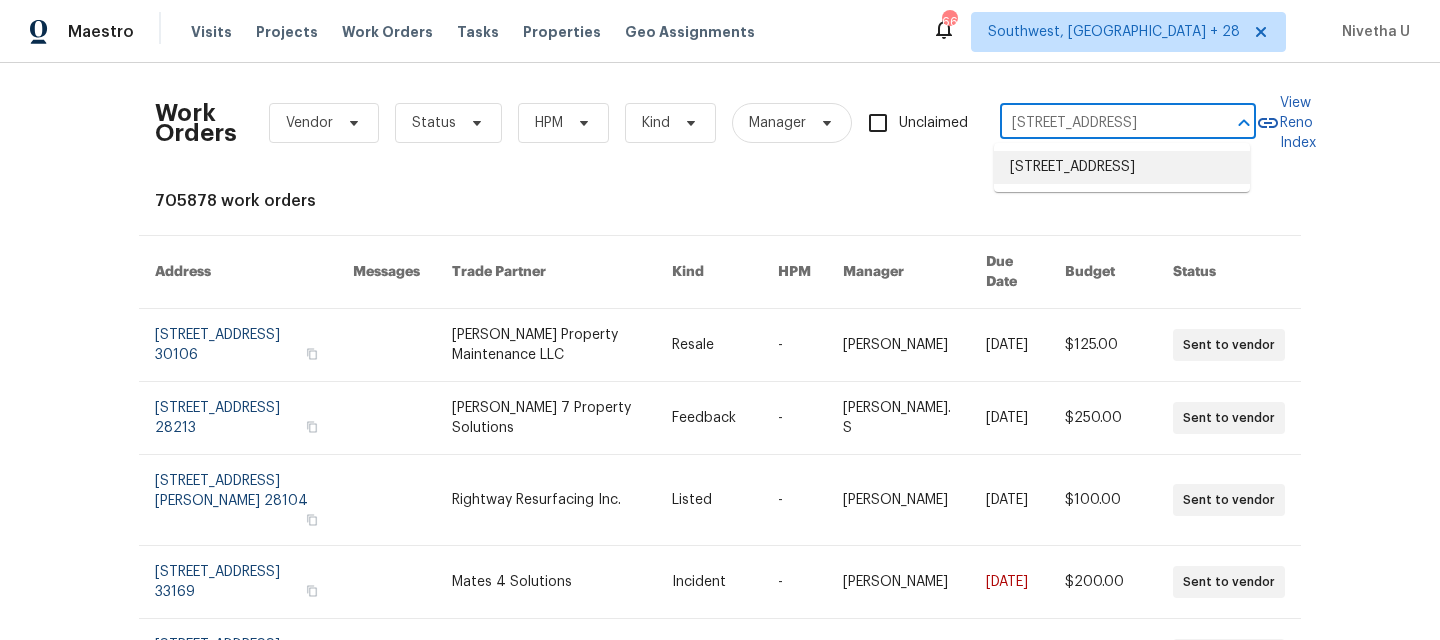 click on "36 Crescent Chase, Dallas, GA 30157" at bounding box center (1122, 167) 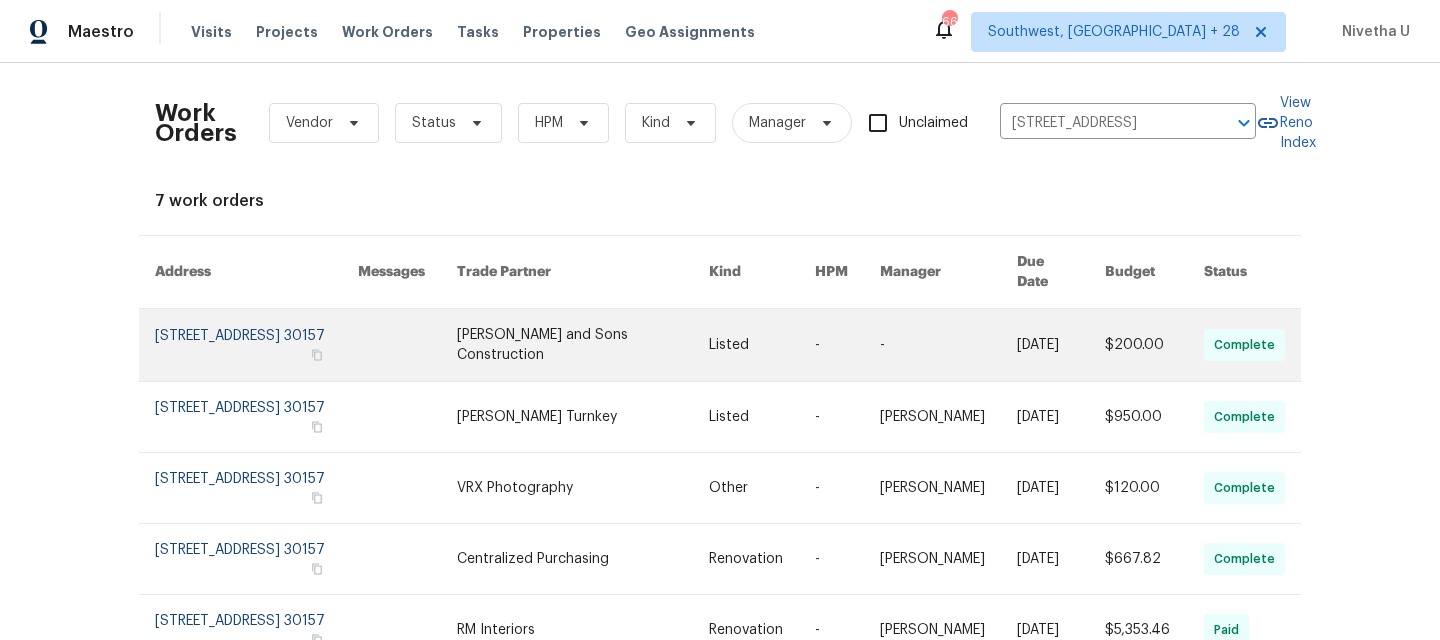 click at bounding box center [256, 345] 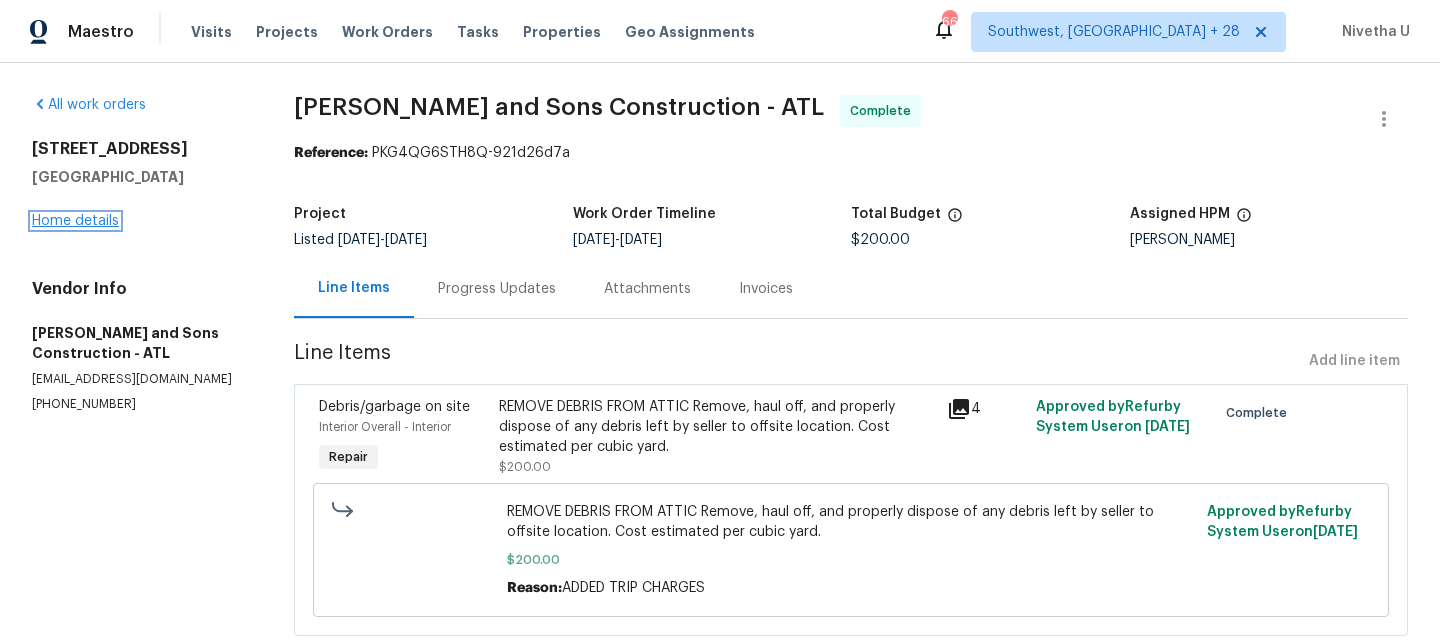 click on "Home details" at bounding box center [75, 221] 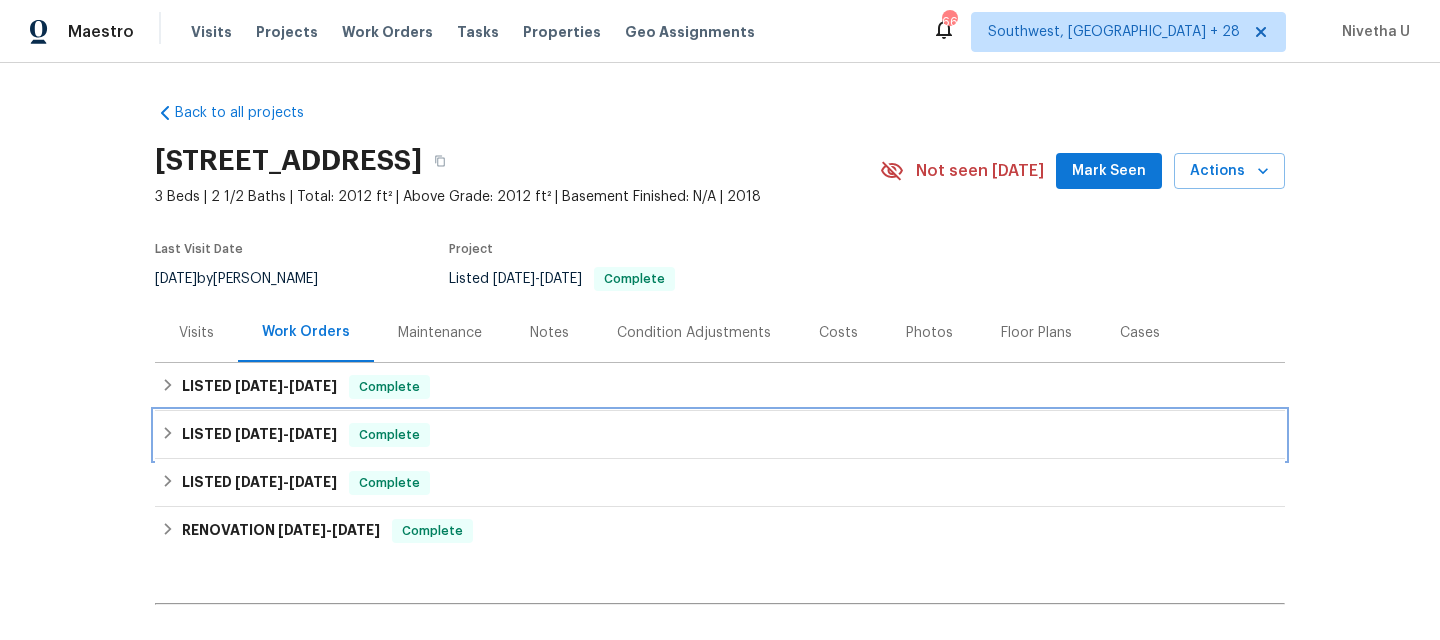 click on "LISTED   6/26/25  -  6/30/25 Complete" at bounding box center (720, 435) 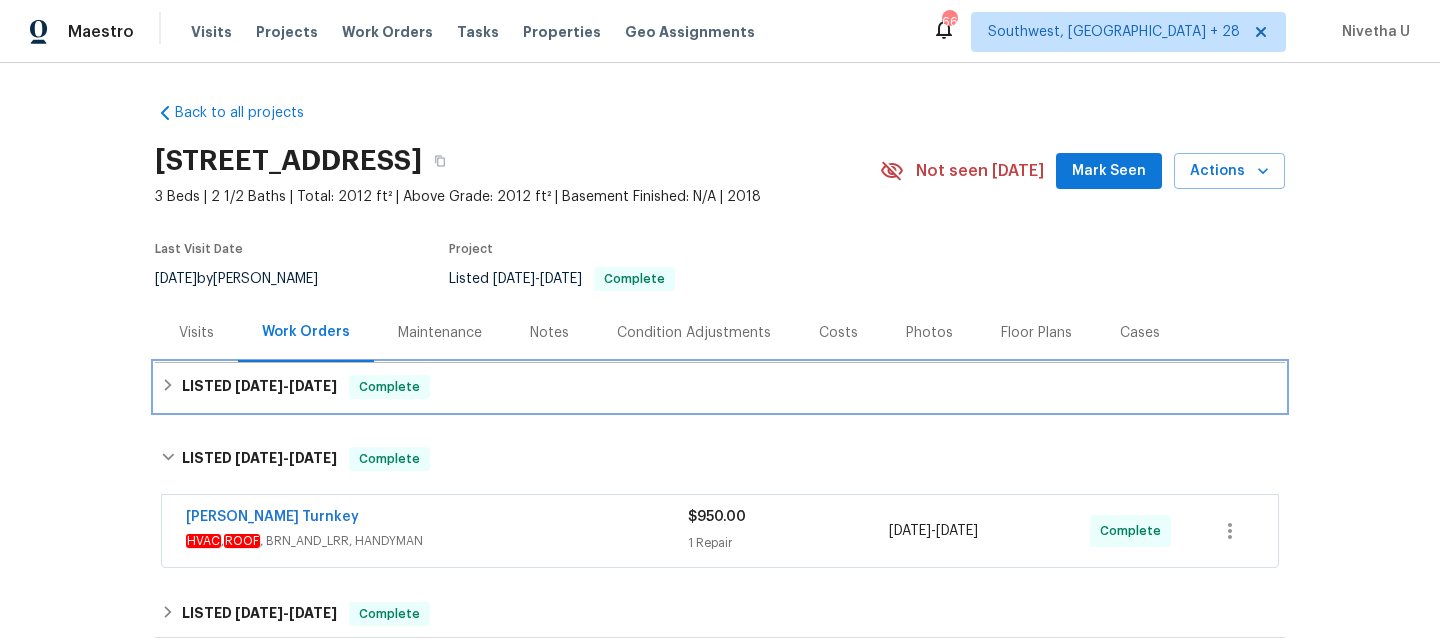 click on "LISTED   6/26/25  -  6/30/25 Complete" at bounding box center (720, 387) 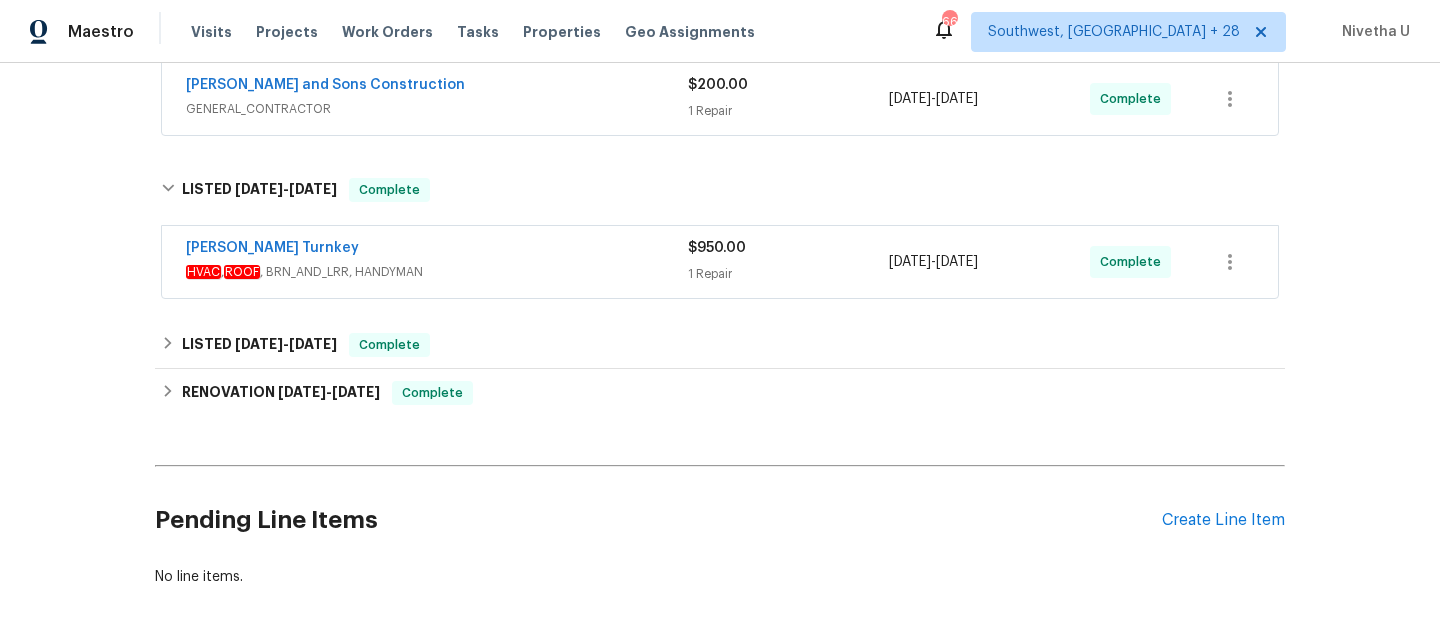 scroll, scrollTop: 388, scrollLeft: 0, axis: vertical 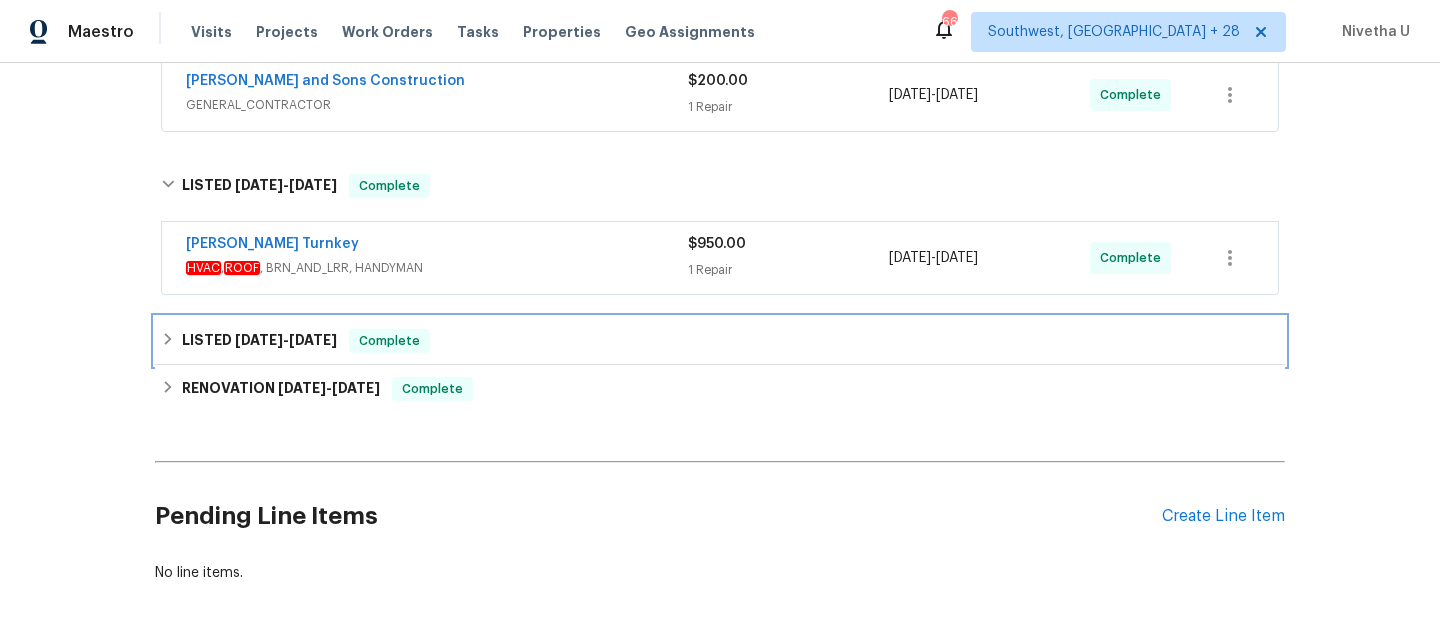 click on "LISTED   6/17/25  -  6/18/25 Complete" at bounding box center [720, 341] 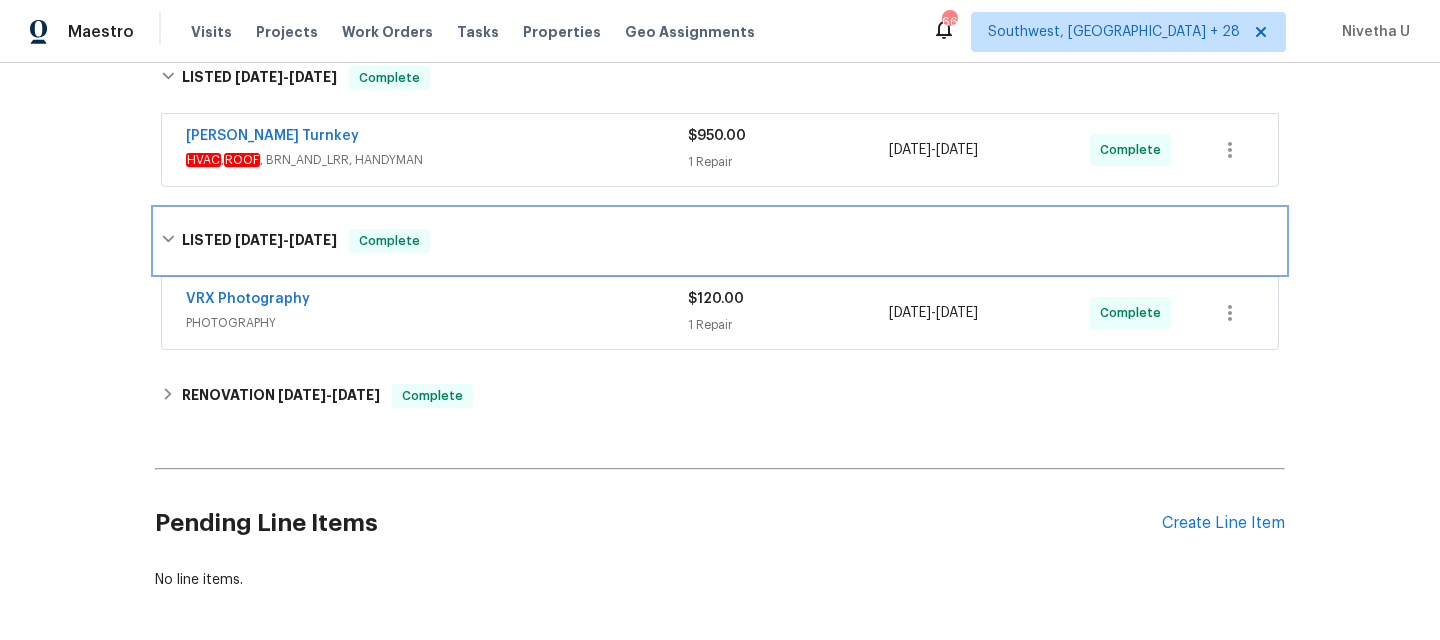 click on "LISTED   6/17/25  -  6/18/25 Complete" at bounding box center [720, 241] 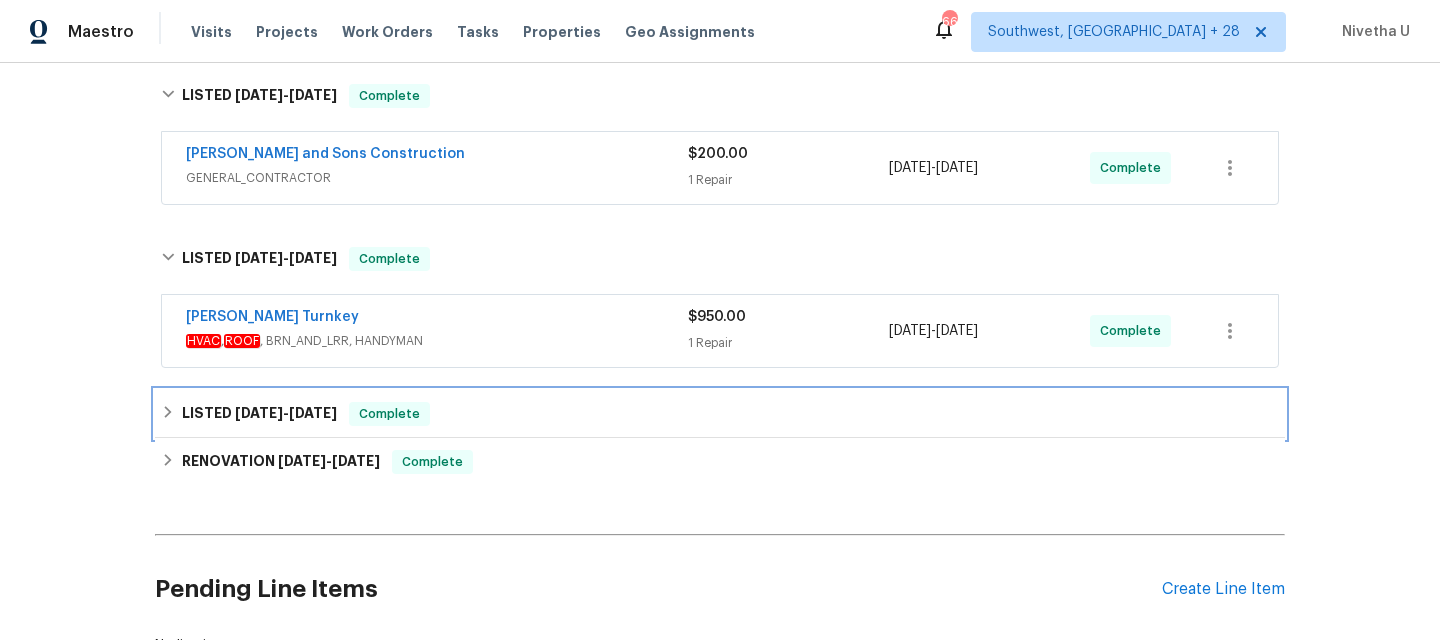 scroll, scrollTop: 286, scrollLeft: 0, axis: vertical 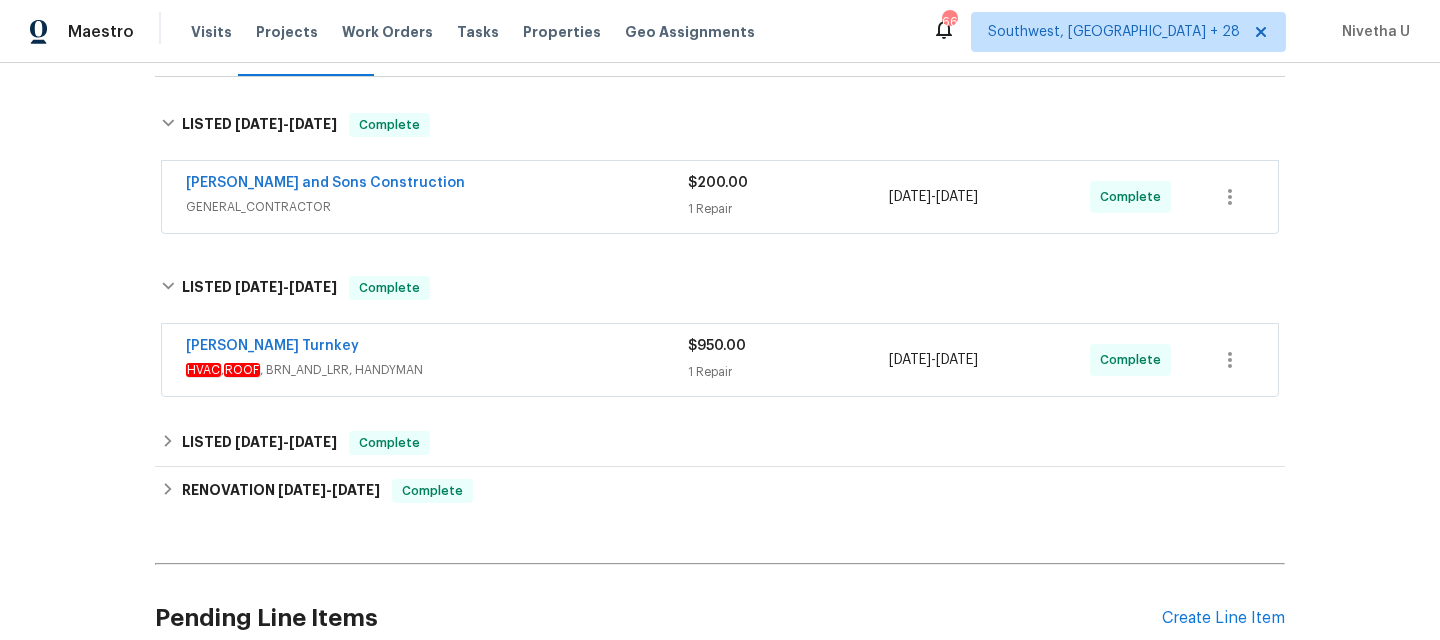 click on "HVAC ,  ROOF , BRN_AND_LRR, HANDYMAN" at bounding box center (437, 370) 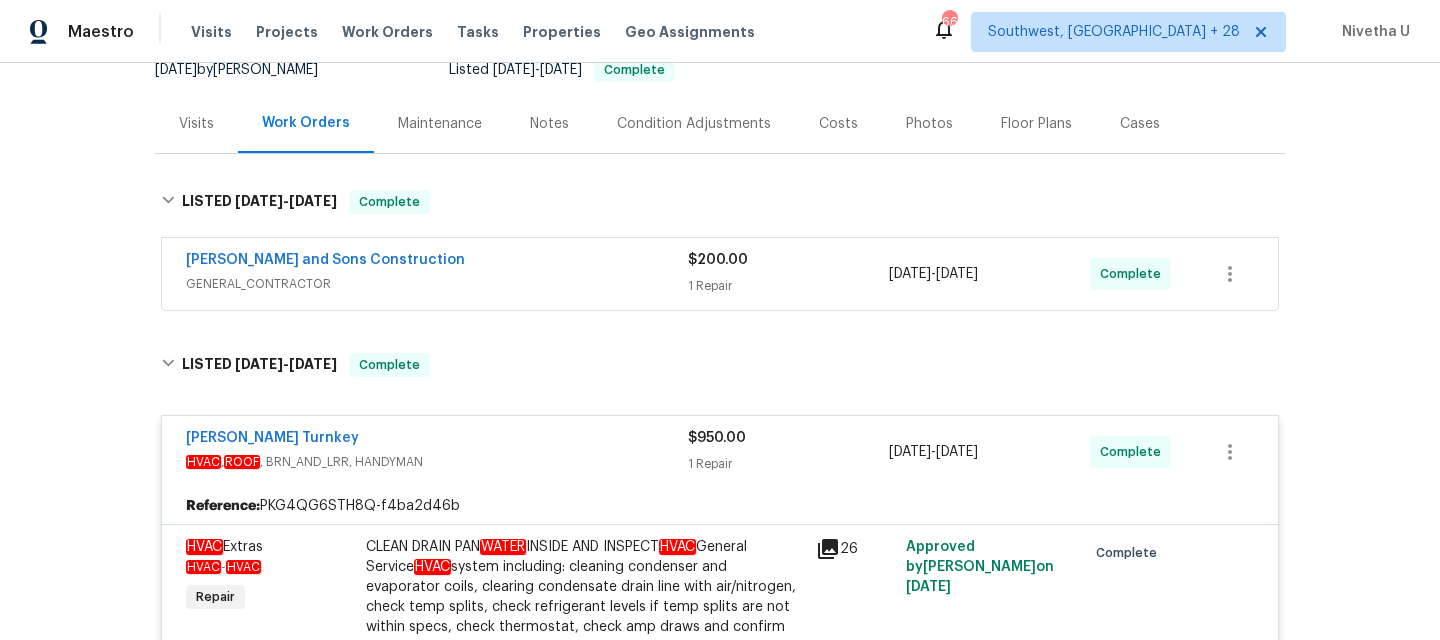 scroll, scrollTop: 199, scrollLeft: 0, axis: vertical 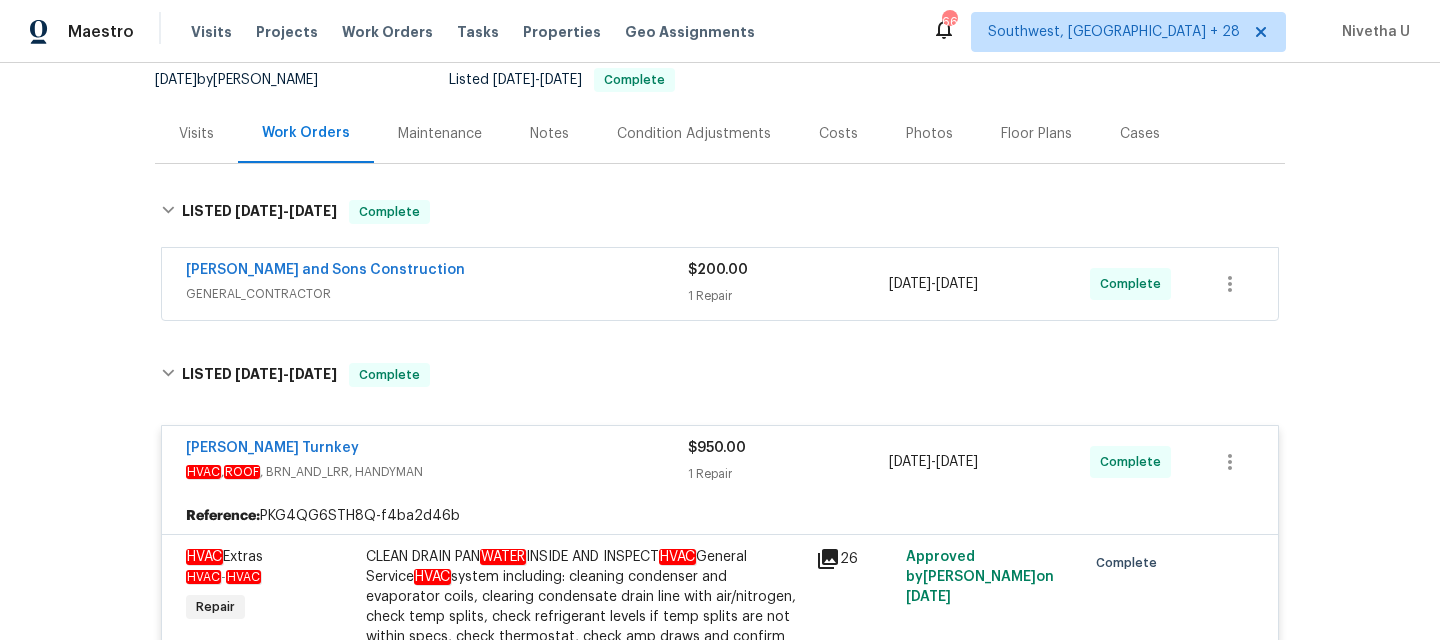 click on "GENERAL_CONTRACTOR" at bounding box center (437, 294) 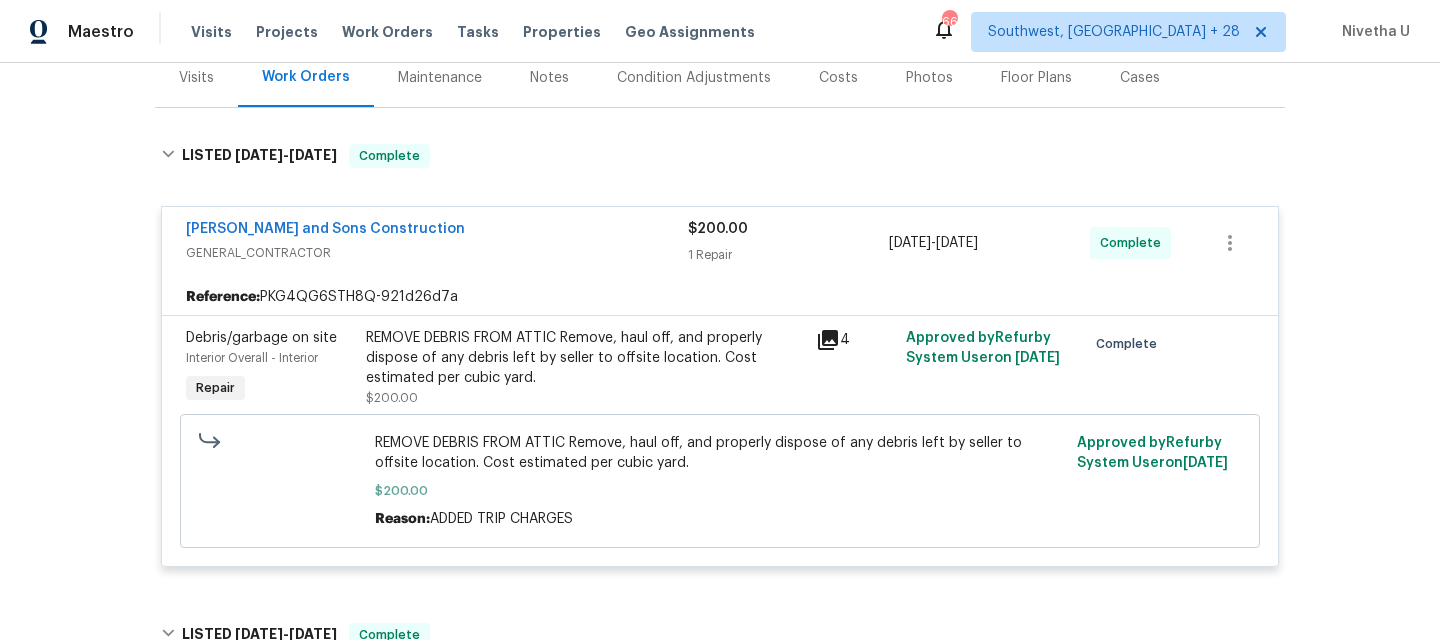 scroll, scrollTop: 273, scrollLeft: 0, axis: vertical 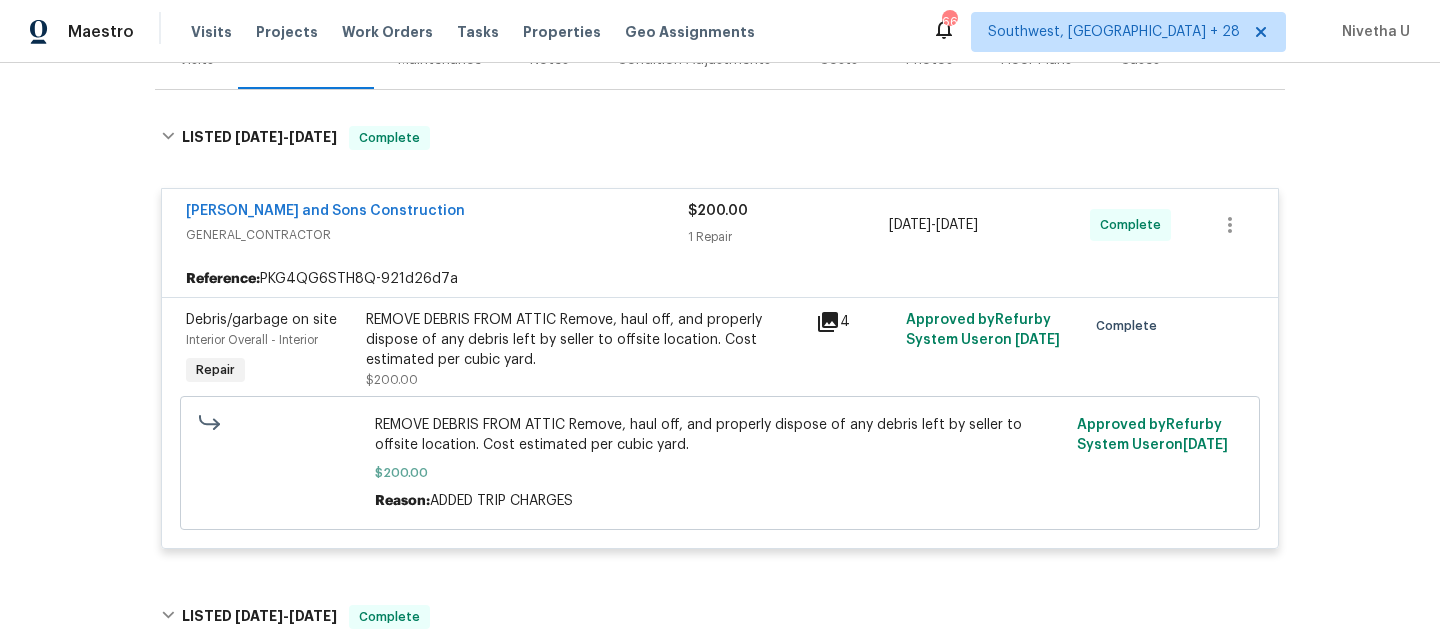 click on "Reyes and Sons Construction GENERAL_CONTRACTOR" at bounding box center [437, 225] 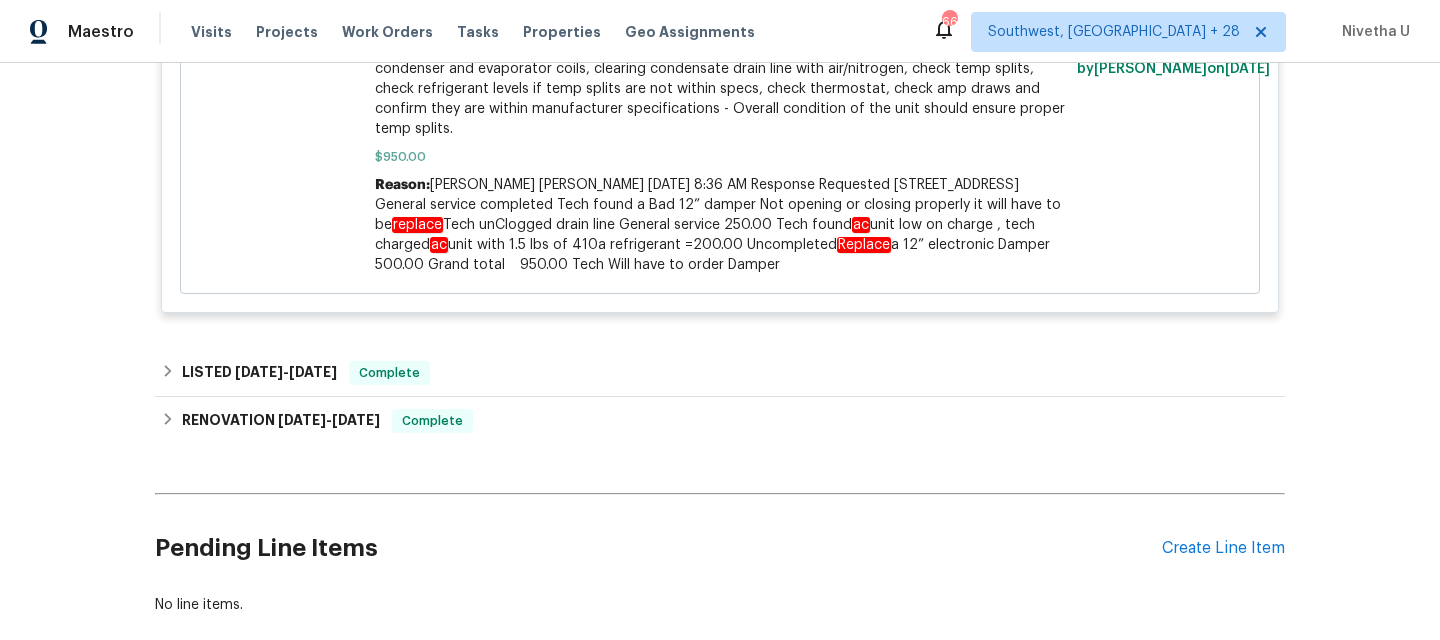 scroll, scrollTop: 896, scrollLeft: 0, axis: vertical 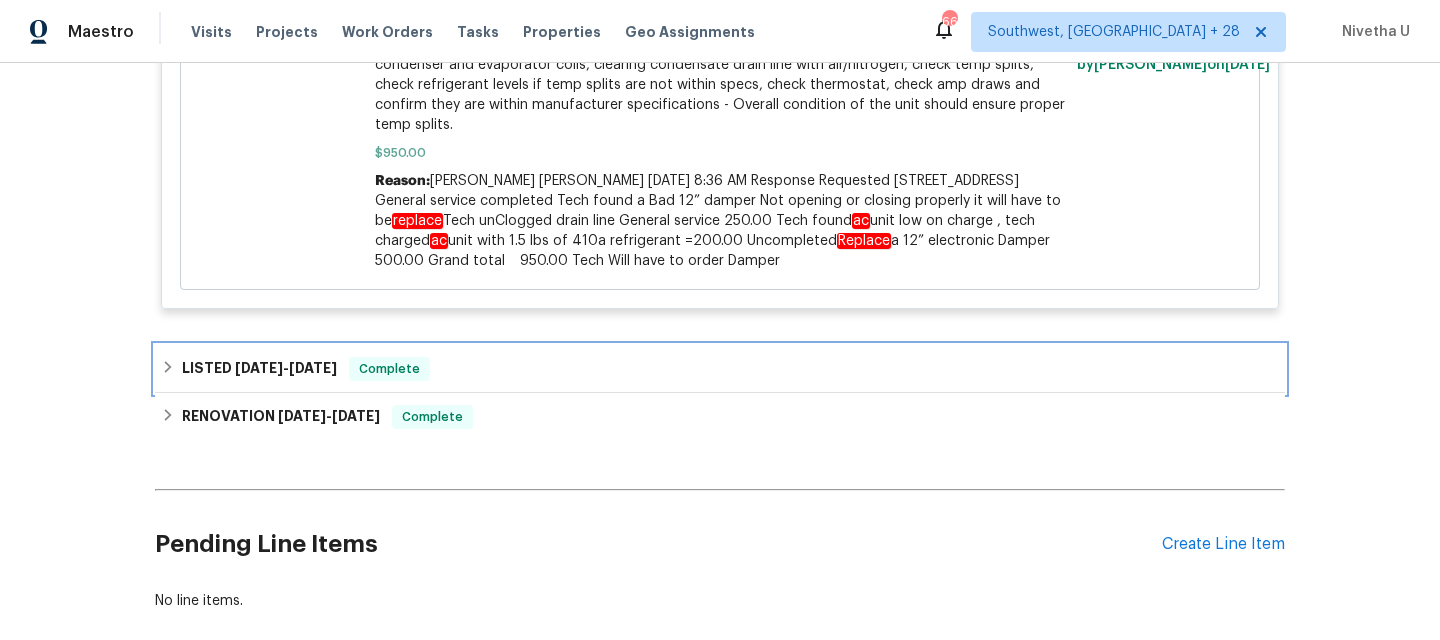 click on "LISTED   6/17/25  -  6/18/25 Complete" at bounding box center [720, 369] 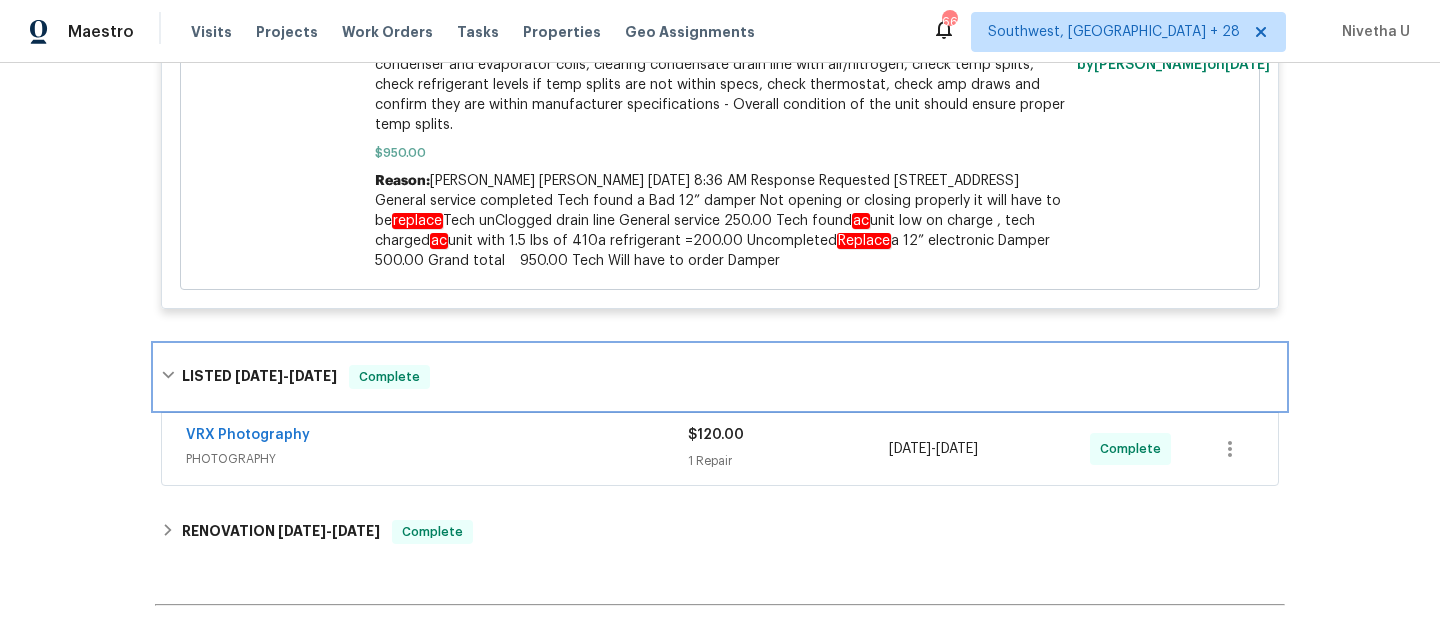 click on "LISTED   6/17/25  -  6/18/25 Complete" at bounding box center (720, 377) 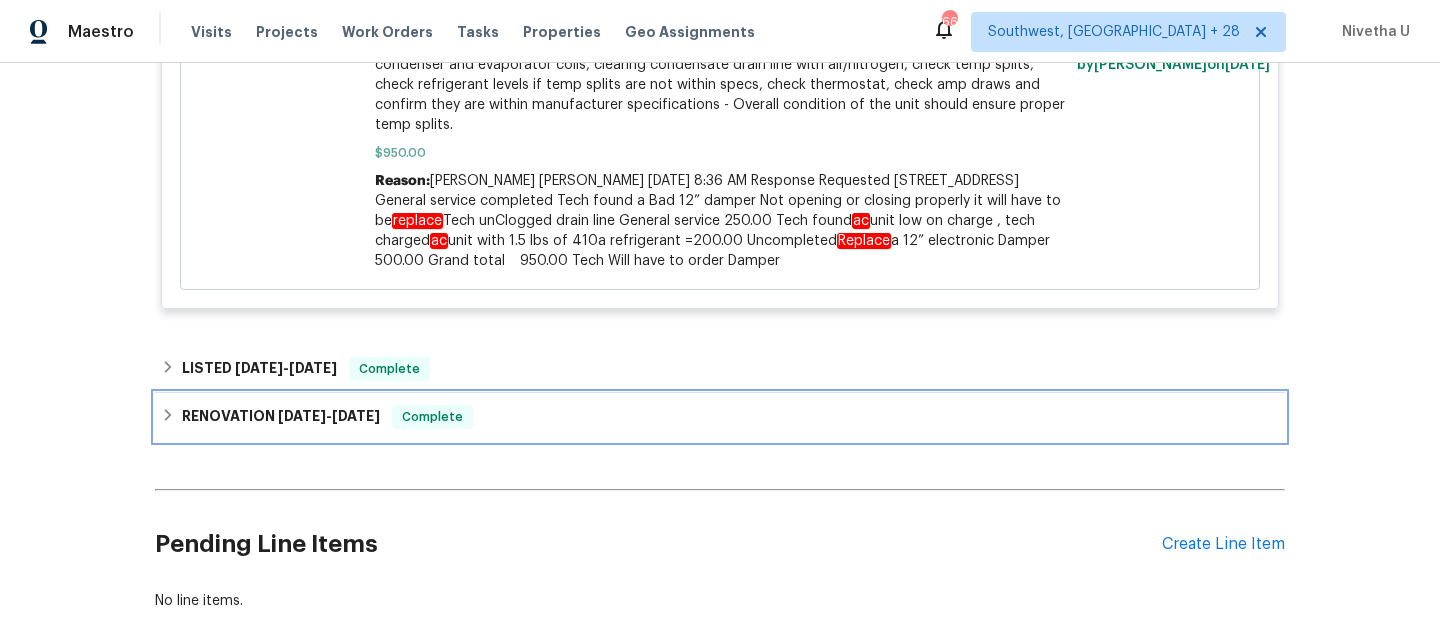 click on "RENOVATION   6/4/25  -  6/11/25 Complete" at bounding box center (720, 417) 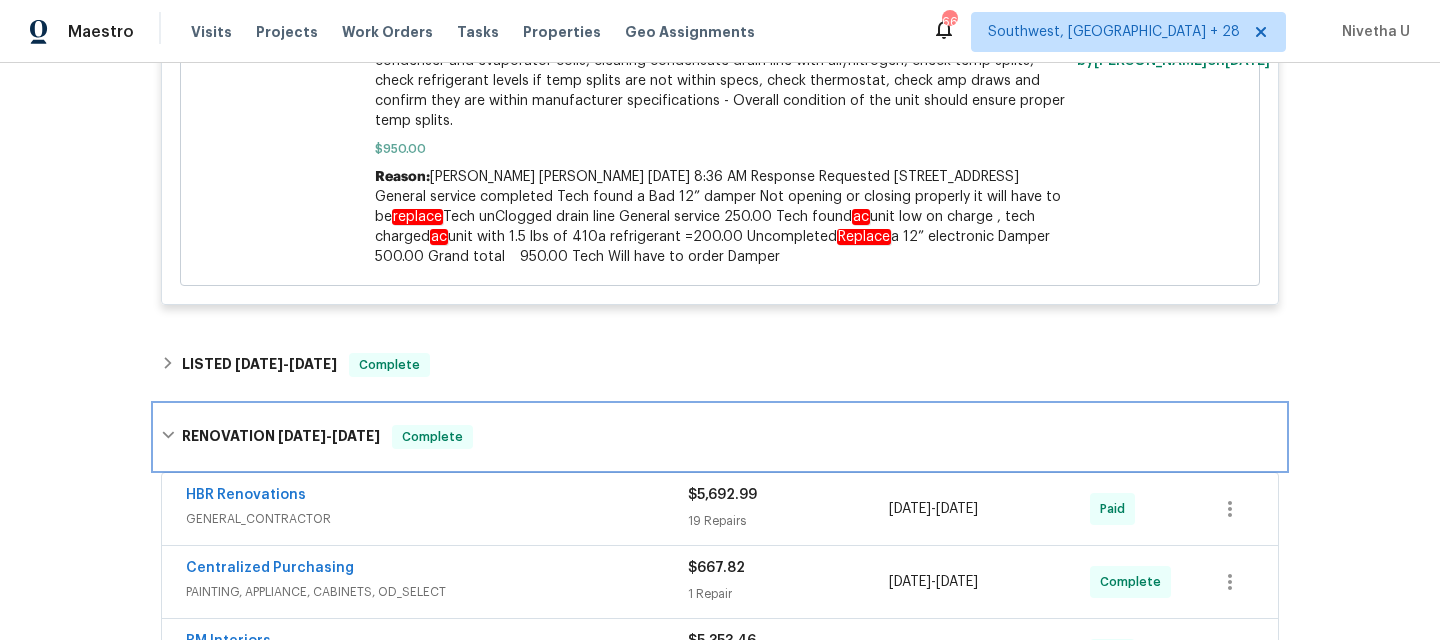 click on "RENOVATION   6/4/25  -  6/11/25 Complete" at bounding box center (720, 437) 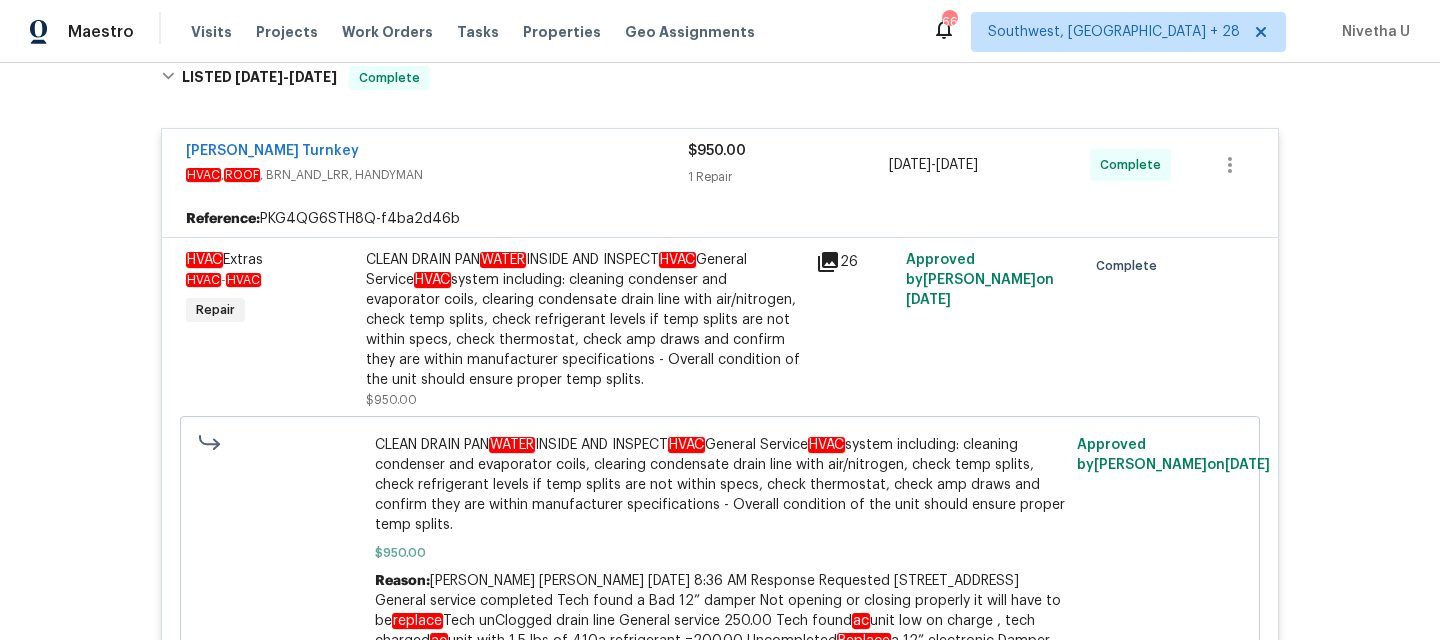 scroll, scrollTop: 486, scrollLeft: 0, axis: vertical 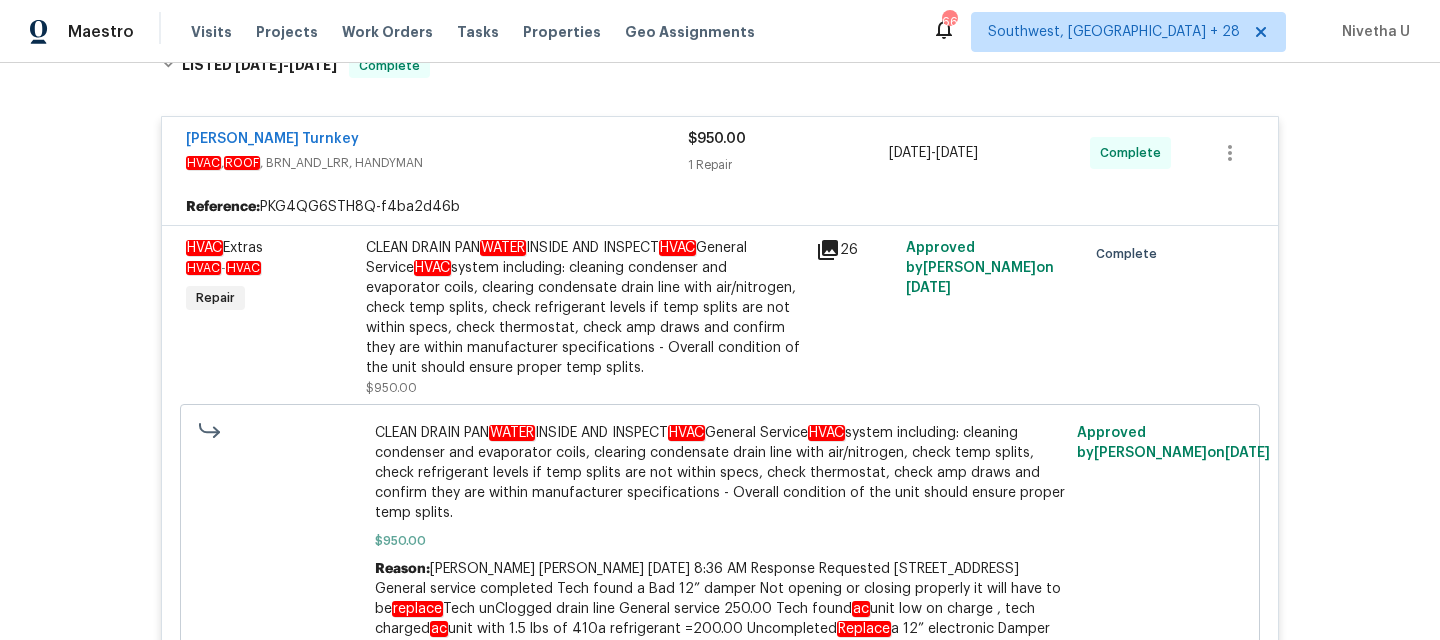 click on "Davis Turnkey HVAC ,  ROOF , BRN_AND_LRR, HANDYMAN $950.00 1 Repair 6/26/2025  -  6/30/2025 Complete" at bounding box center (720, 153) 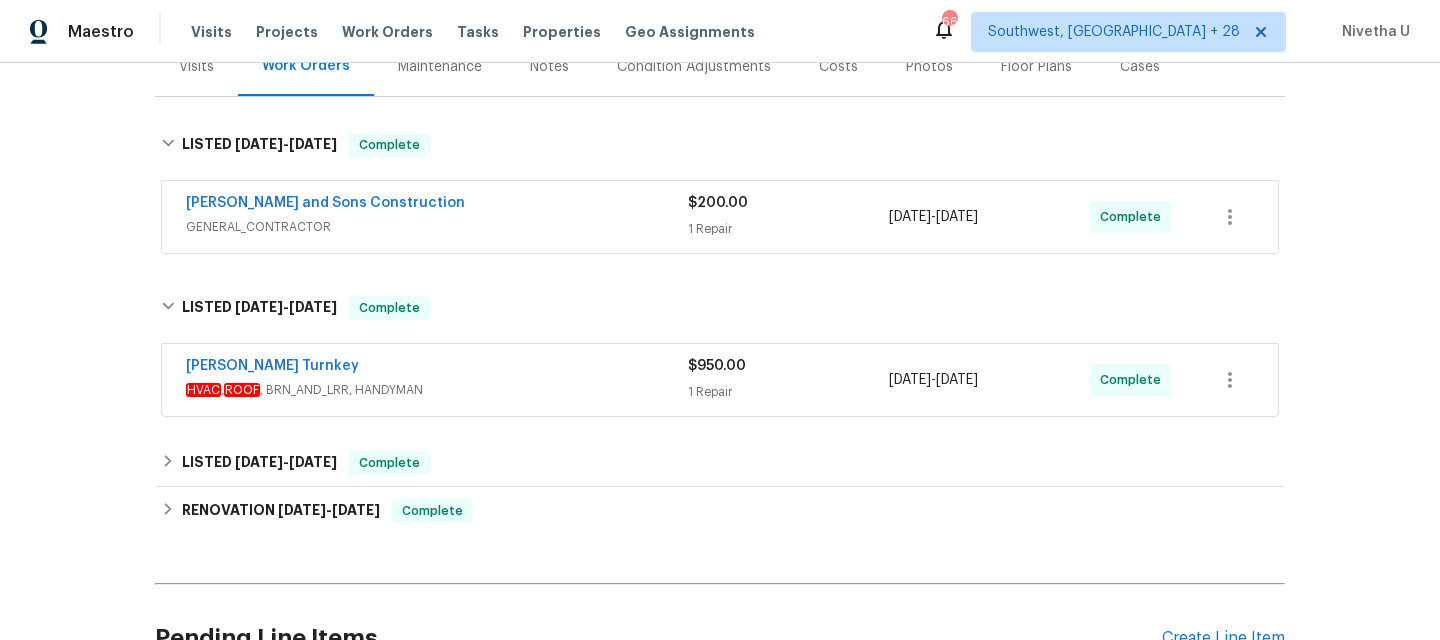 scroll, scrollTop: 264, scrollLeft: 0, axis: vertical 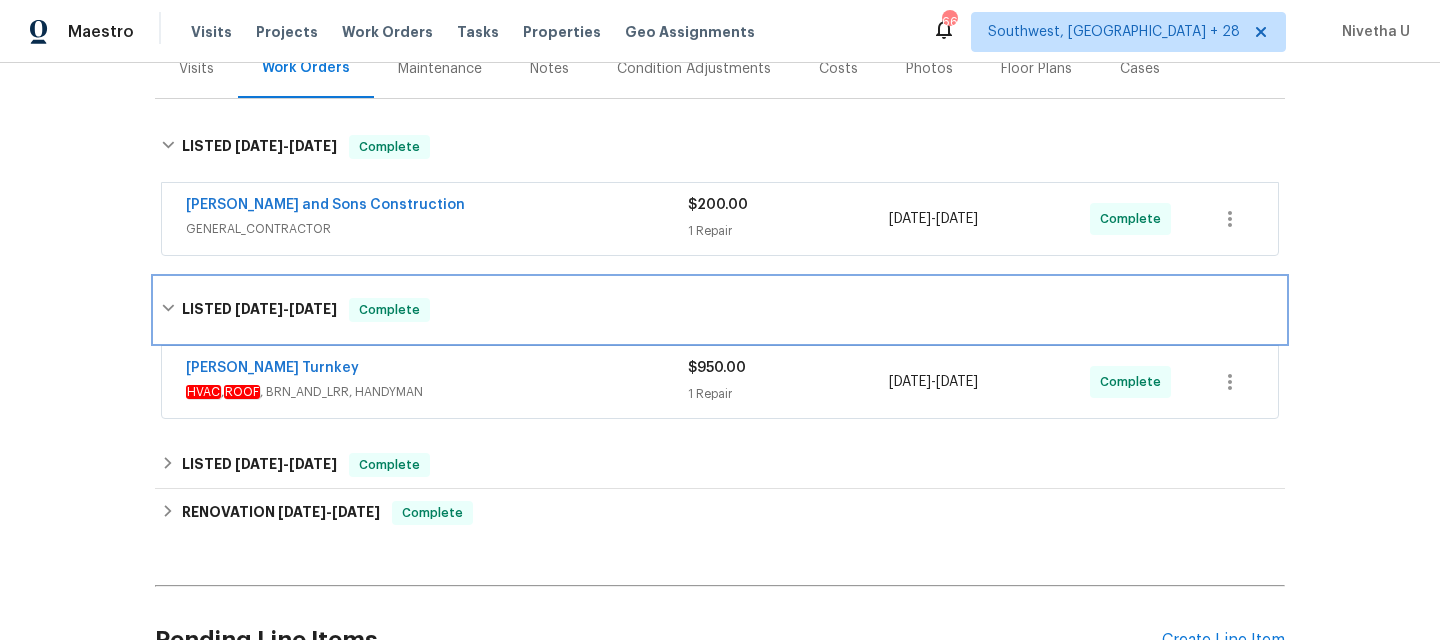 click on "LISTED   6/26/25  -  6/30/25 Complete" at bounding box center [720, 310] 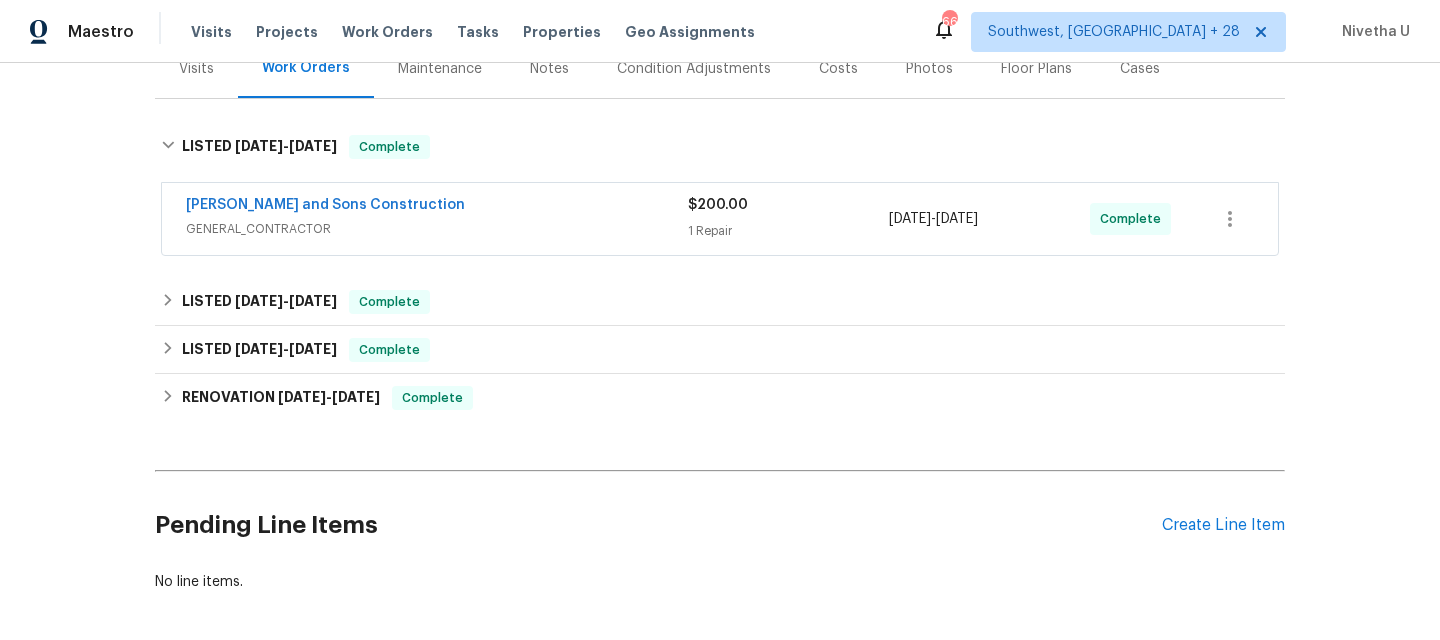 click on "[PERSON_NAME] and Sons Construction" at bounding box center [437, 207] 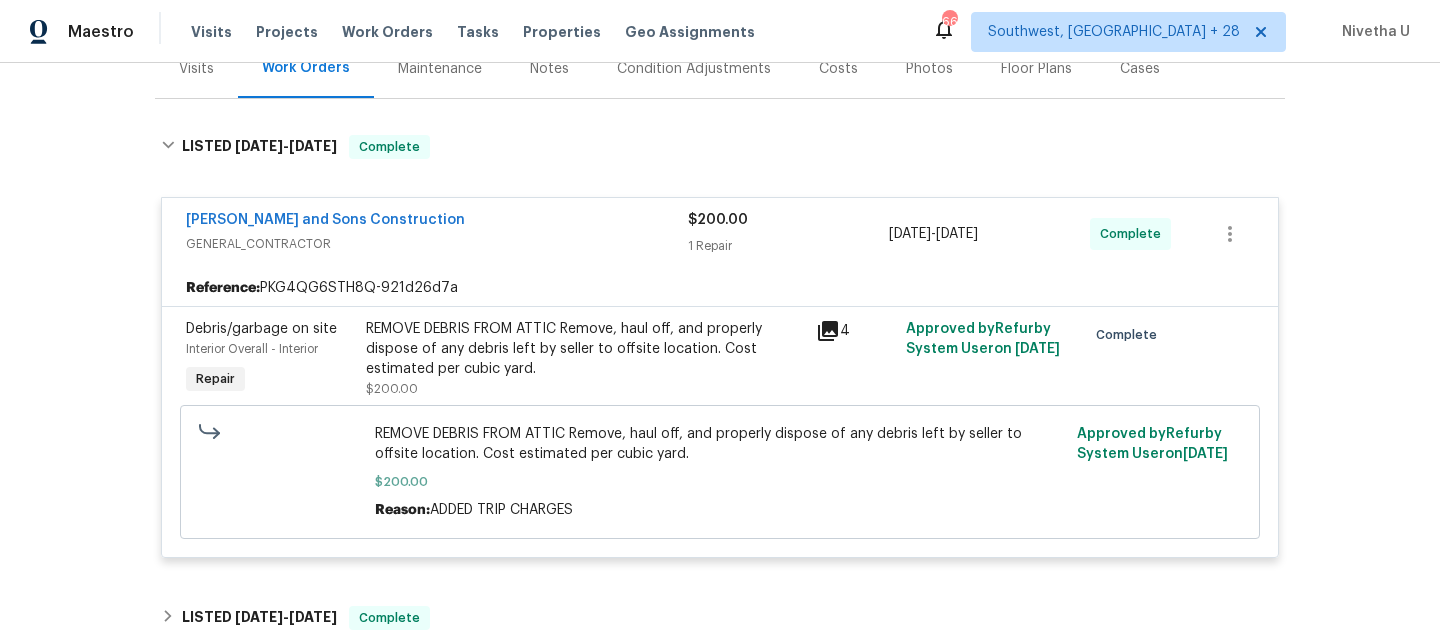 click on "[PERSON_NAME] and Sons Construction" at bounding box center [437, 222] 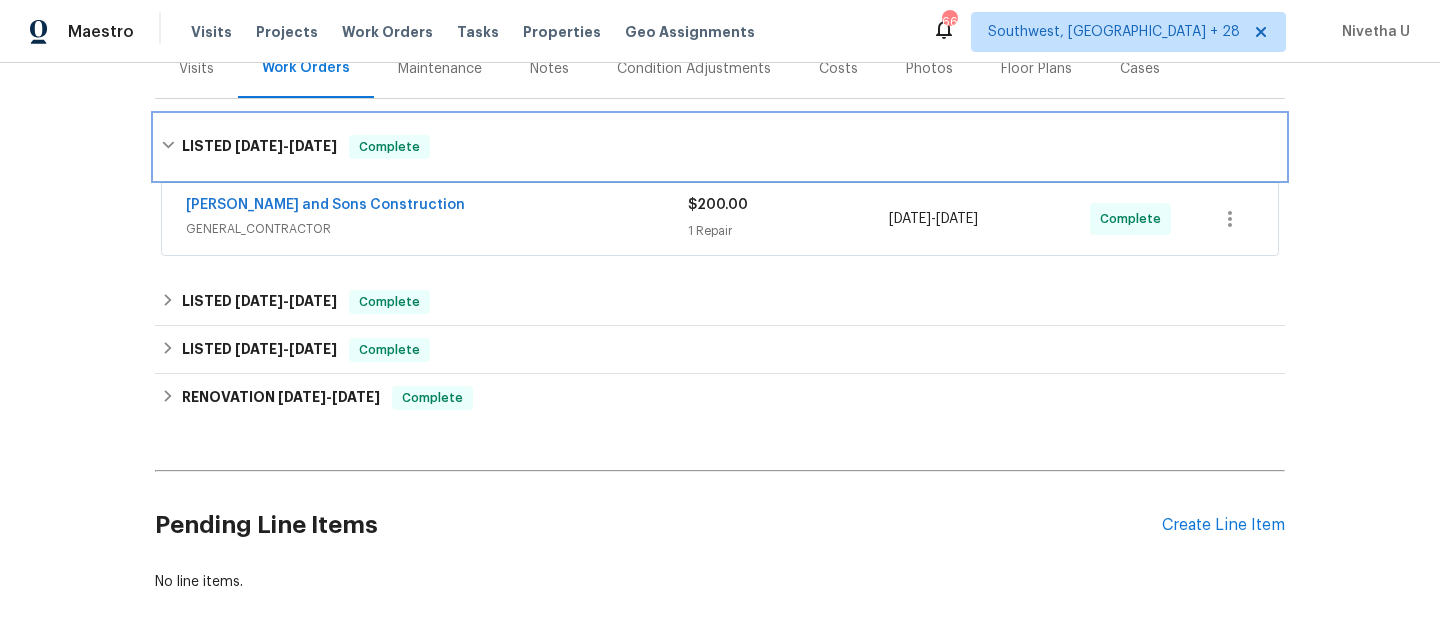 click on "LISTED   6/26/25  -  6/30/25 Complete" at bounding box center [720, 147] 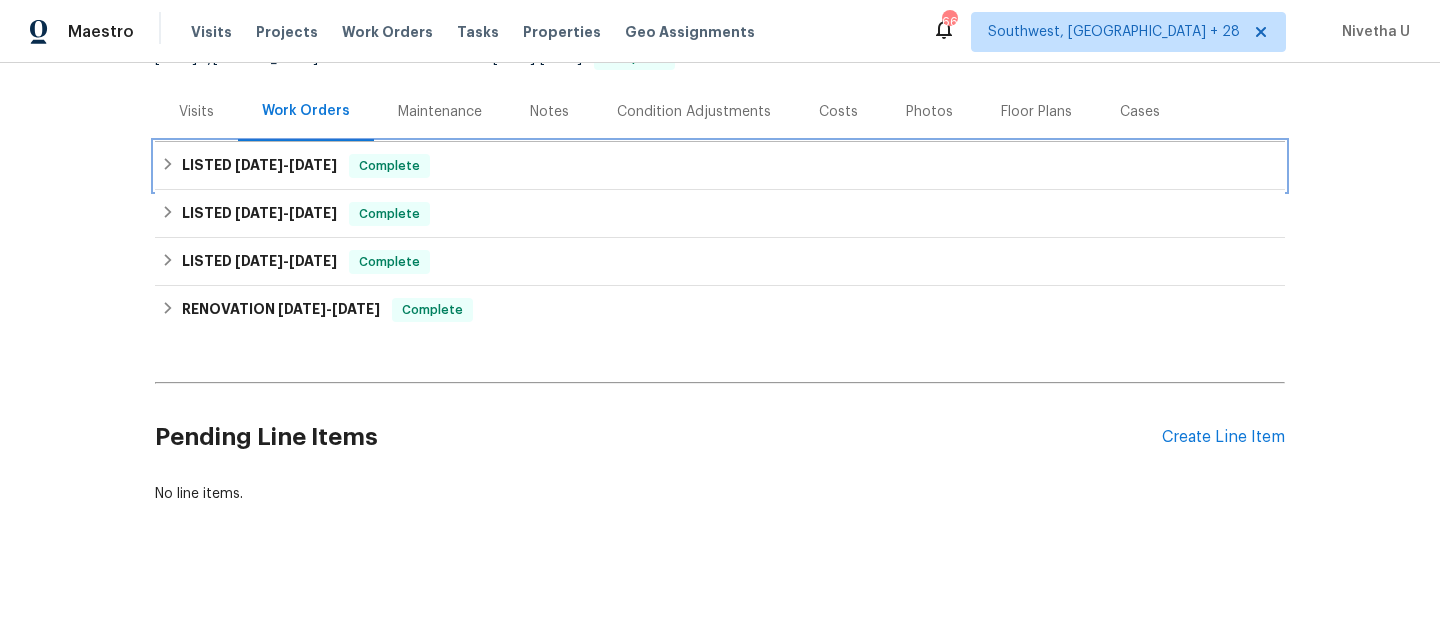 scroll, scrollTop: 236, scrollLeft: 0, axis: vertical 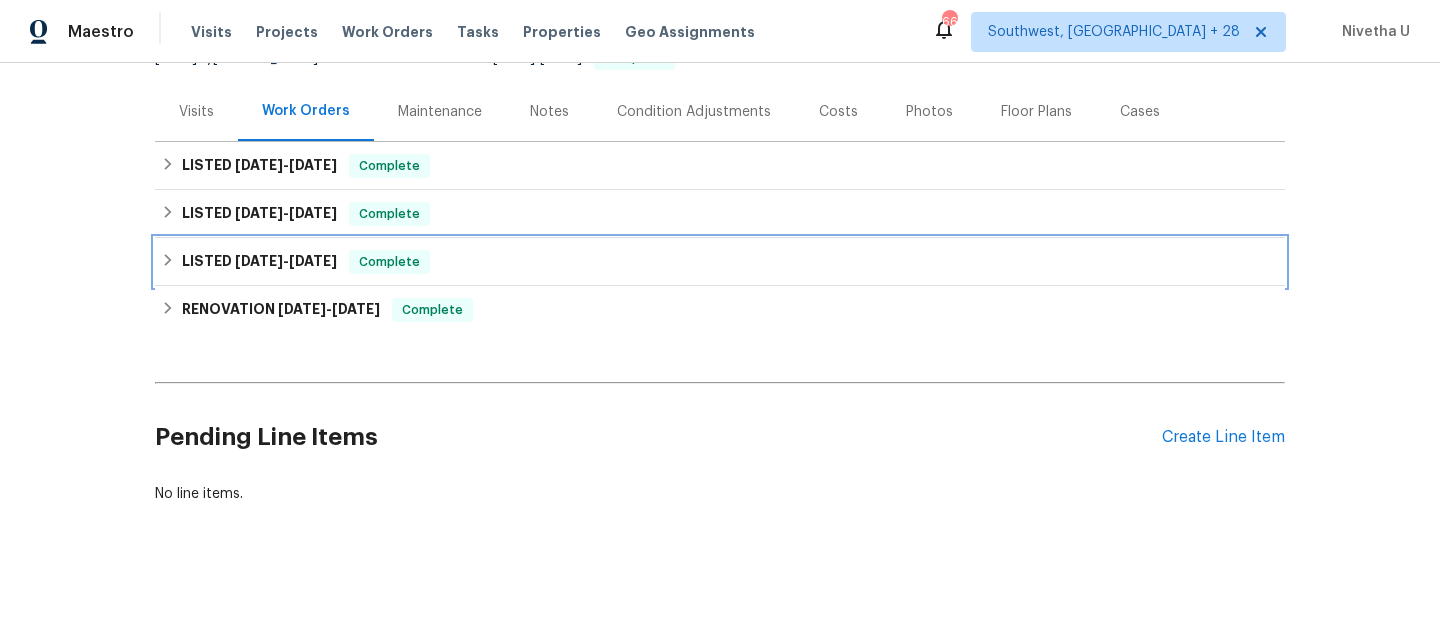 click on "LISTED   6/17/25  -  6/18/25 Complete" at bounding box center [720, 262] 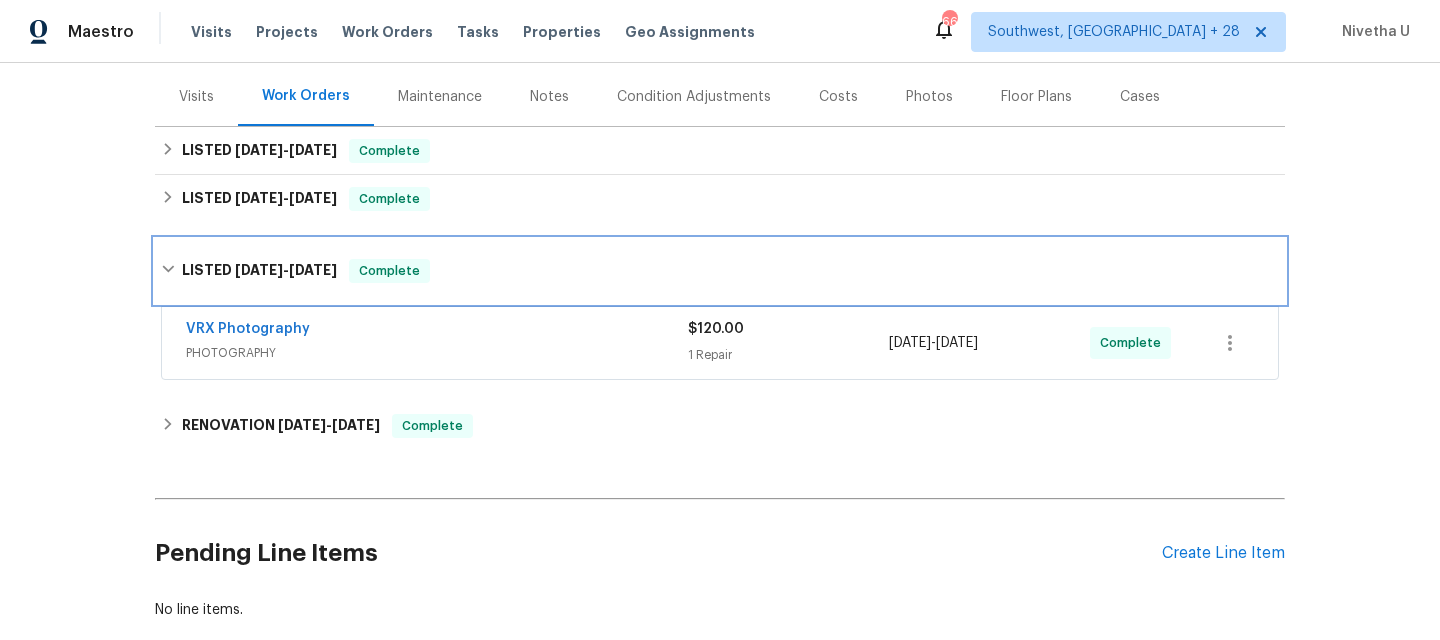click on "LISTED   6/17/25  -  6/18/25 Complete" at bounding box center (720, 271) 